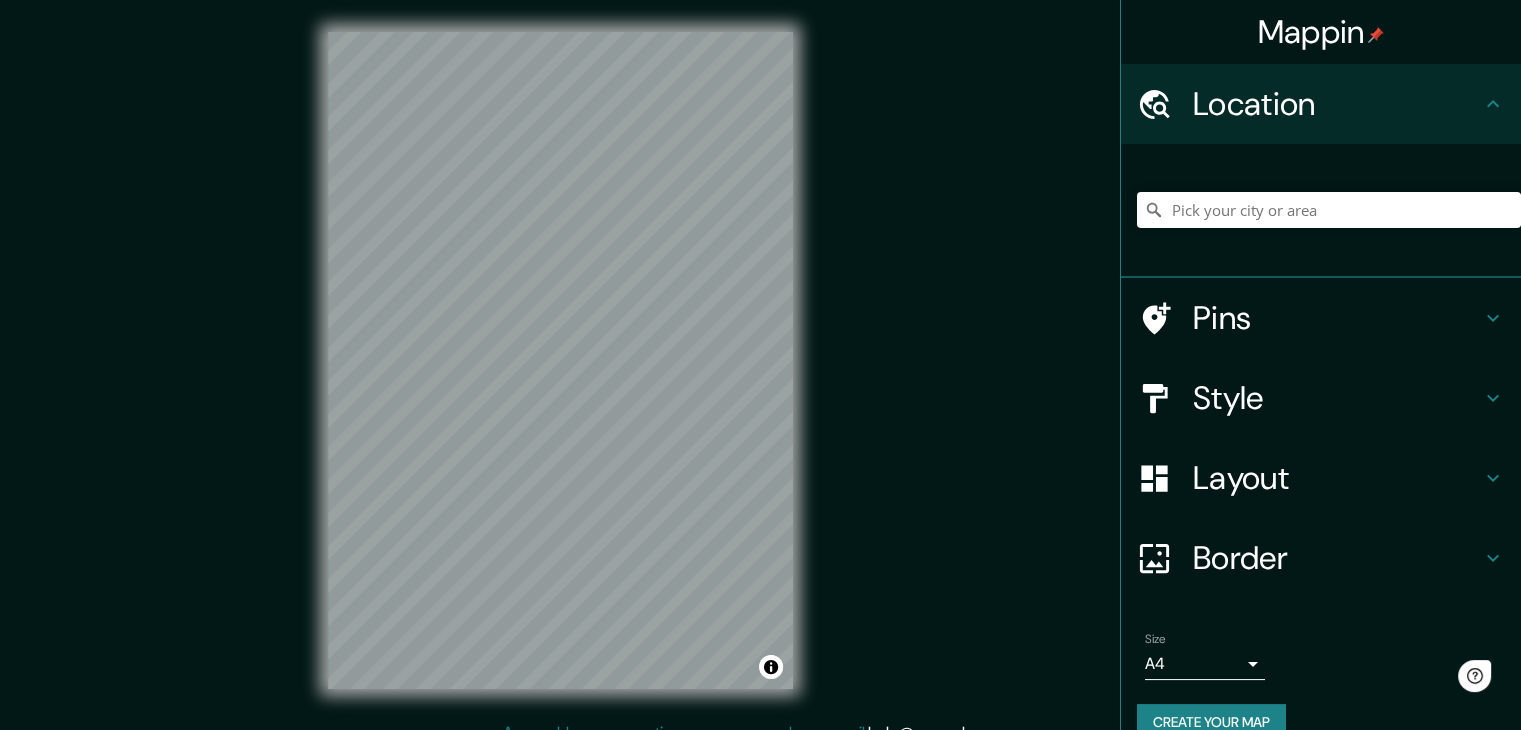 scroll, scrollTop: 0, scrollLeft: 0, axis: both 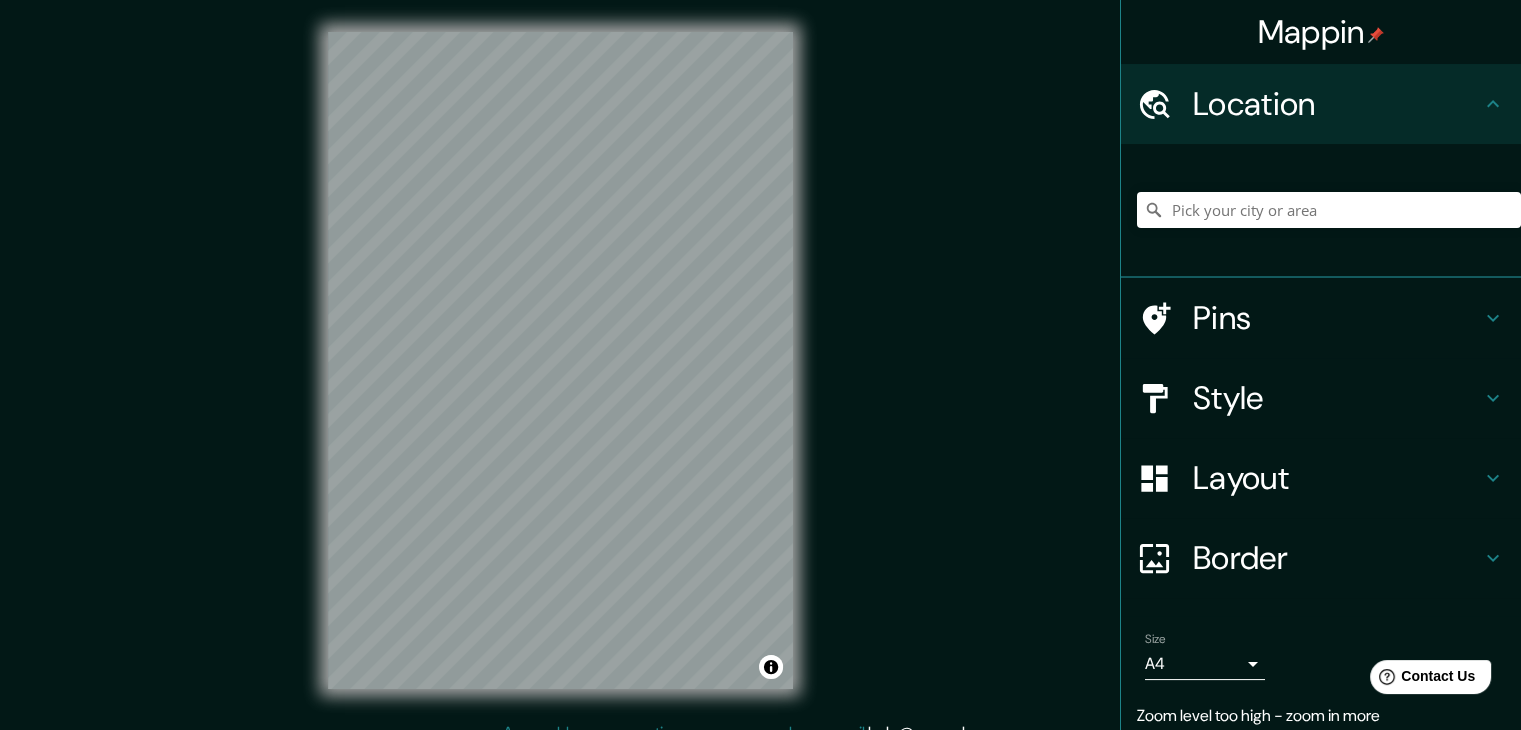 click on "Mappin Location Pins Style Layout Border Choose a border.  Hint : you can make layers of the frame opaque to create some cool effects. None Simple Transparent Fancy Size A4 single Zoom level too high - zoom in more Create your map © Mapbox   © OpenStreetMap   Improve this map Any problems, suggestions, or concerns please email    help@example.com . . ." at bounding box center [760, 376] 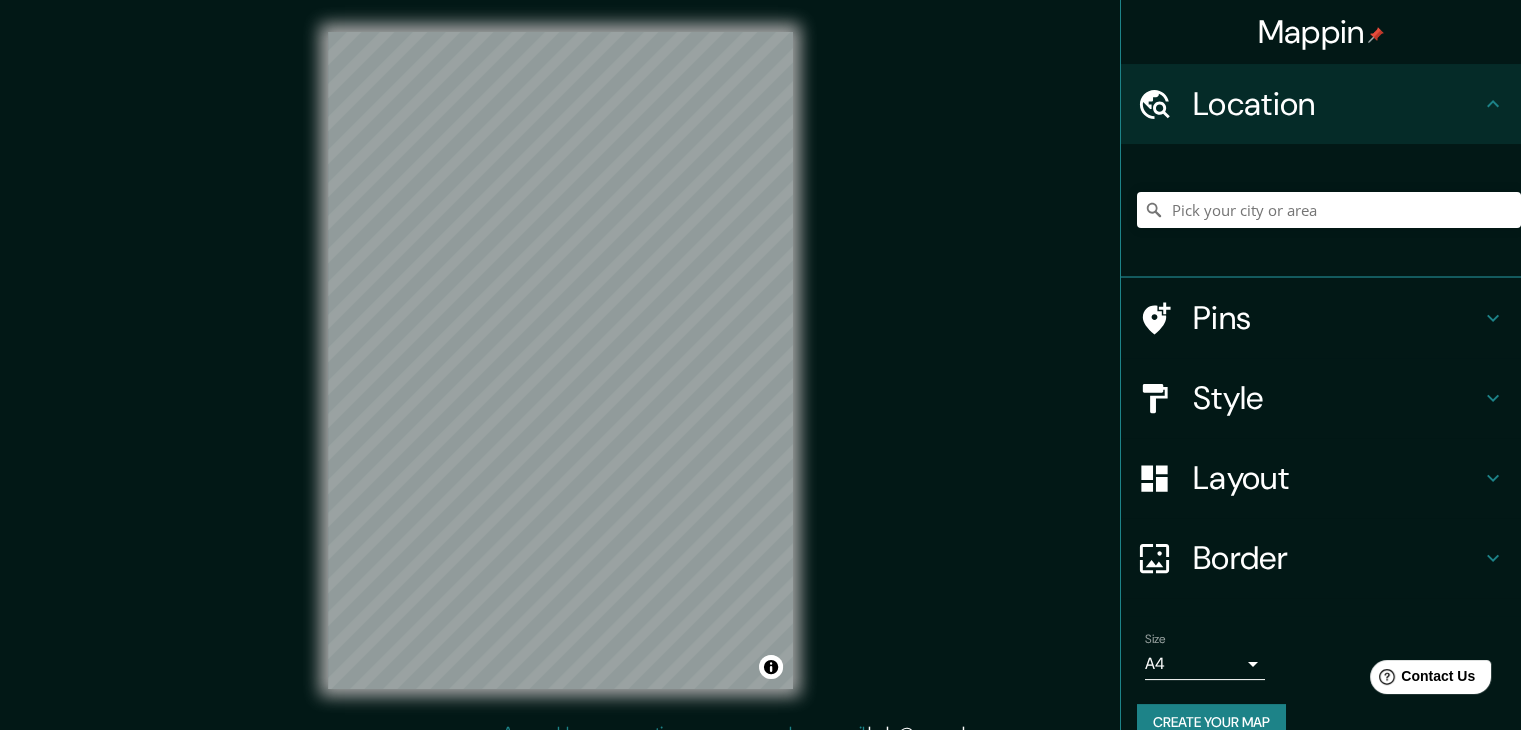 scroll, scrollTop: 152, scrollLeft: 0, axis: vertical 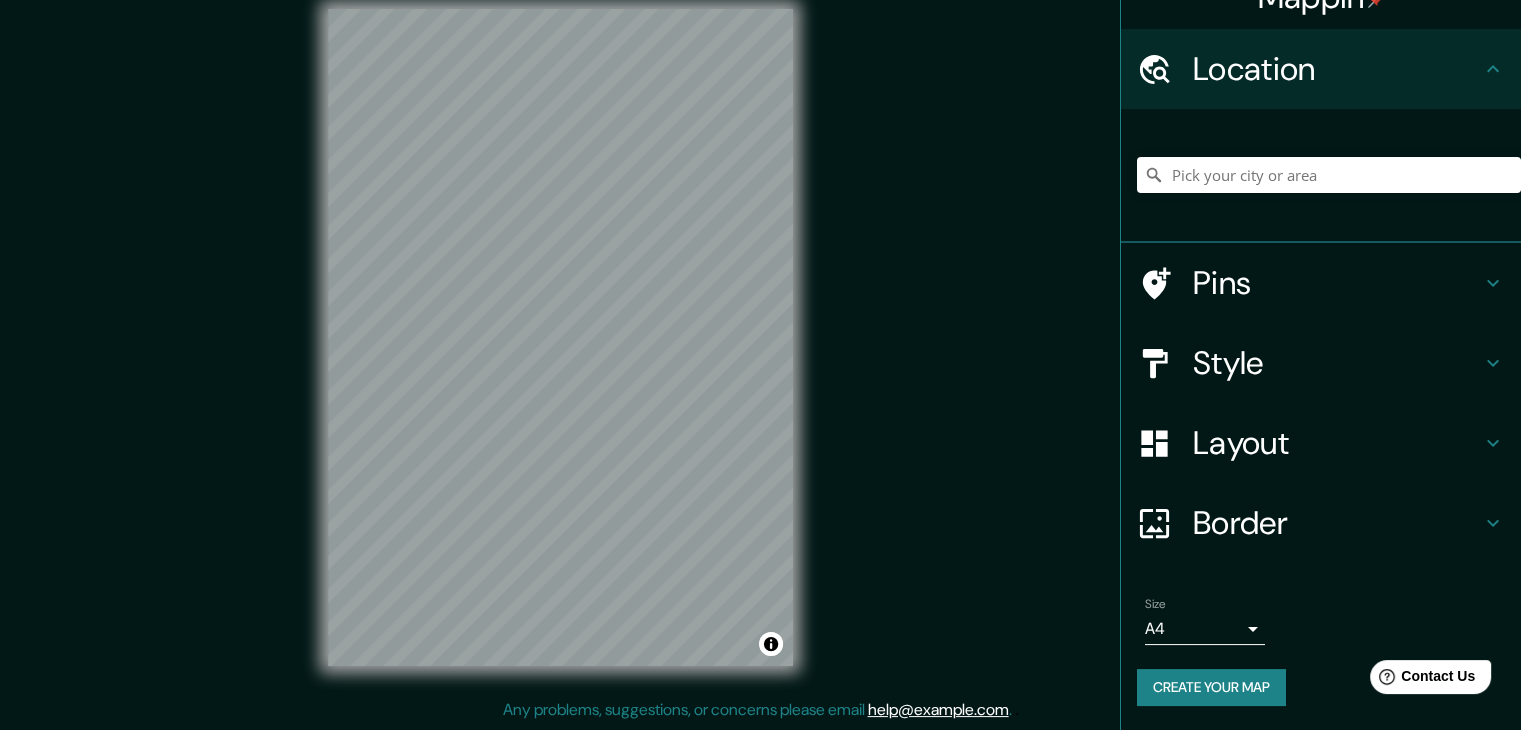 click on "Layout" at bounding box center (1337, 443) 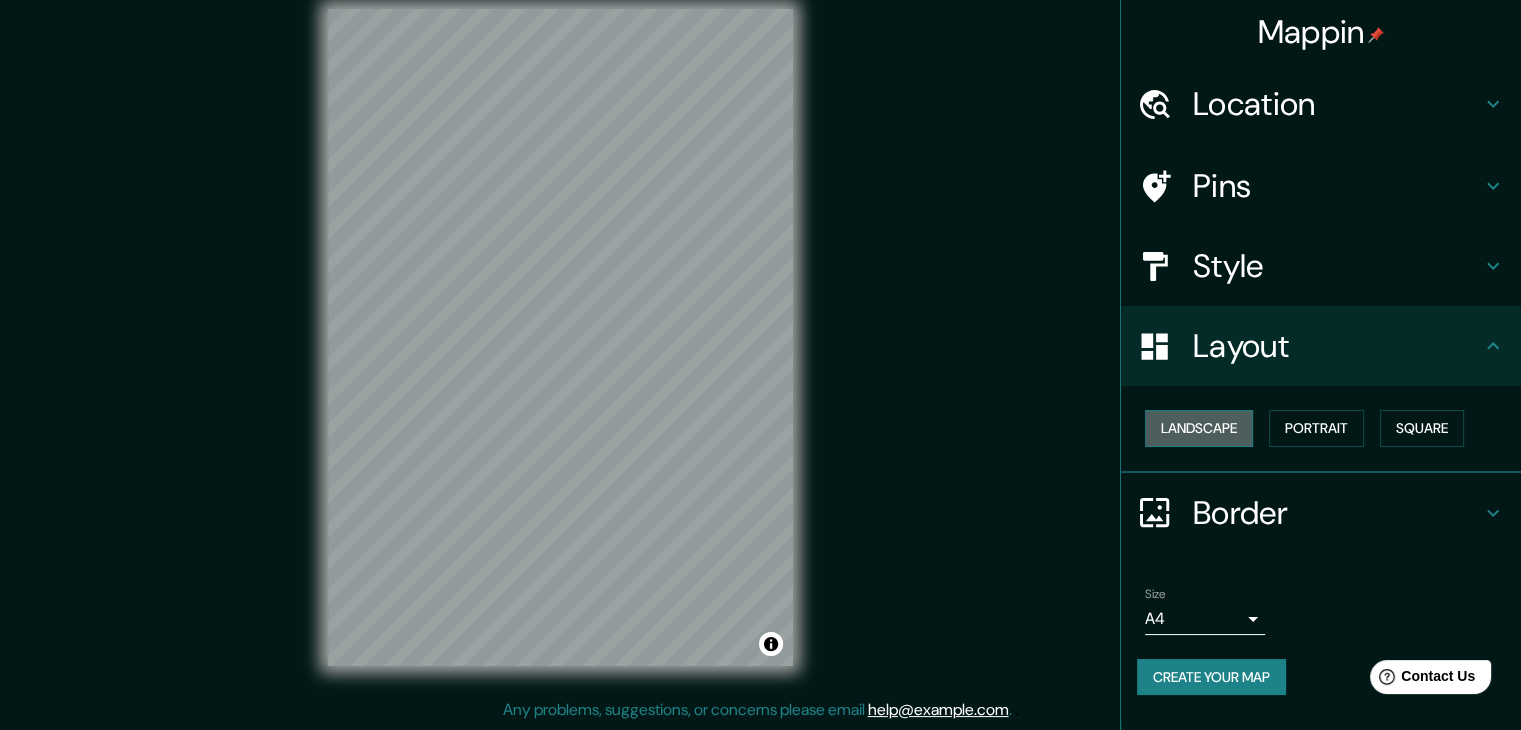 click on "Landscape" at bounding box center (1199, 428) 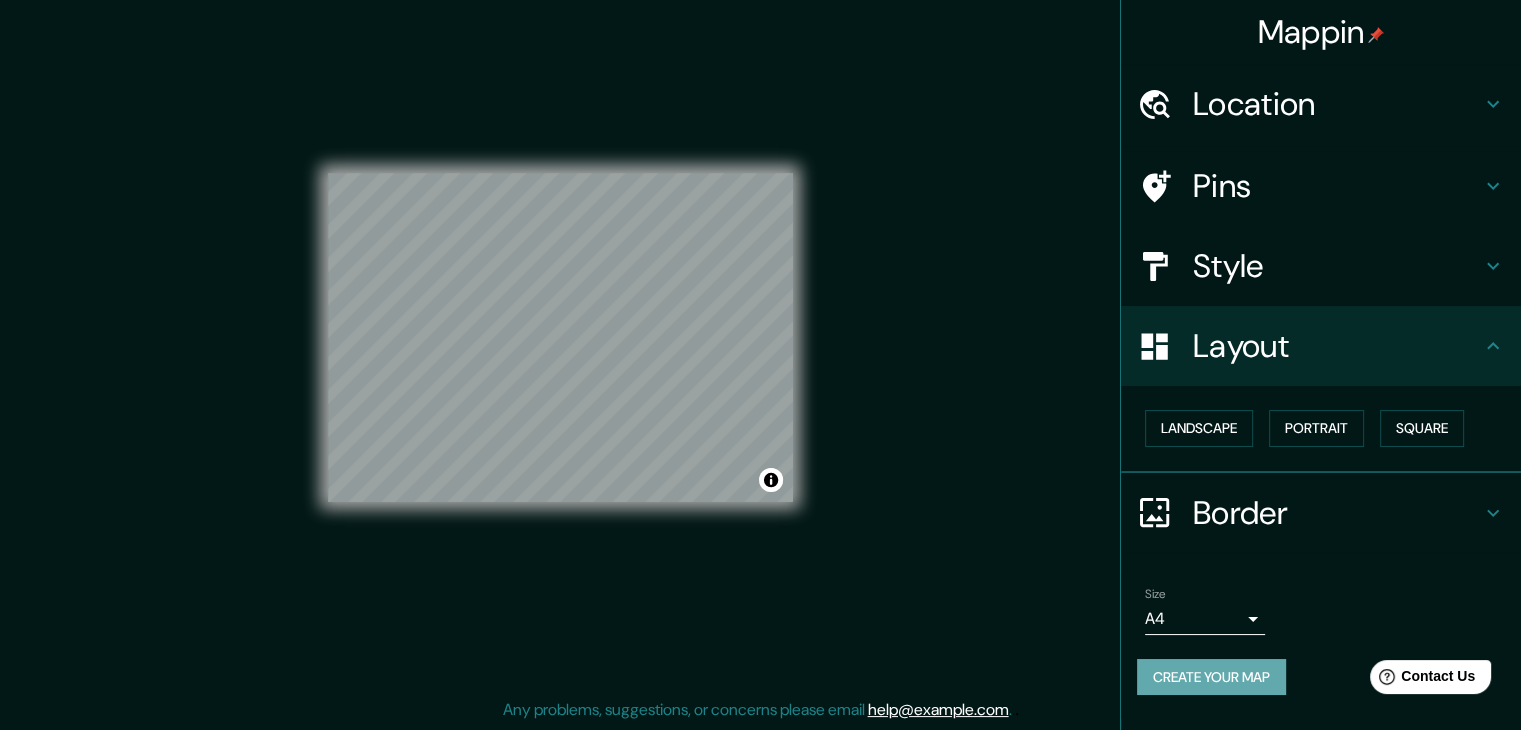 click on "Create your map" at bounding box center [1211, 677] 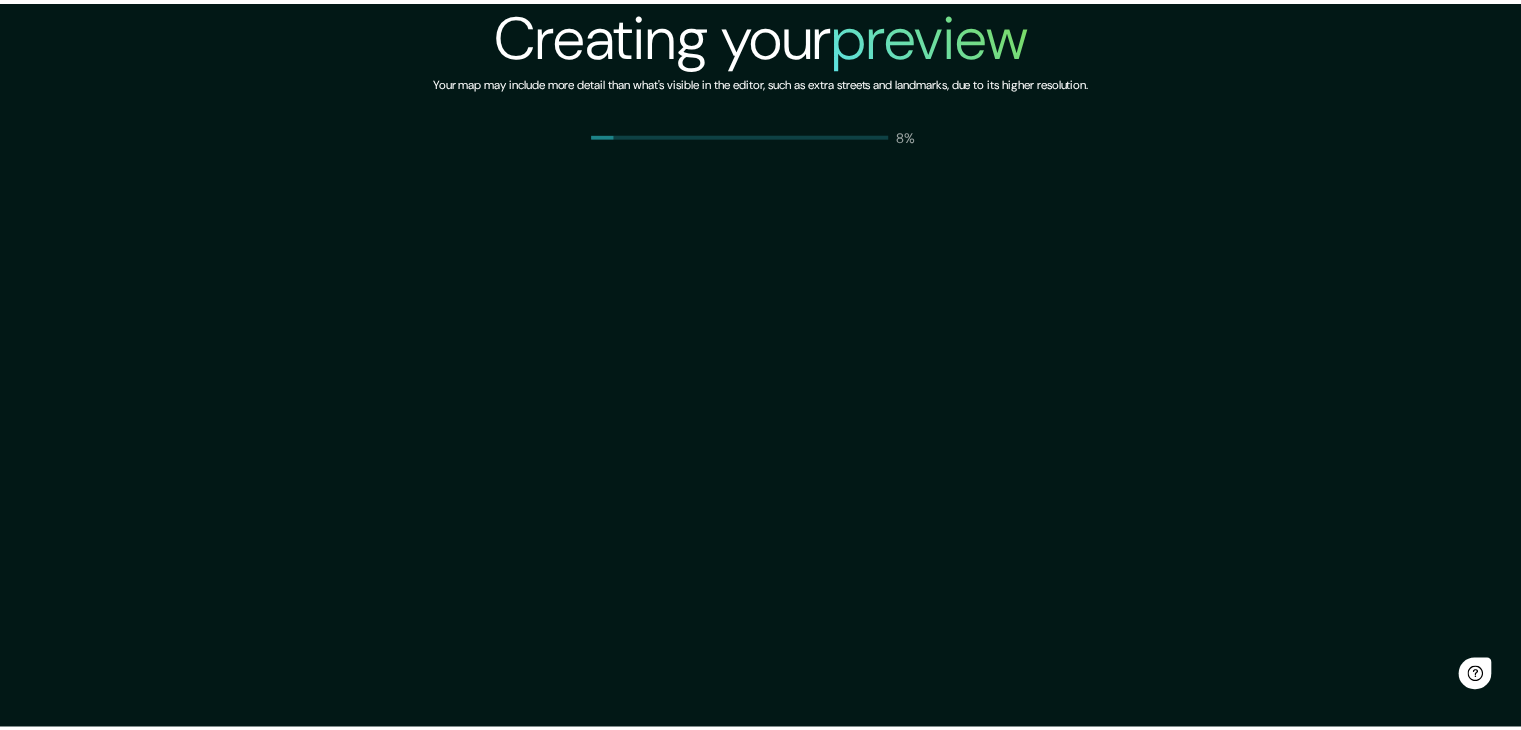 scroll, scrollTop: 0, scrollLeft: 0, axis: both 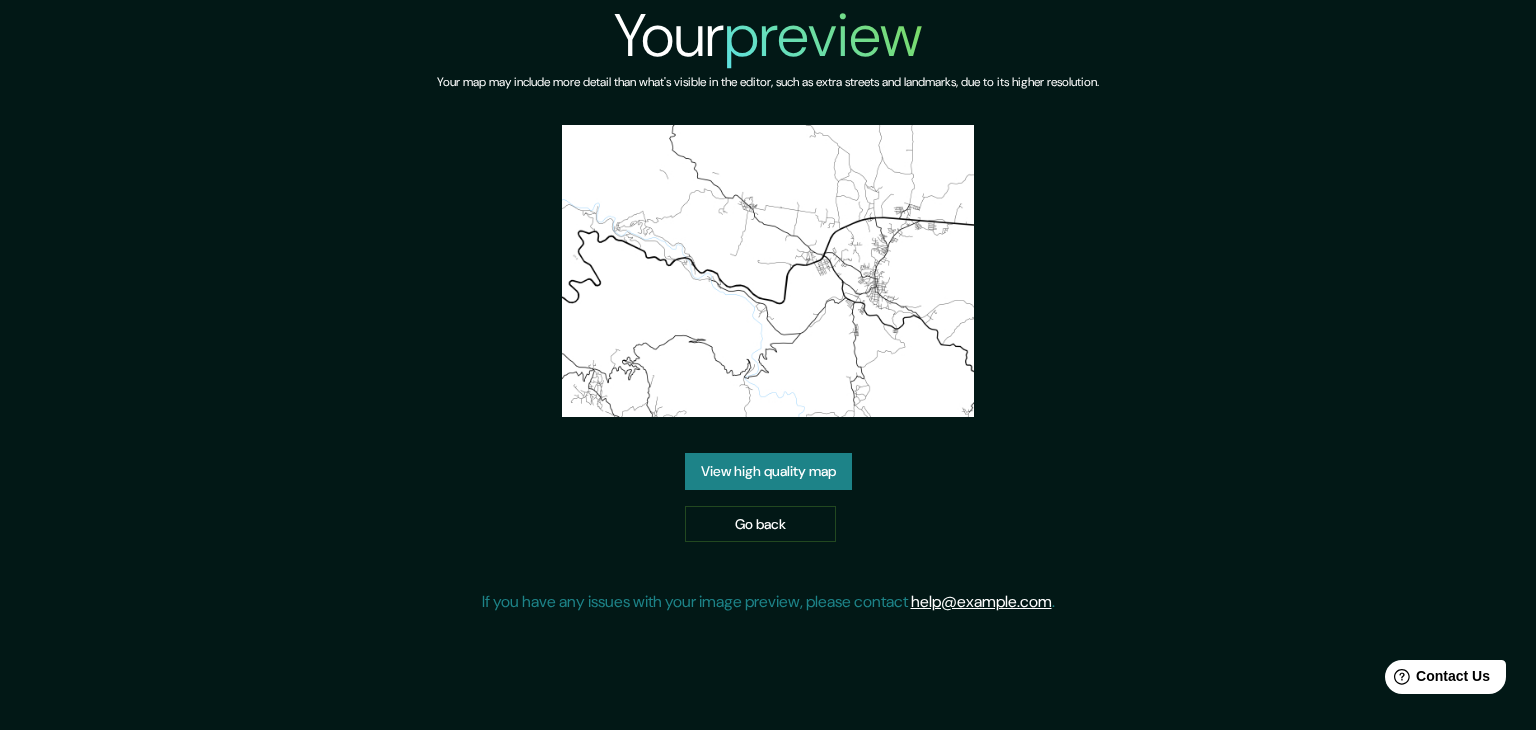 click on "View high quality map" at bounding box center [768, 471] 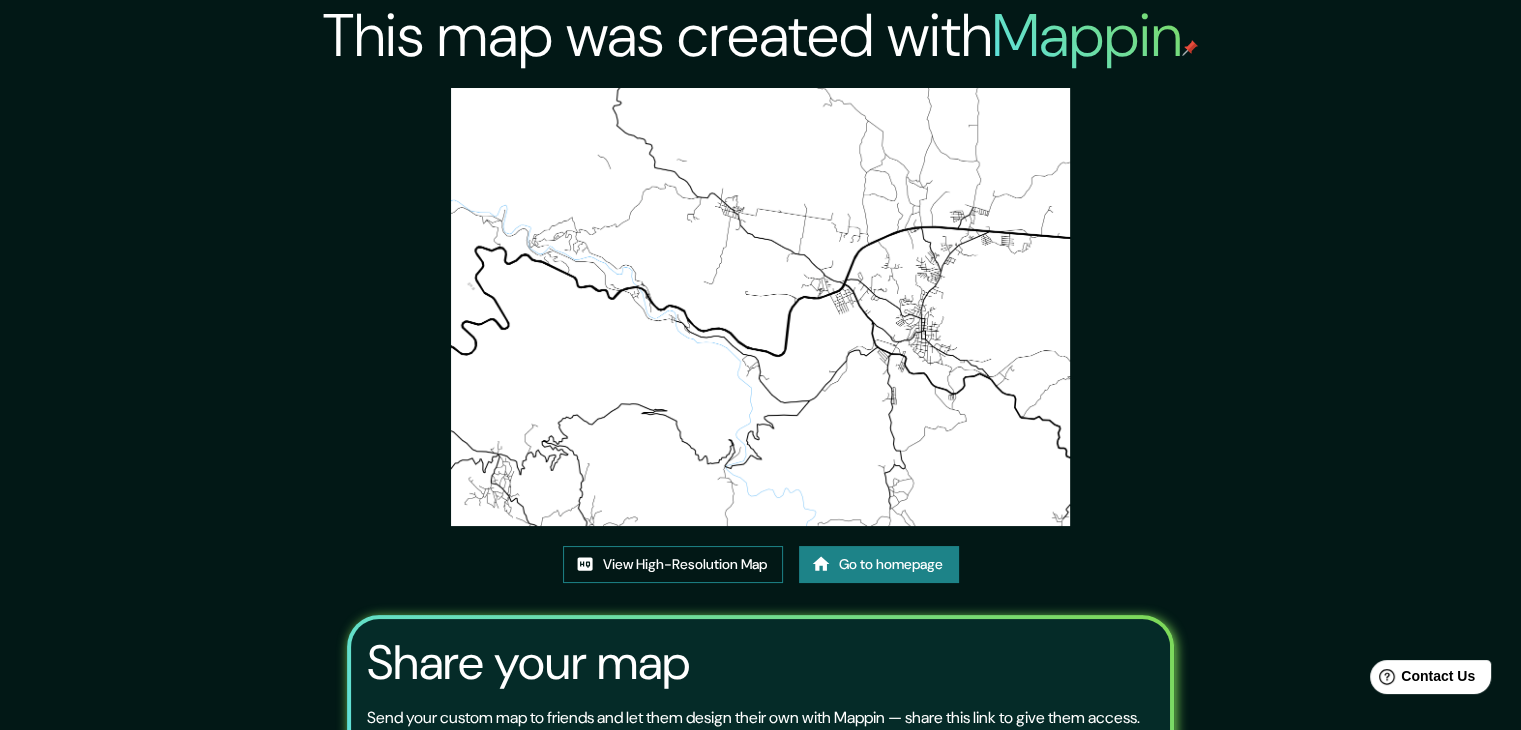 drag, startPoint x: 832, startPoint y: 409, endPoint x: 705, endPoint y: 585, distance: 217.03687 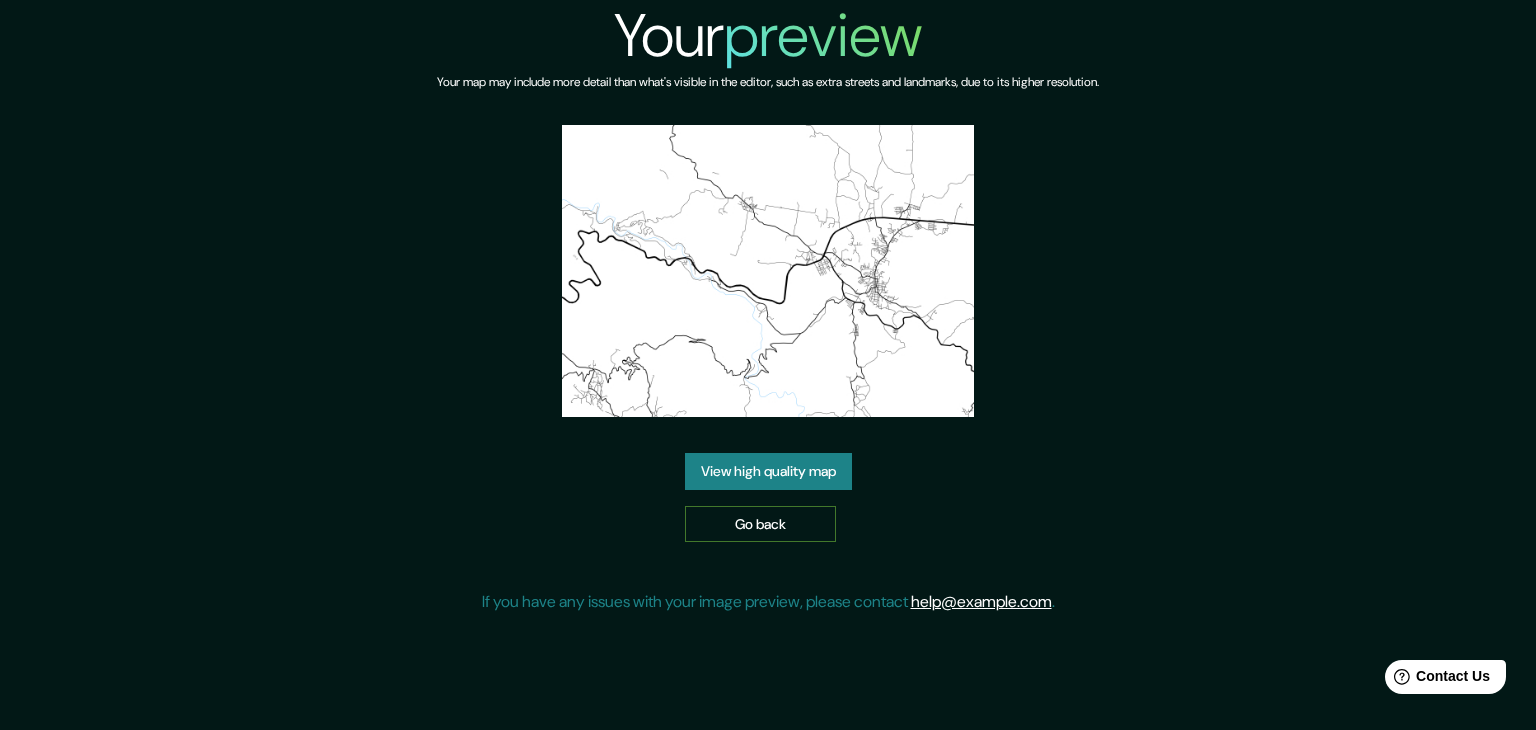 click on "Go back" at bounding box center (760, 524) 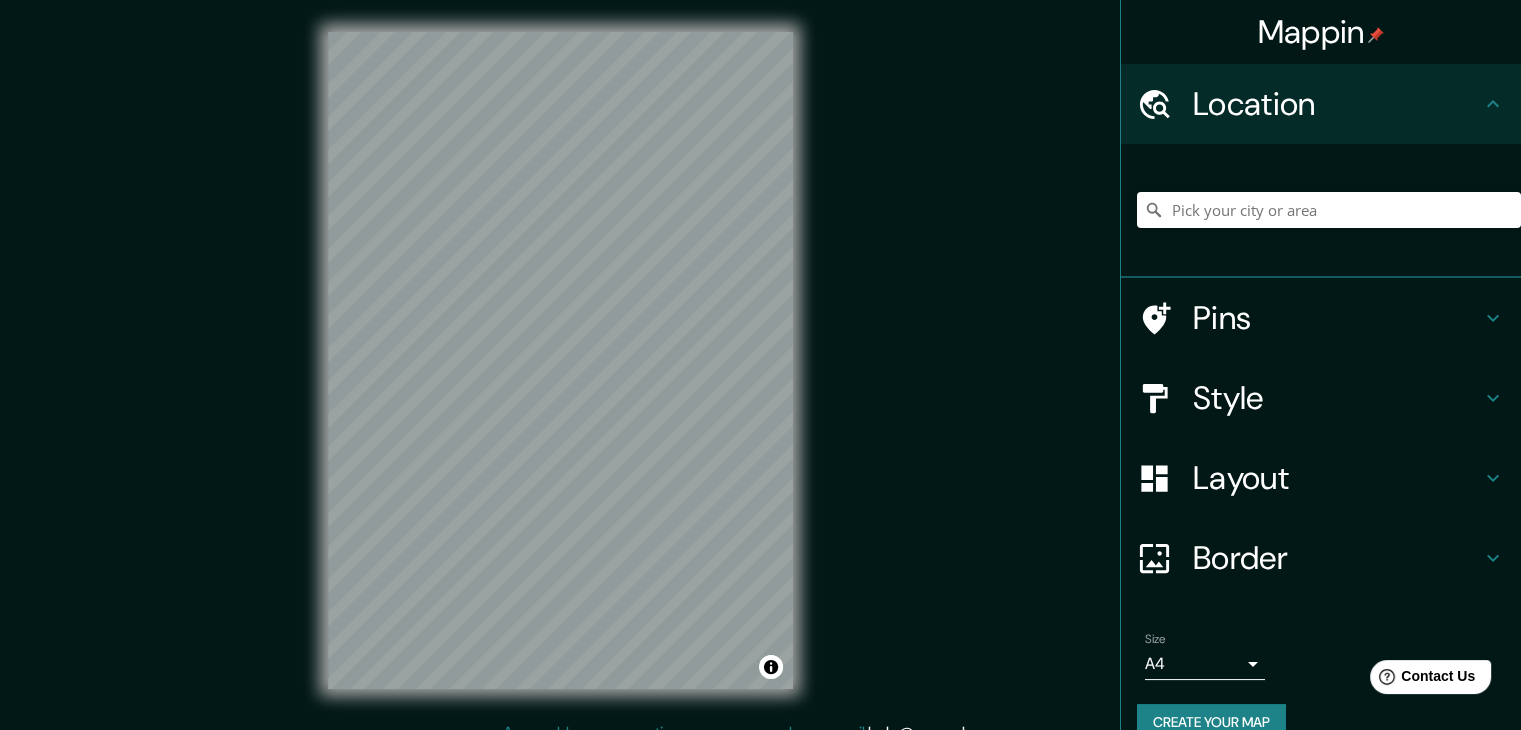 click on "Mappin Location Pins Style Layout Border Choose a border.  Hint : you can make layers of the frame opaque to create some cool effects. None Simple Transparent Fancy Size A4 single Create your map © Mapbox   © OpenStreetMap   Improve this map Any problems, suggestions, or concerns please email    help@mappin.pro . . ." at bounding box center [760, 376] 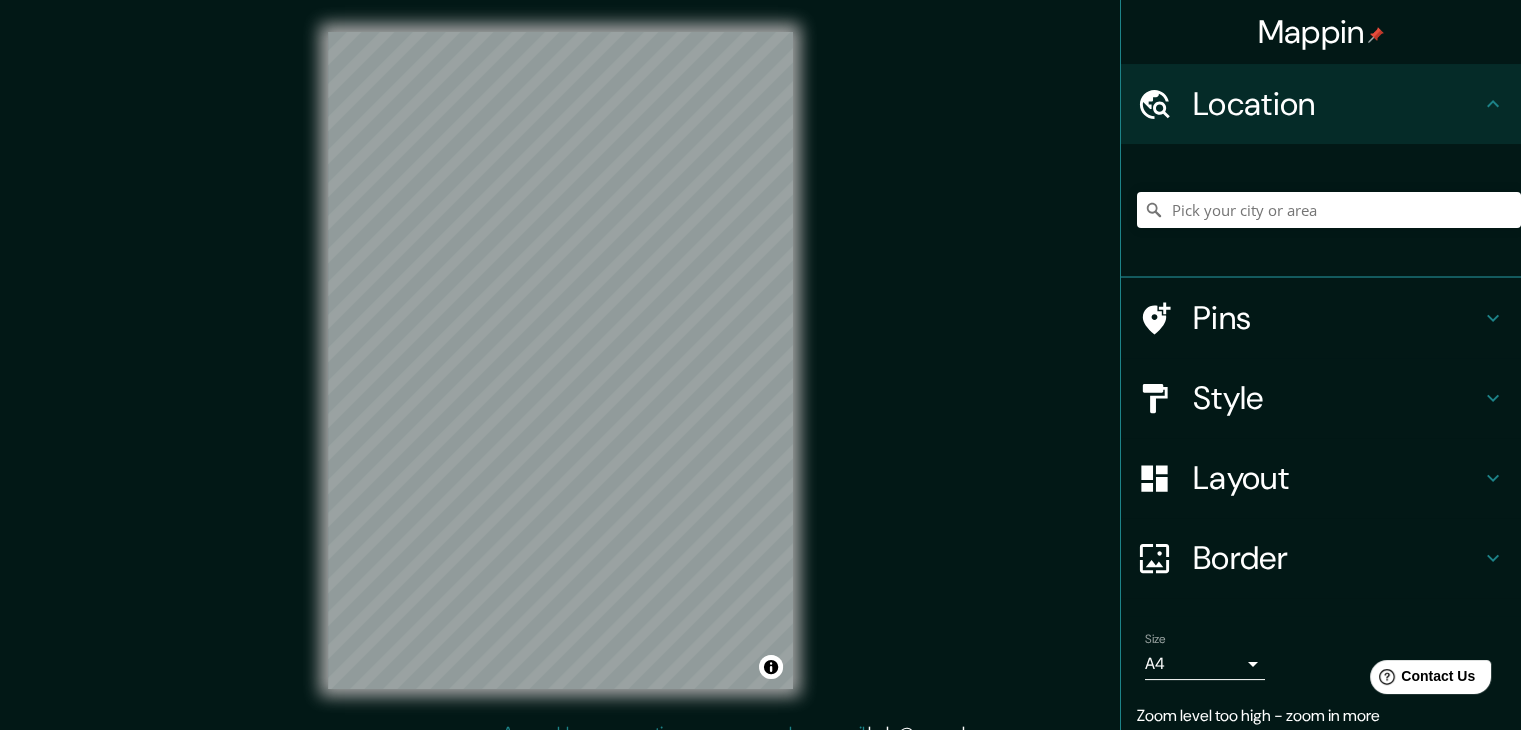 click on "© Mapbox   © OpenStreetMap   Improve this map" at bounding box center (560, 360) 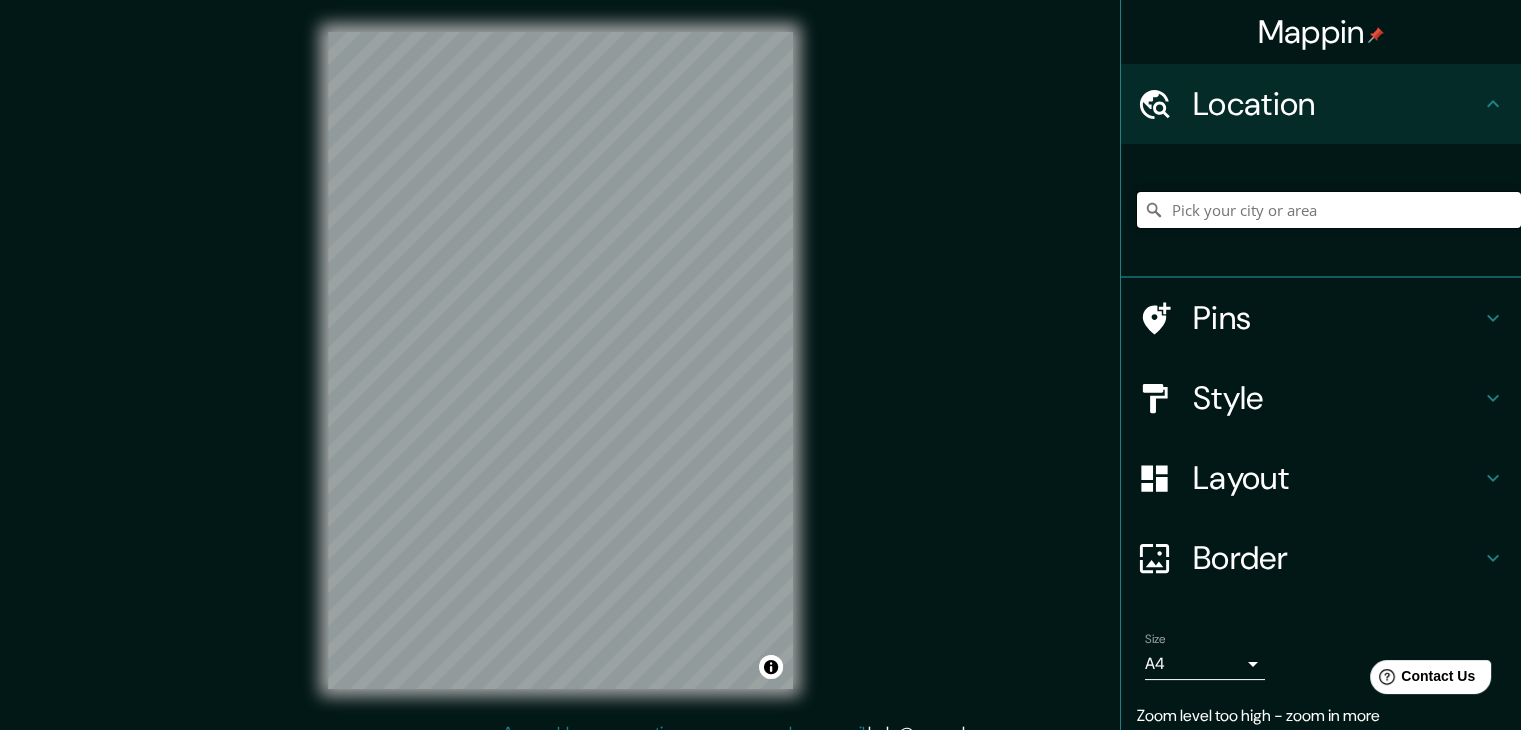 click at bounding box center [1329, 210] 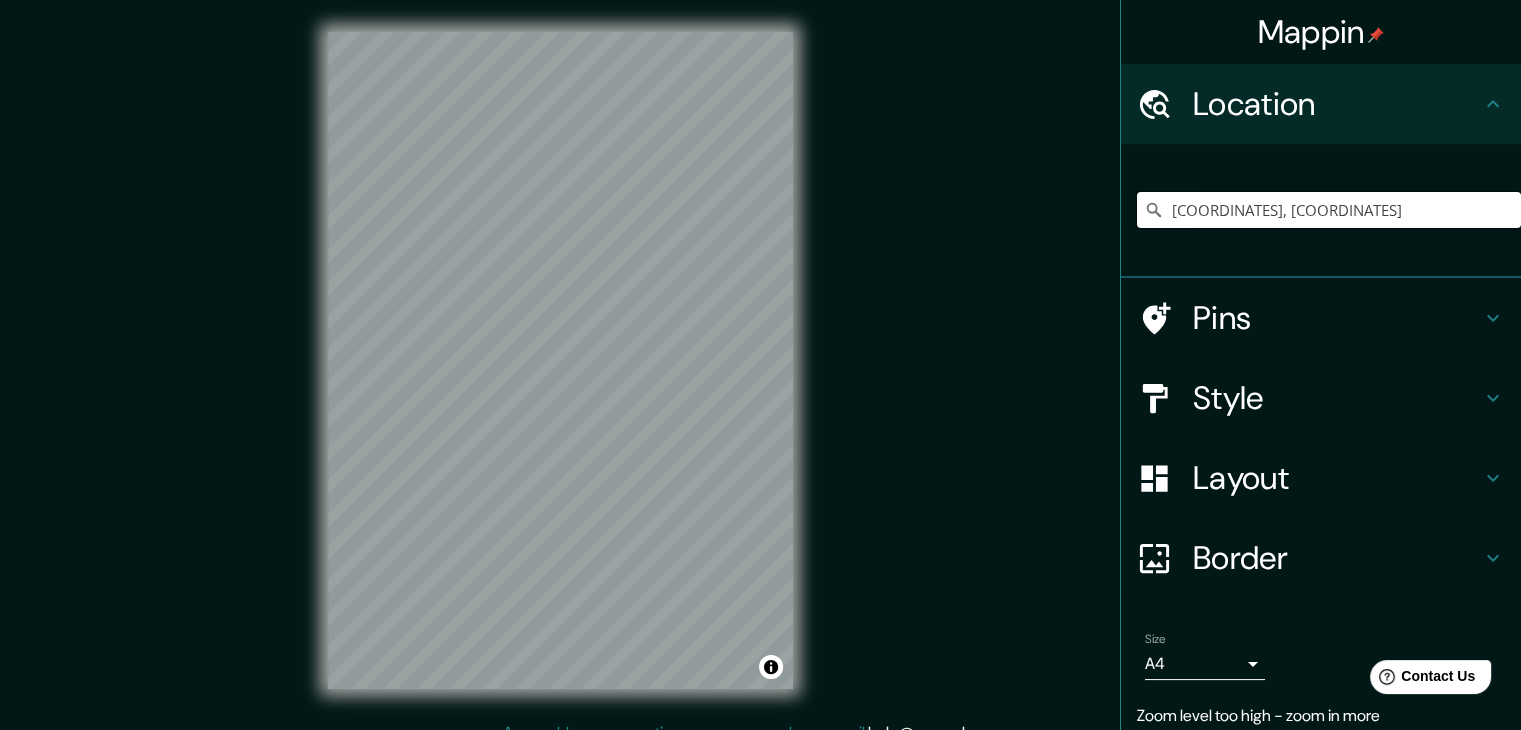 type on "14.806835433994394, -89.97371814826417" 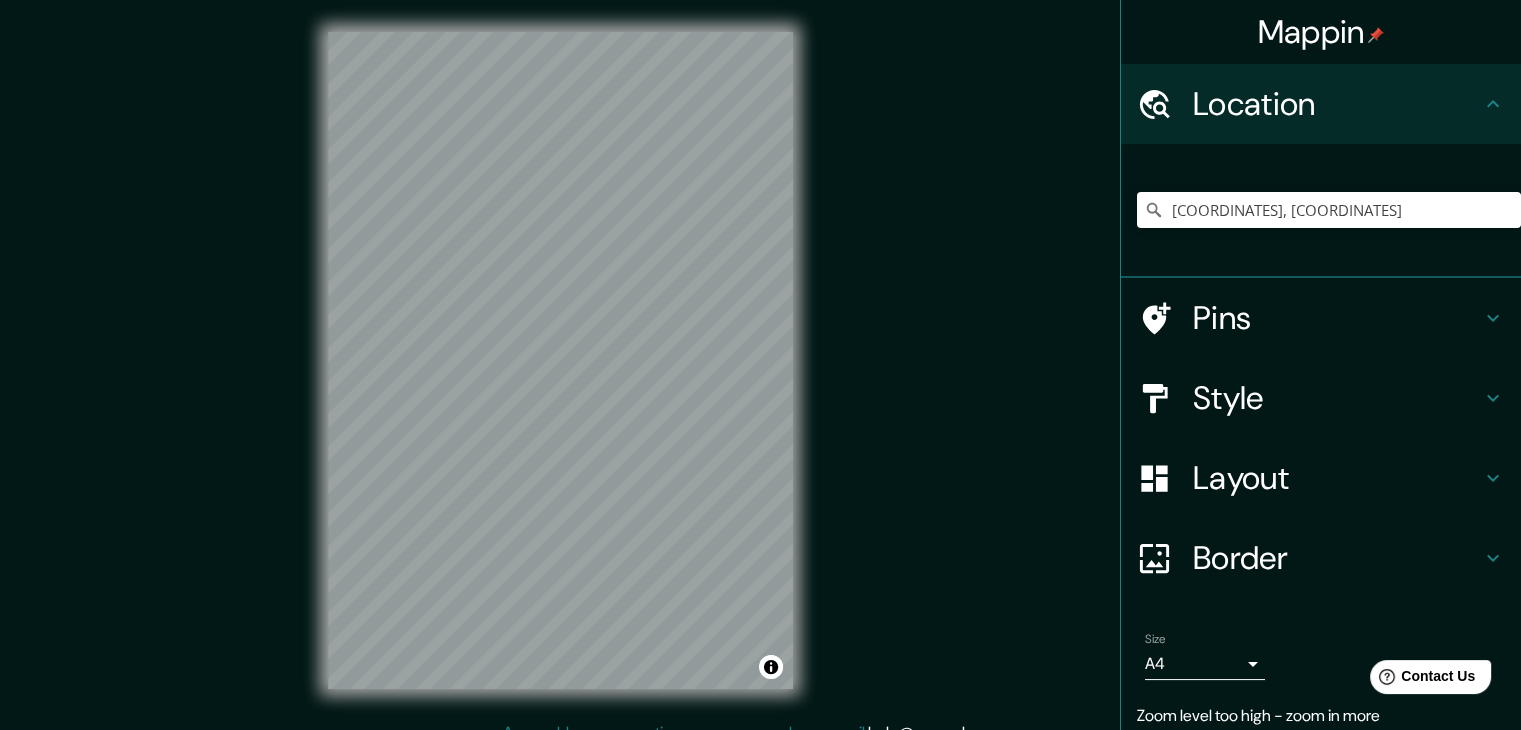click 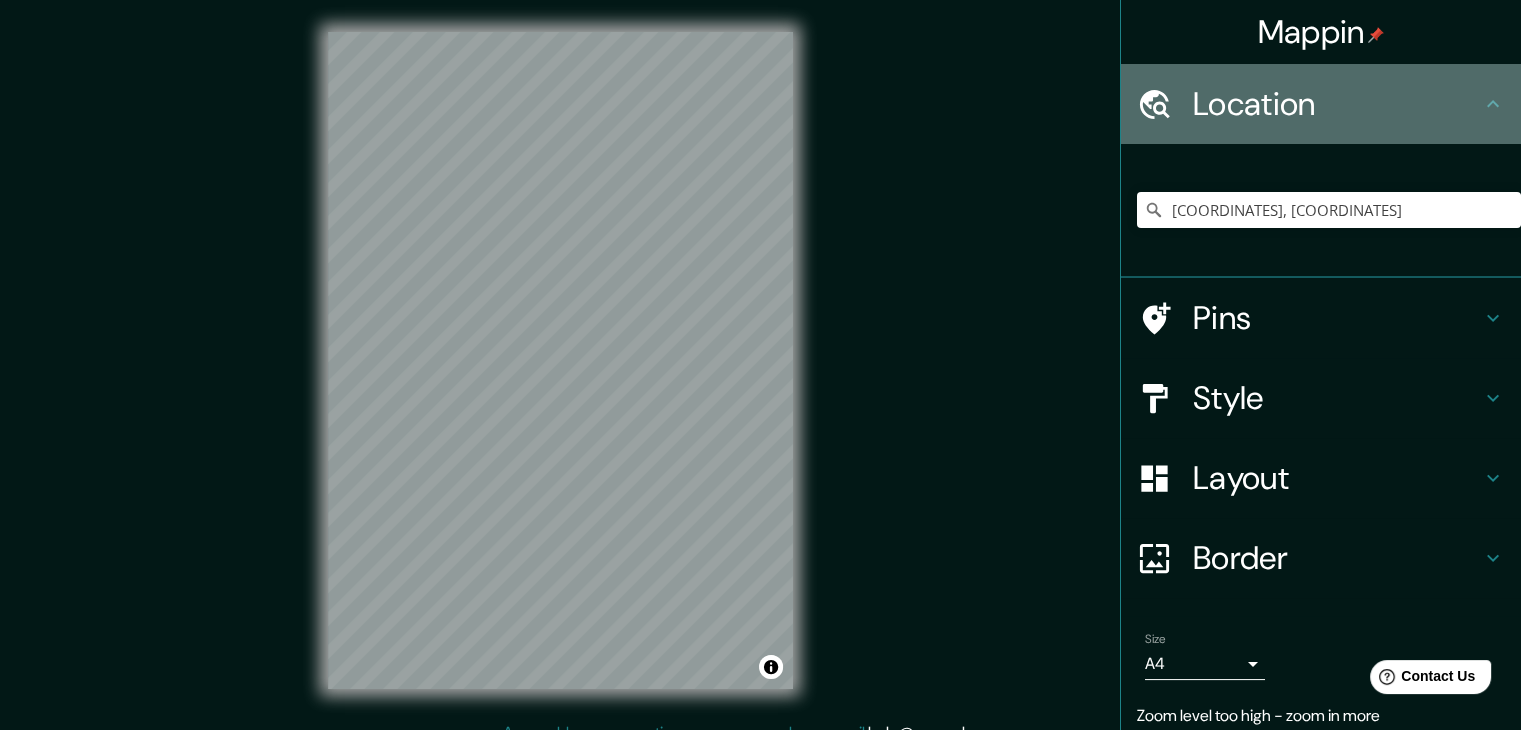 click on "Location" at bounding box center (1321, 104) 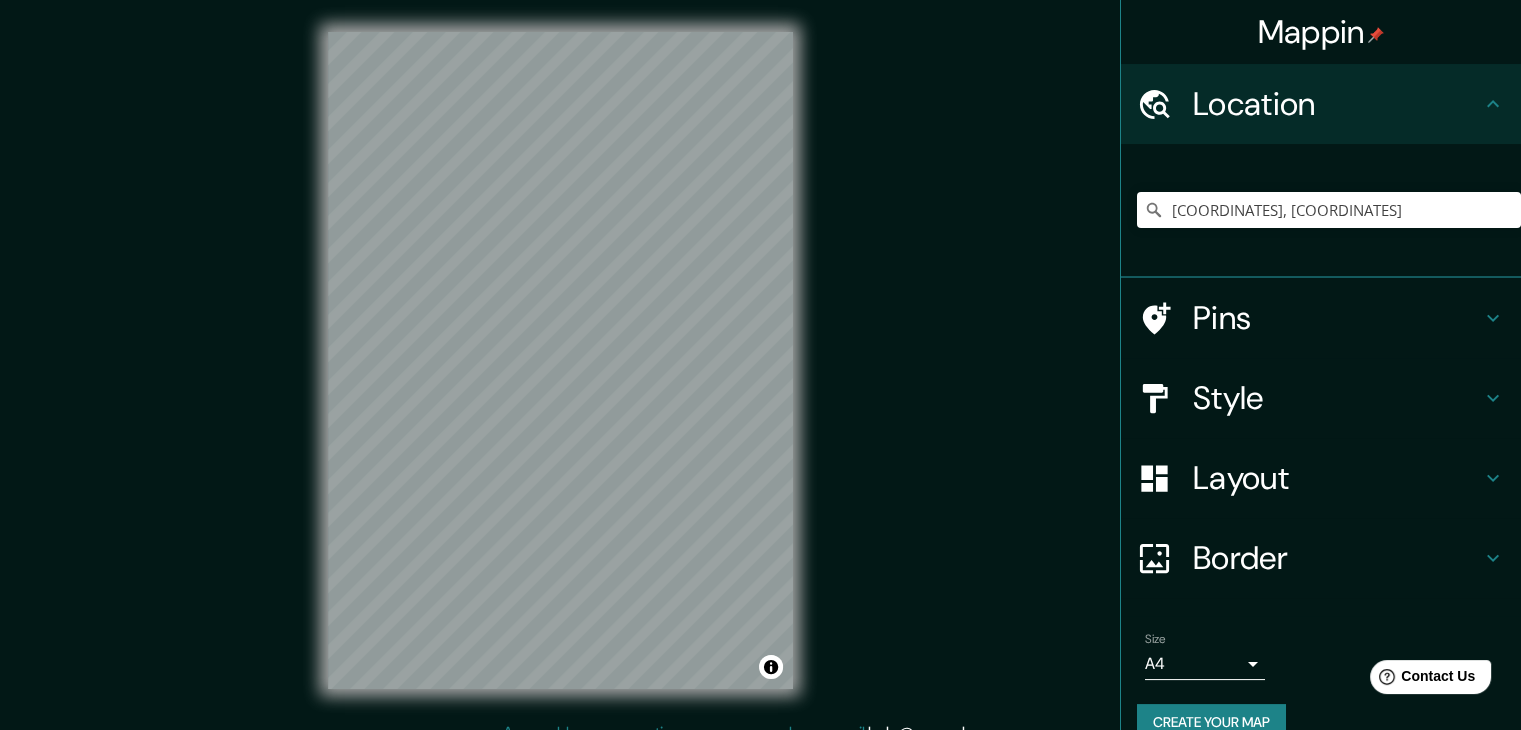 click 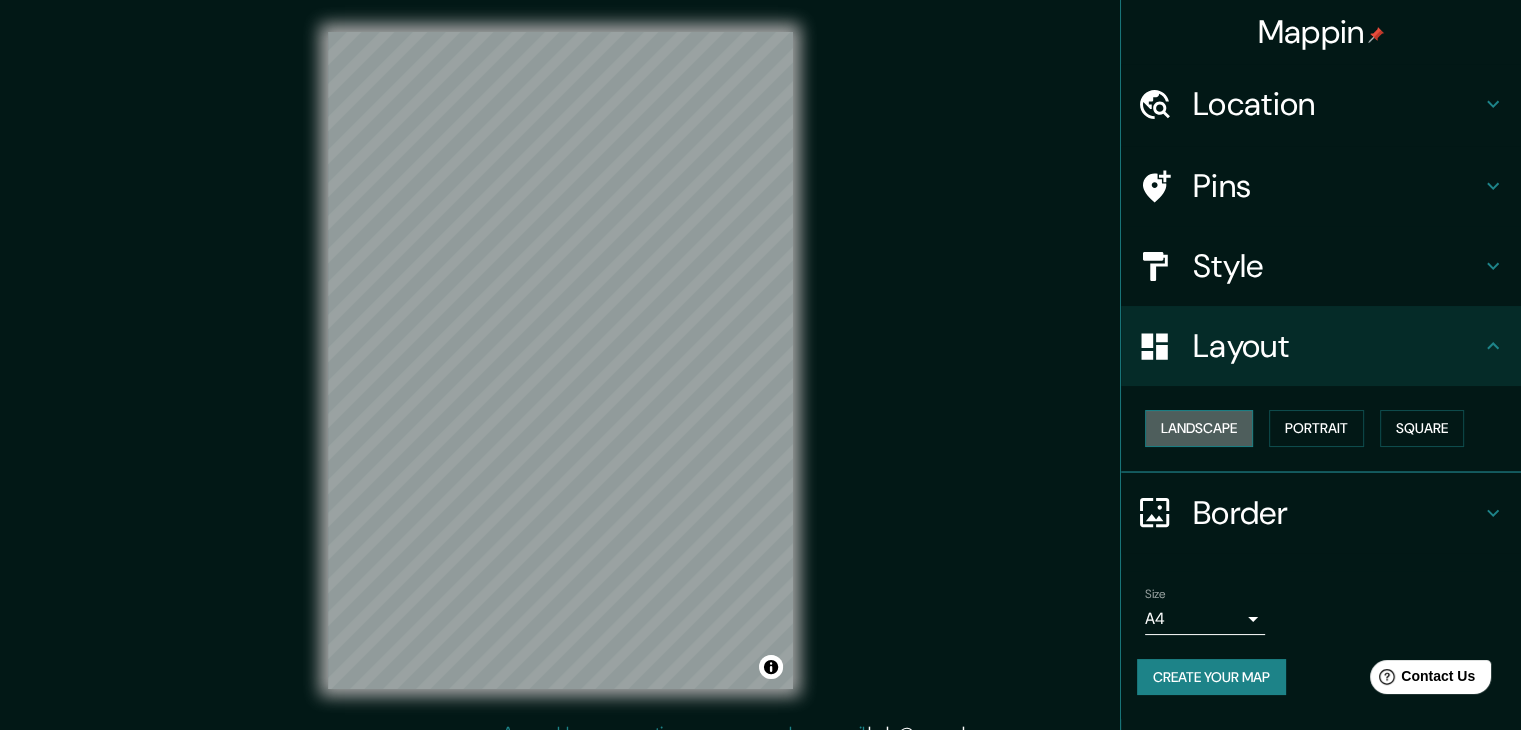 click on "Landscape" at bounding box center [1199, 428] 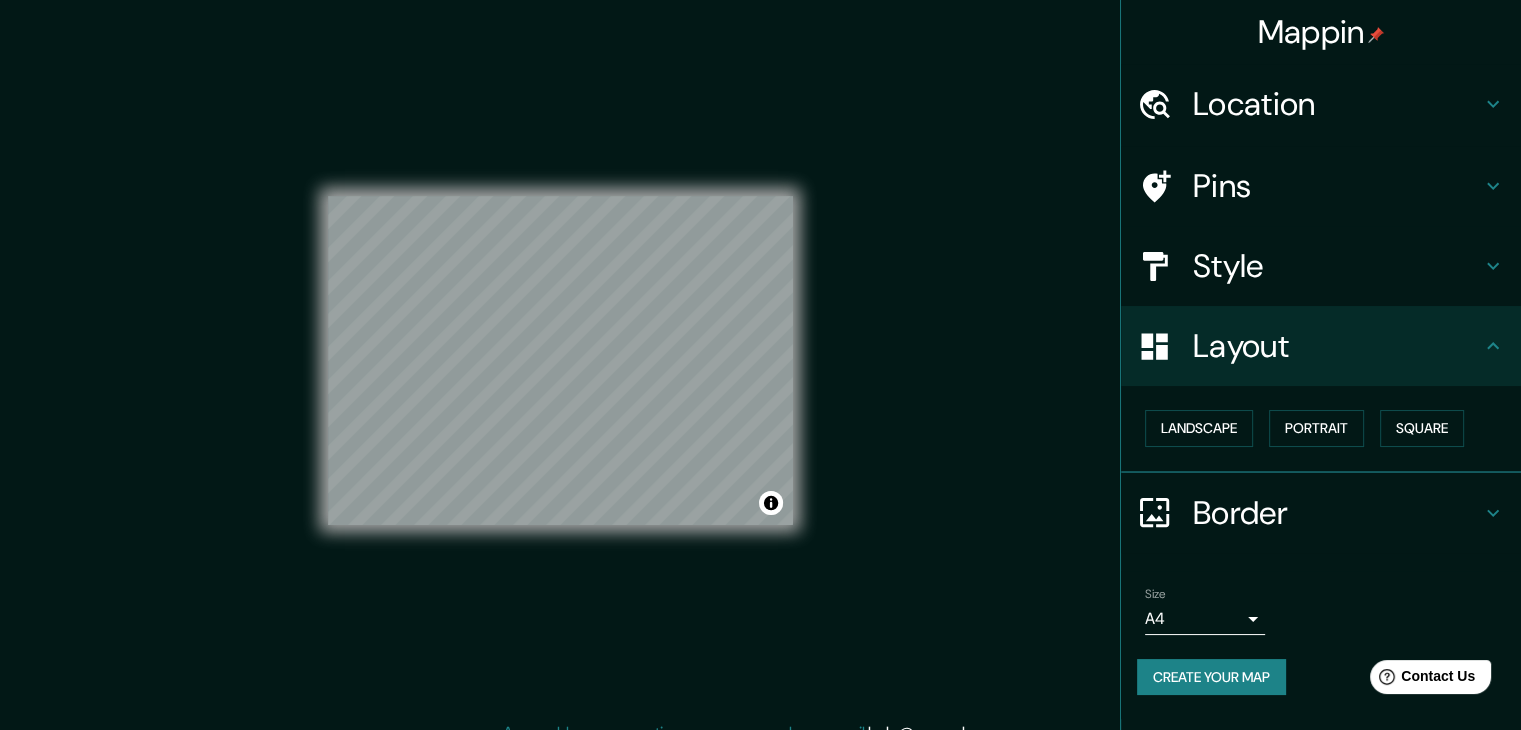 scroll, scrollTop: 154, scrollLeft: 0, axis: vertical 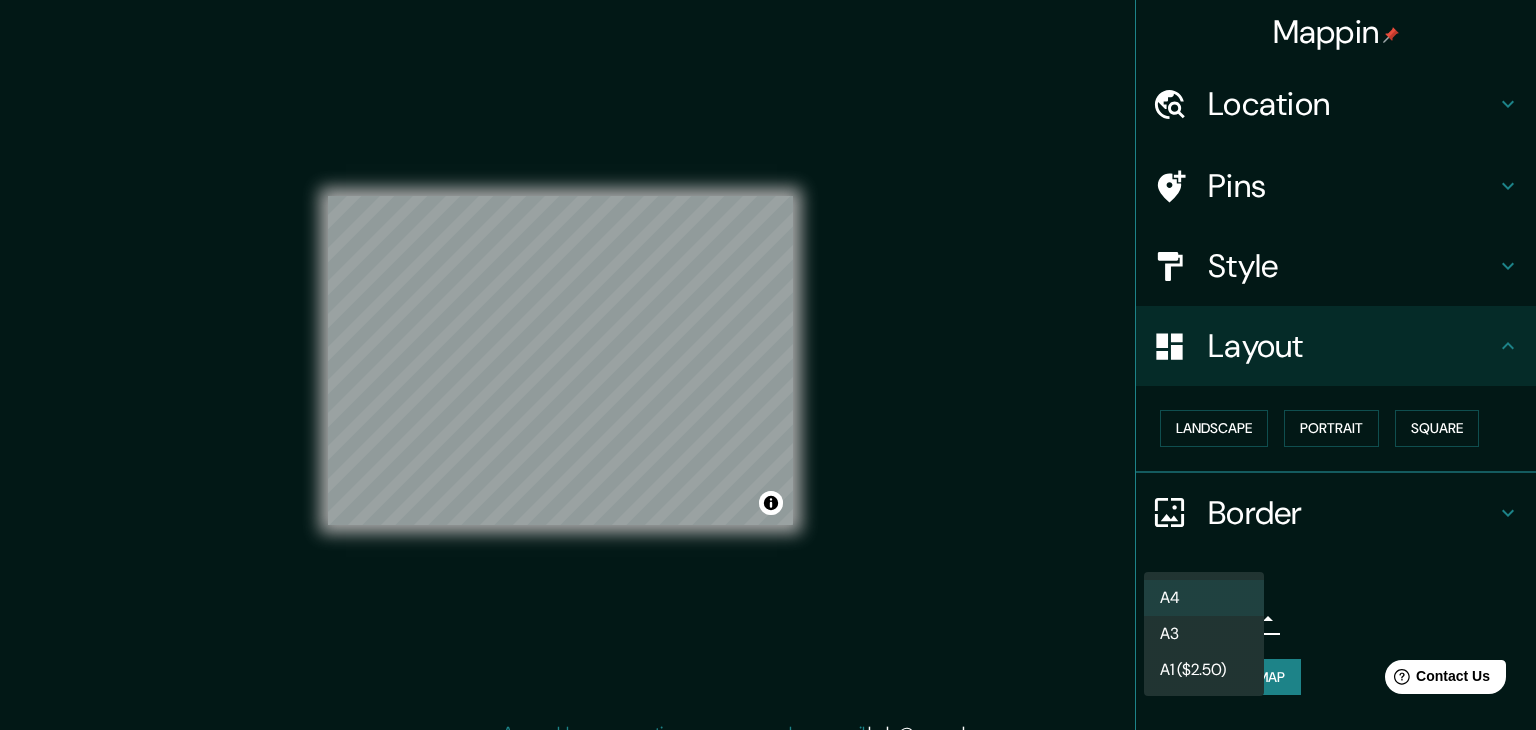 click on "Mappin Location 14.806835433994394, -89.97371814826417 Pins Style Layout Landscape Portrait Square Border Choose a border.  Hint : you can make layers of the frame opaque to create some cool effects. None Simple Transparent Fancy Size A4 single Create your map © Mapbox   © OpenStreetMap   Improve this map Any problems, suggestions, or concerns please email    help@mappin.pro . . . A4 A3 A1 ($2.50)" at bounding box center (768, 365) 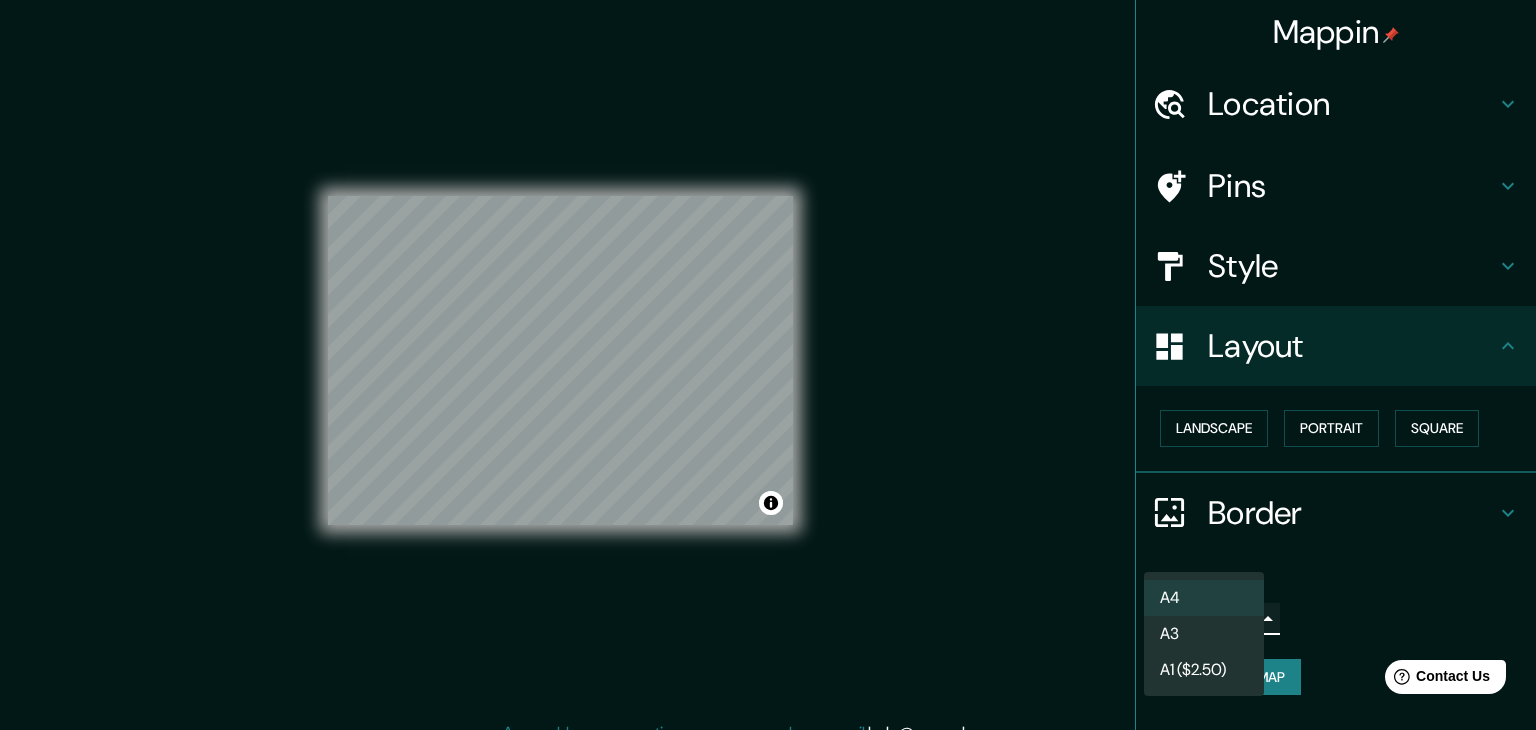 type on "a4" 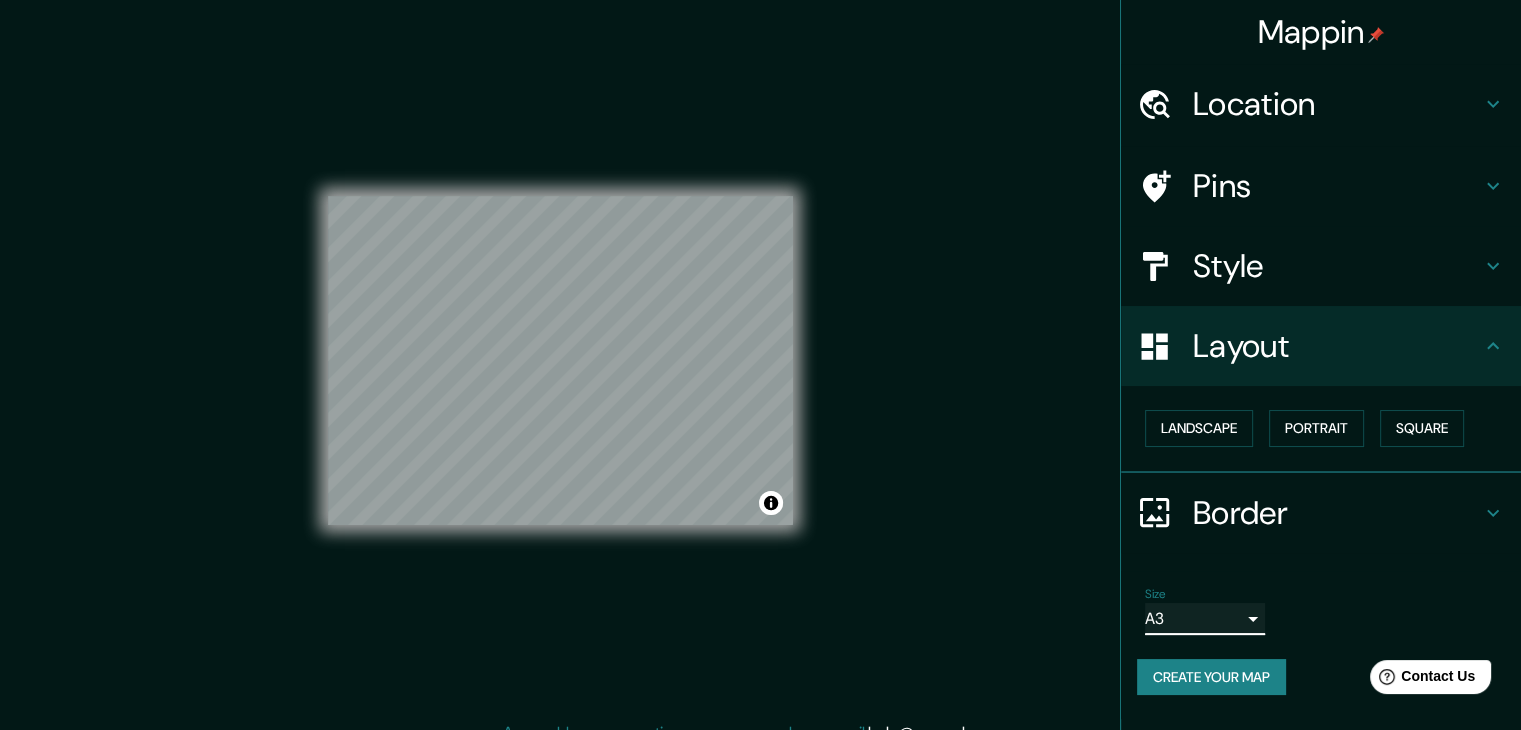 scroll, scrollTop: 154, scrollLeft: 0, axis: vertical 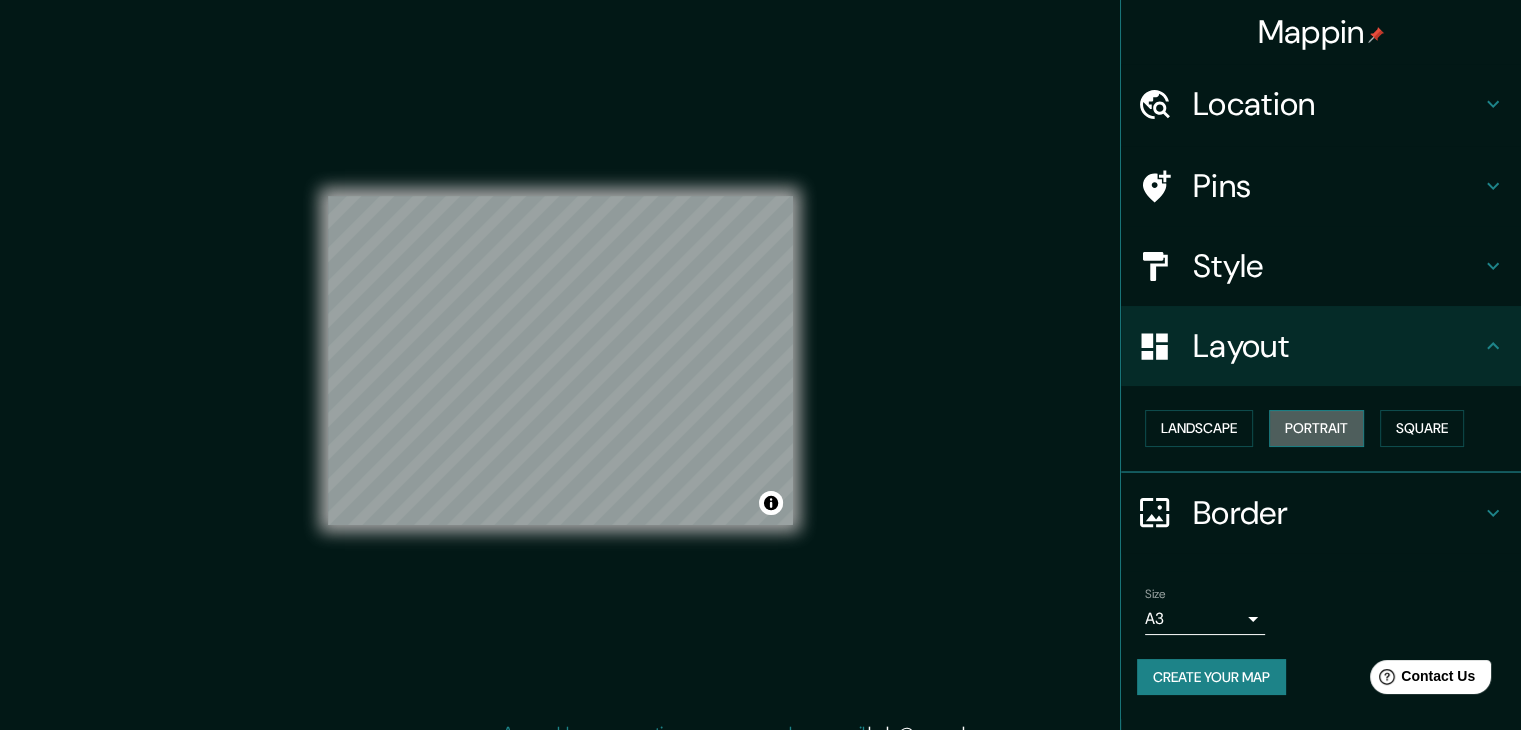 click on "Portrait" at bounding box center (1316, 428) 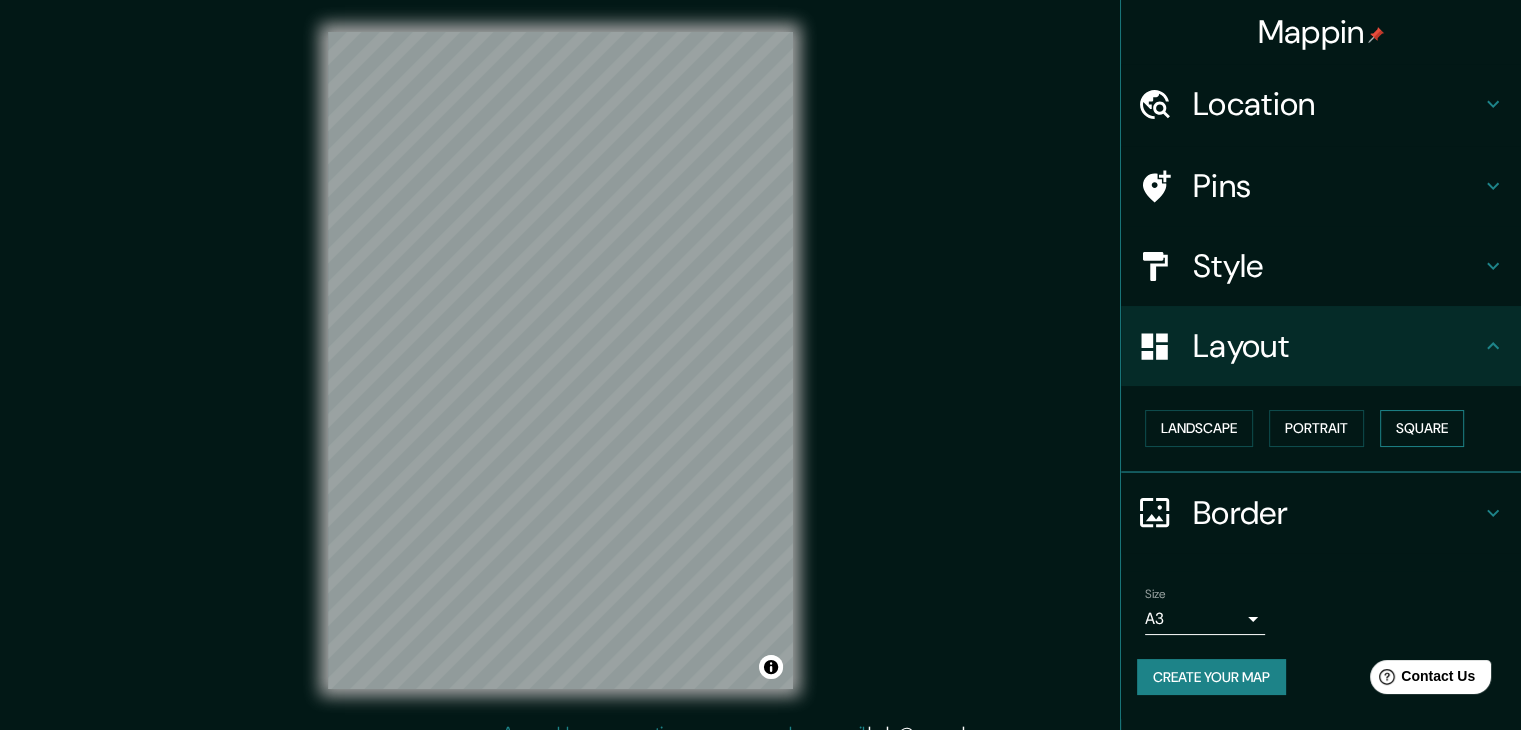 click on "Square" at bounding box center (1422, 428) 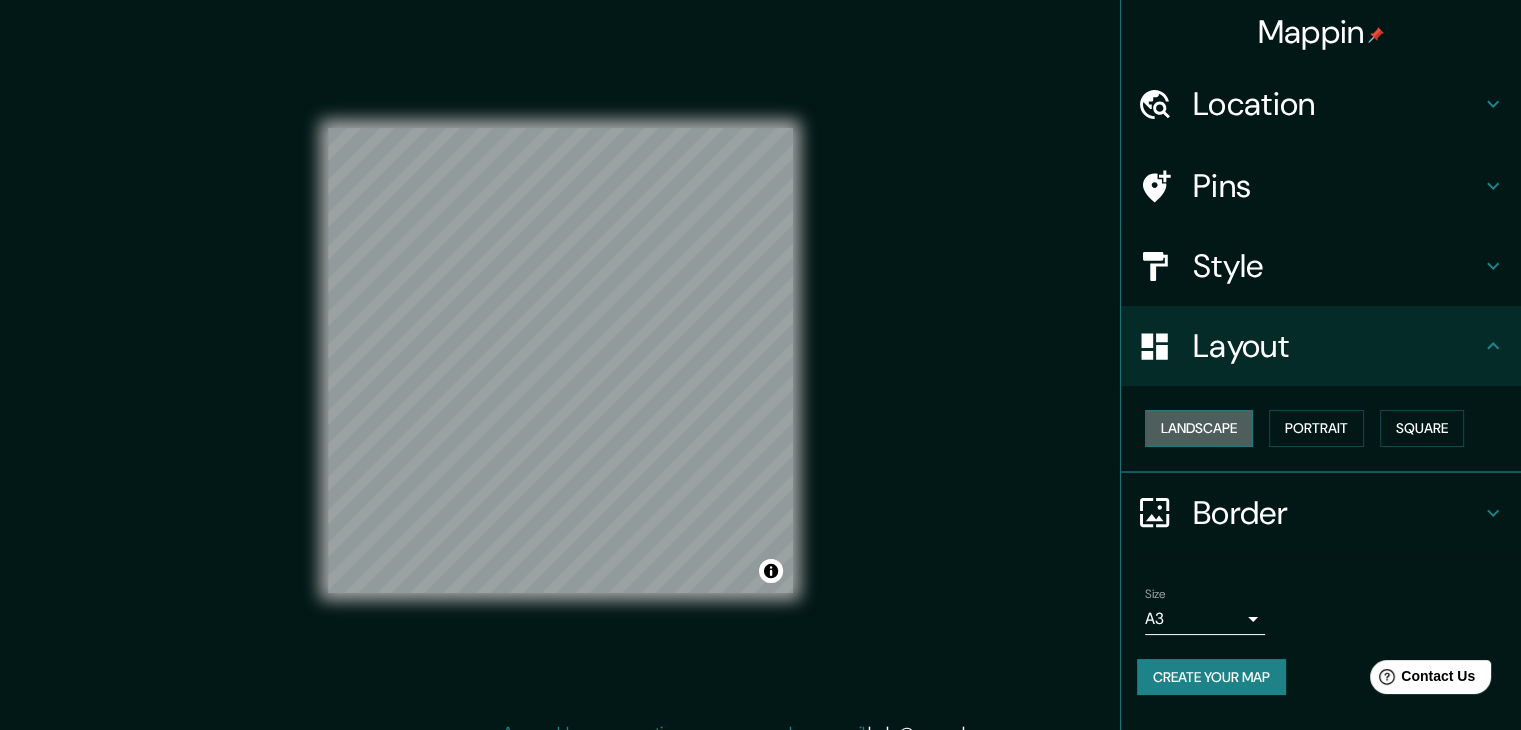 click on "Landscape" at bounding box center (1199, 428) 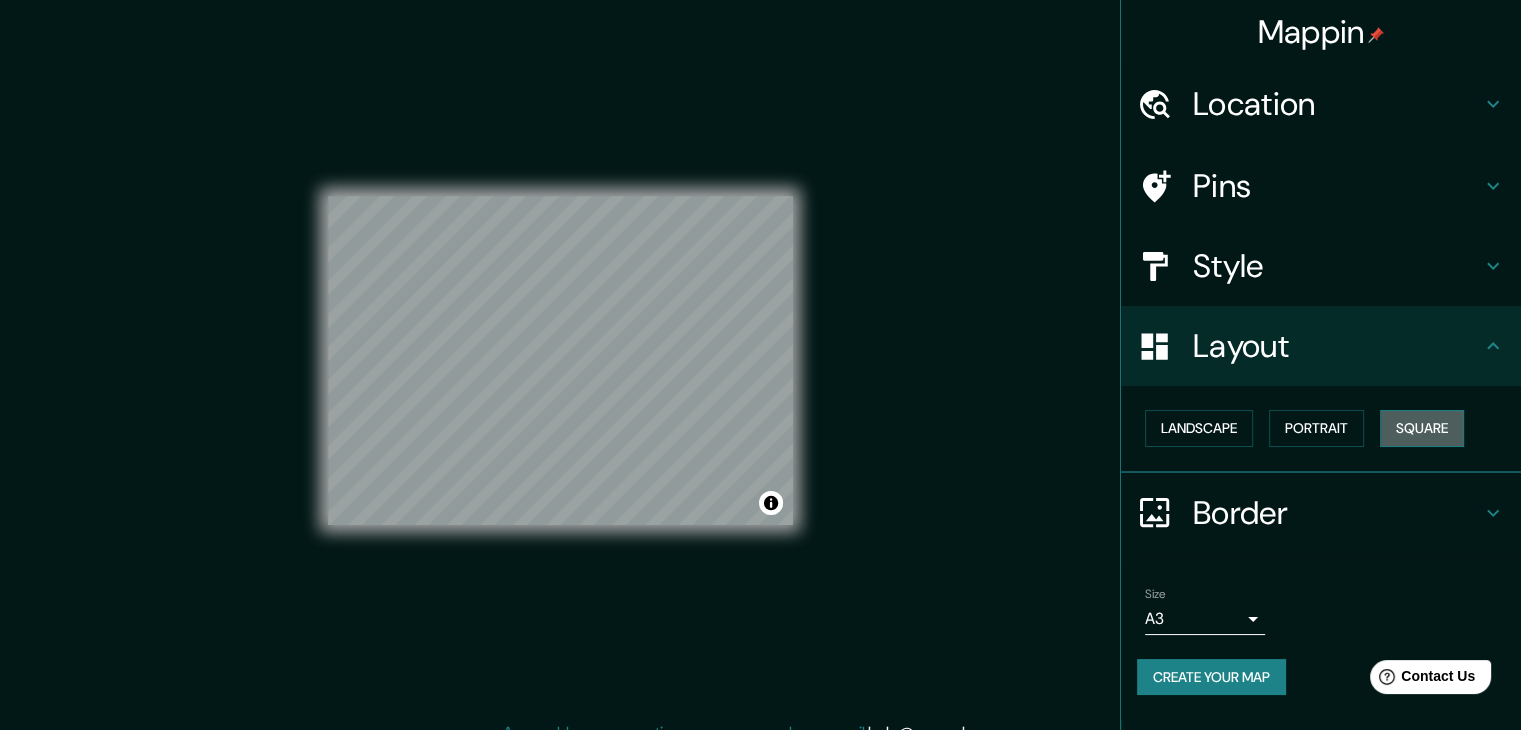 click on "Square" at bounding box center (1422, 428) 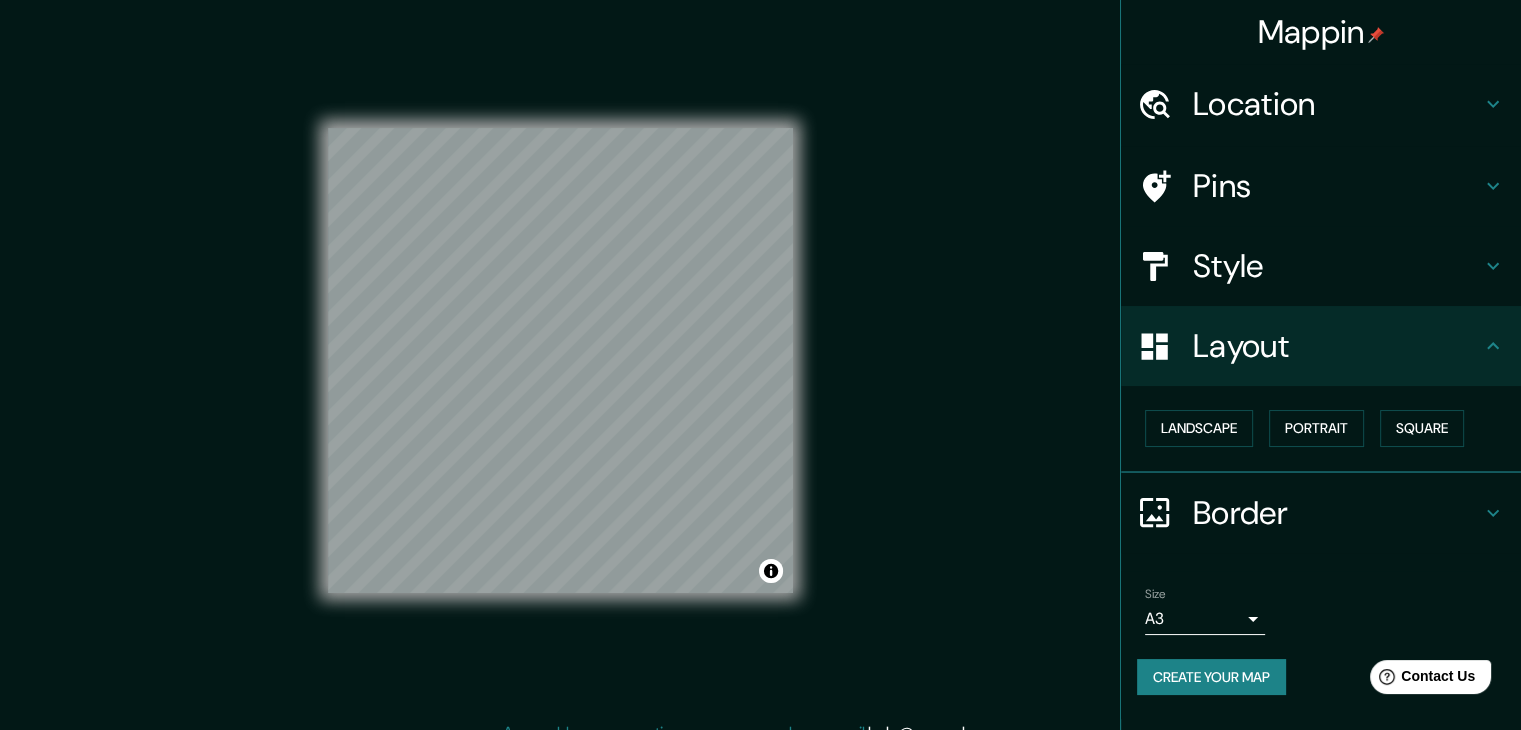 click on "Style" at bounding box center (1337, 266) 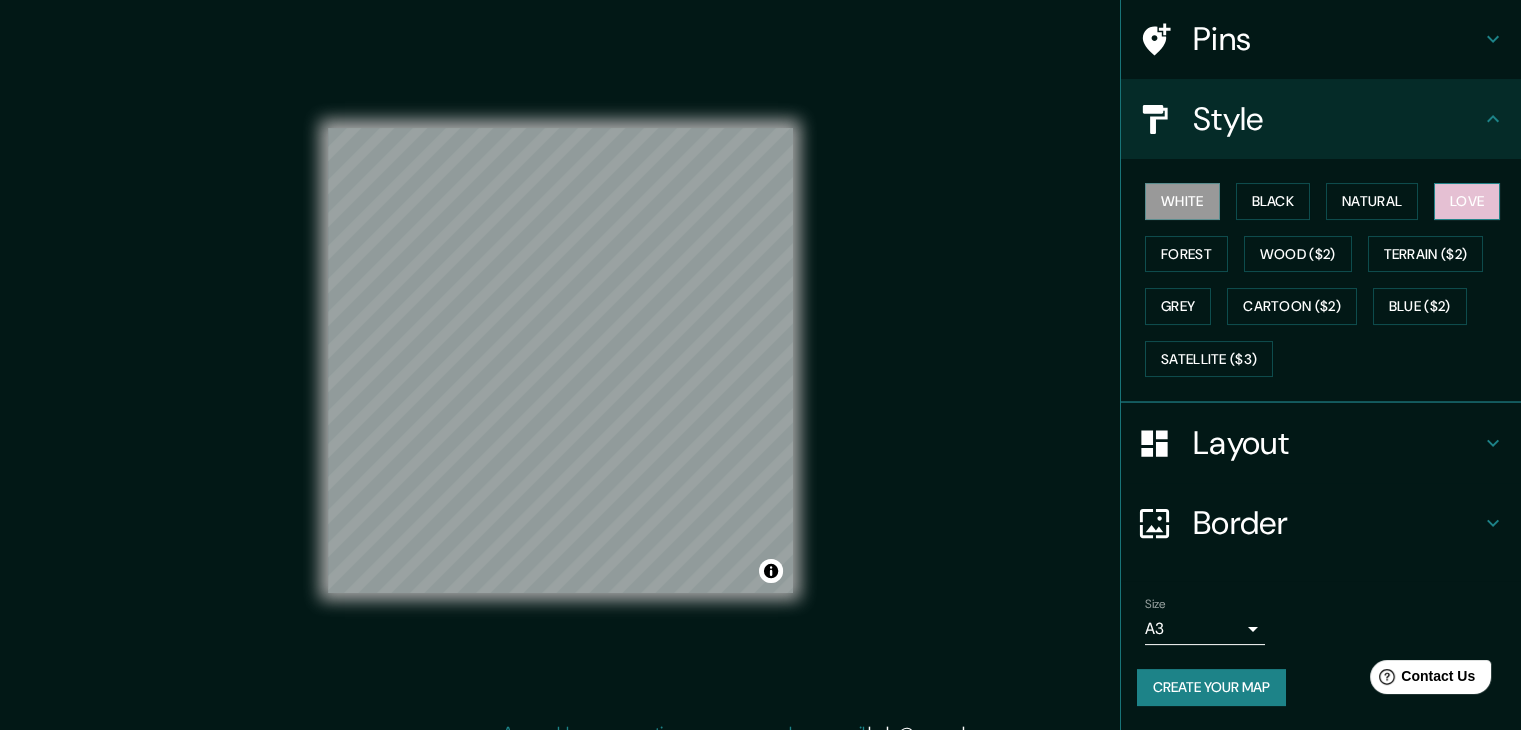 click on "Love" at bounding box center [1467, 201] 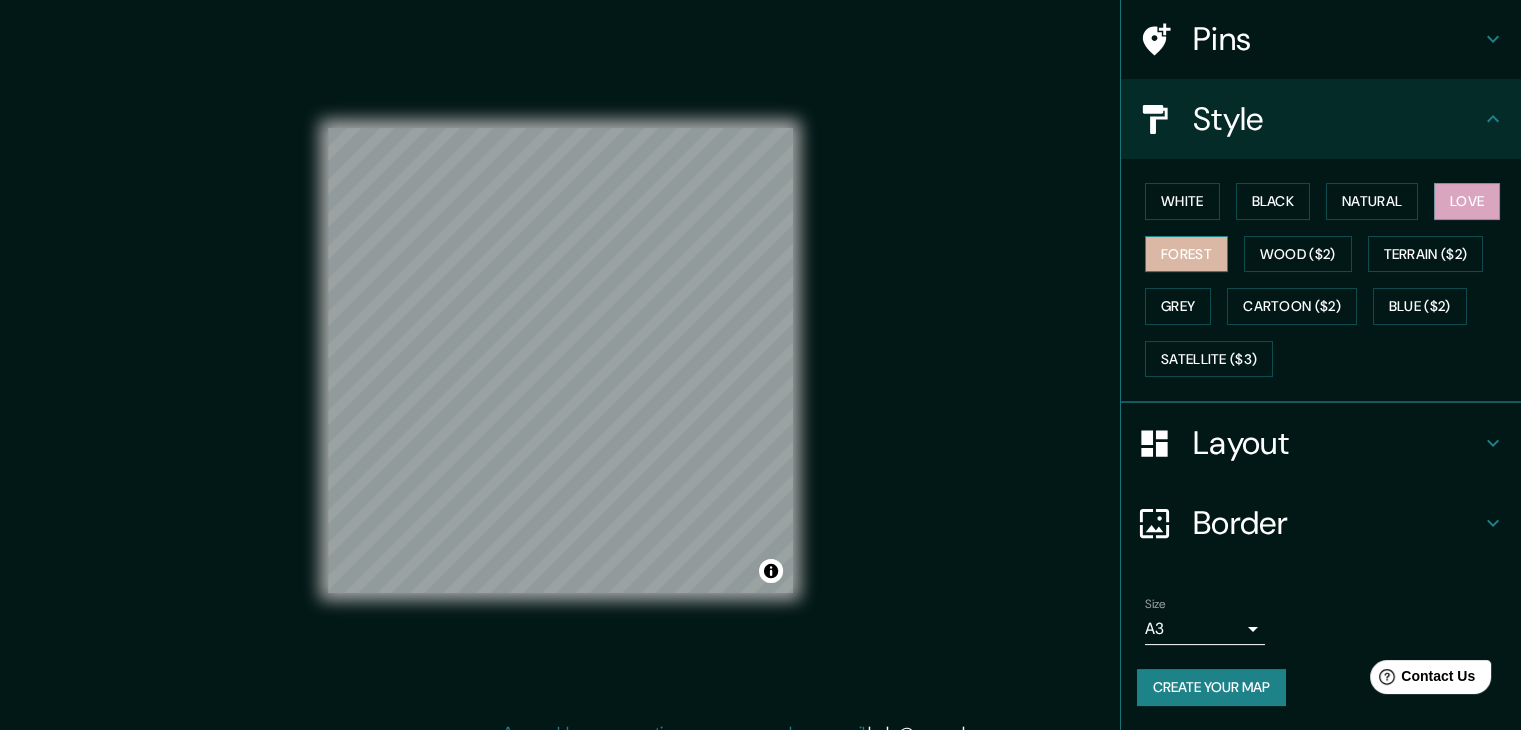 click on "Forest" at bounding box center (1186, 254) 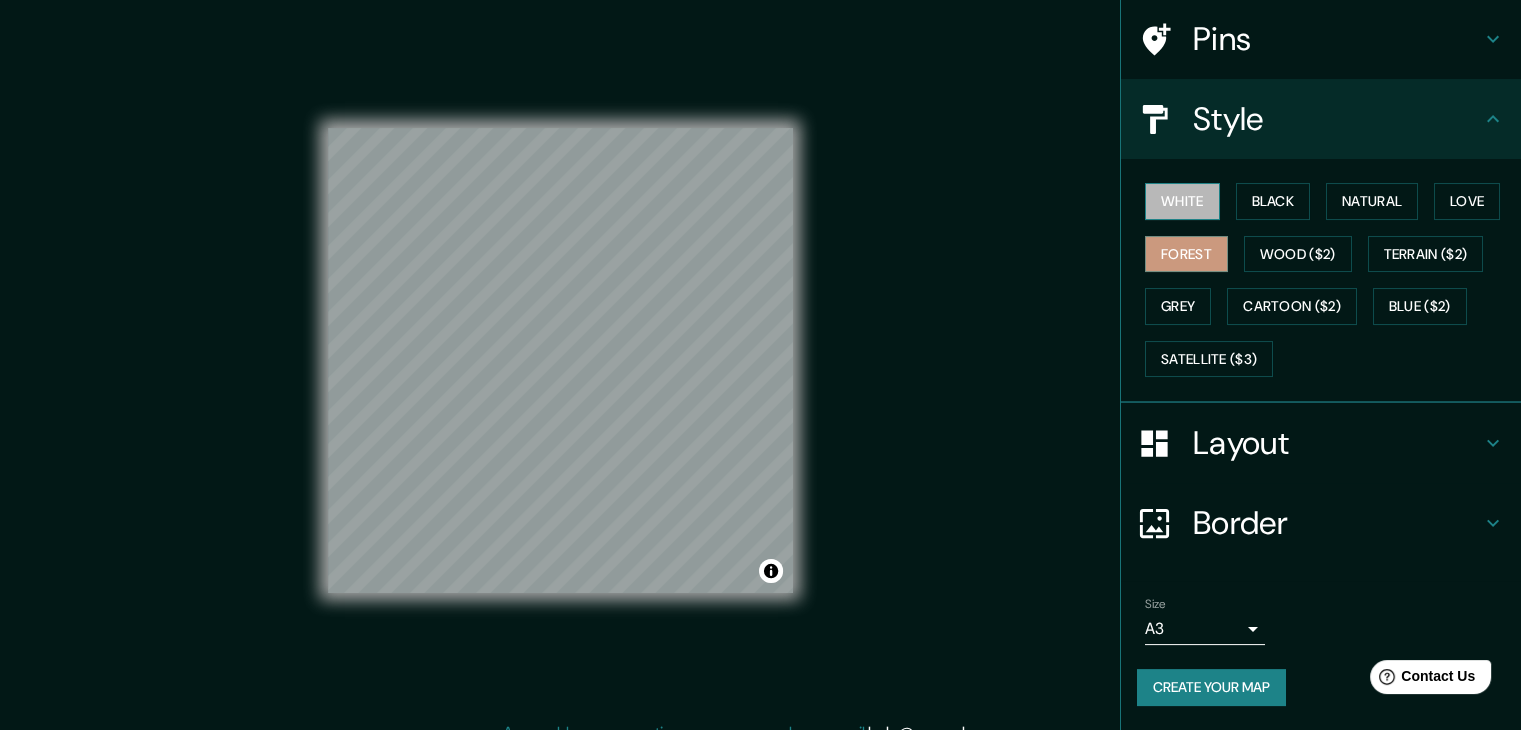 click on "White" at bounding box center [1182, 201] 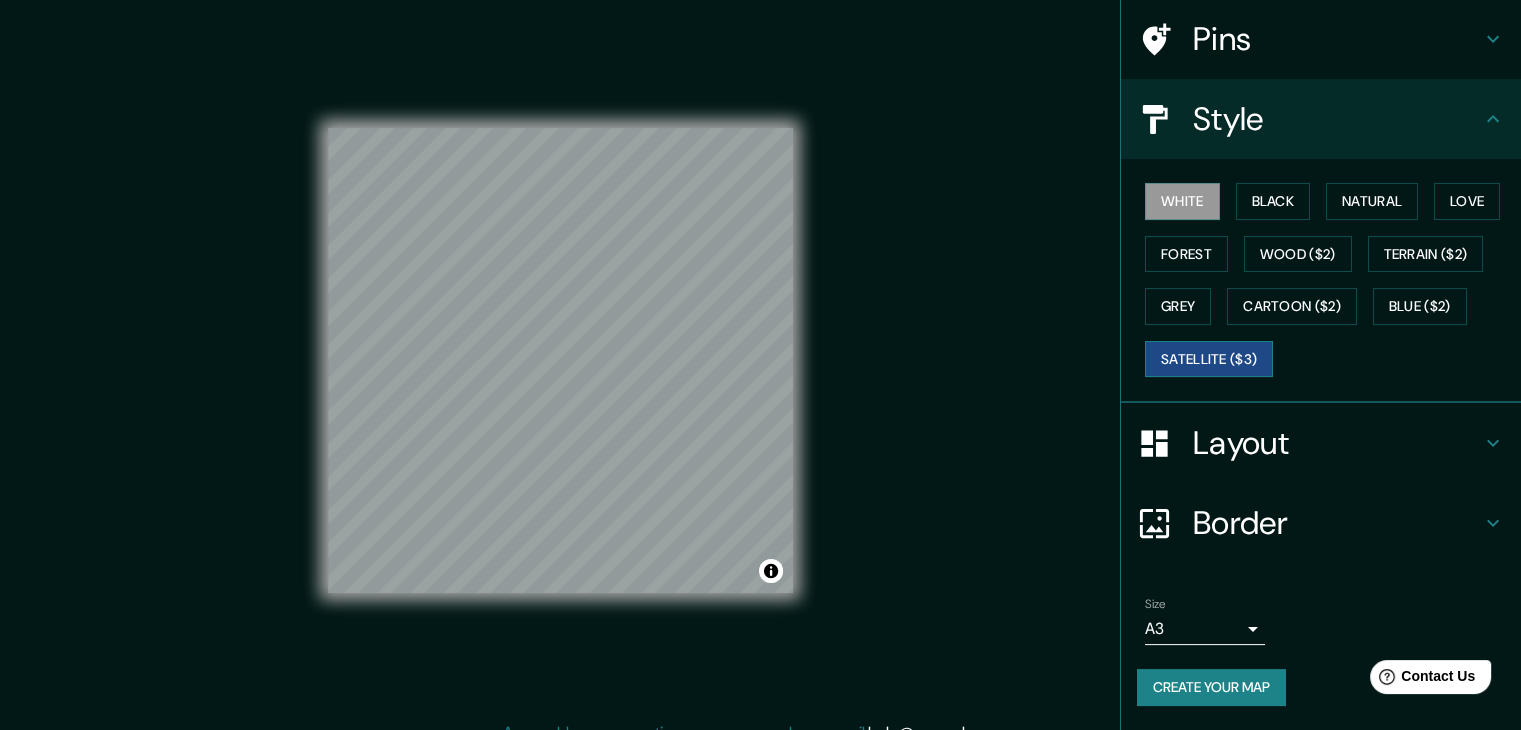 click on "Satellite ($3)" at bounding box center (1209, 359) 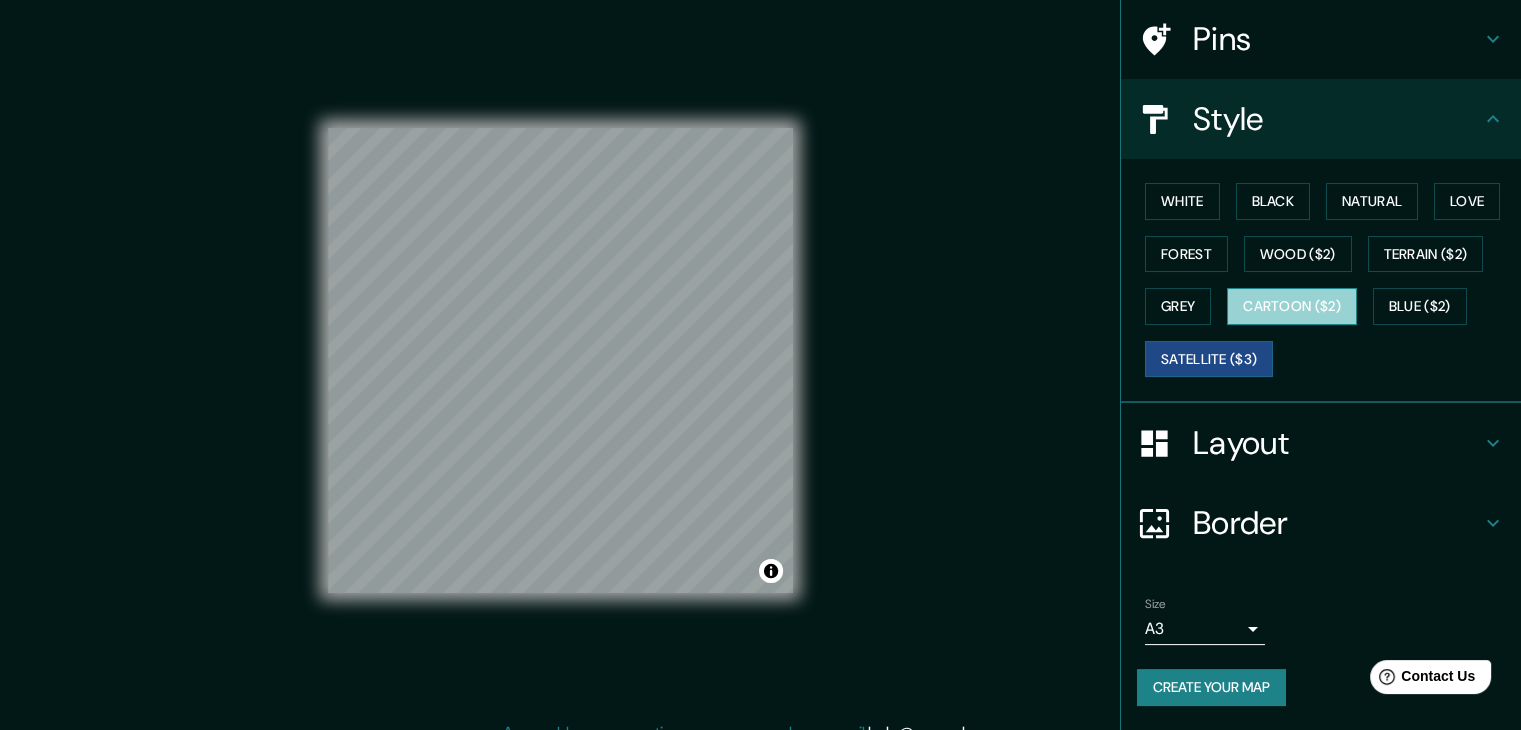 click on "Cartoon ($2)" at bounding box center [1292, 306] 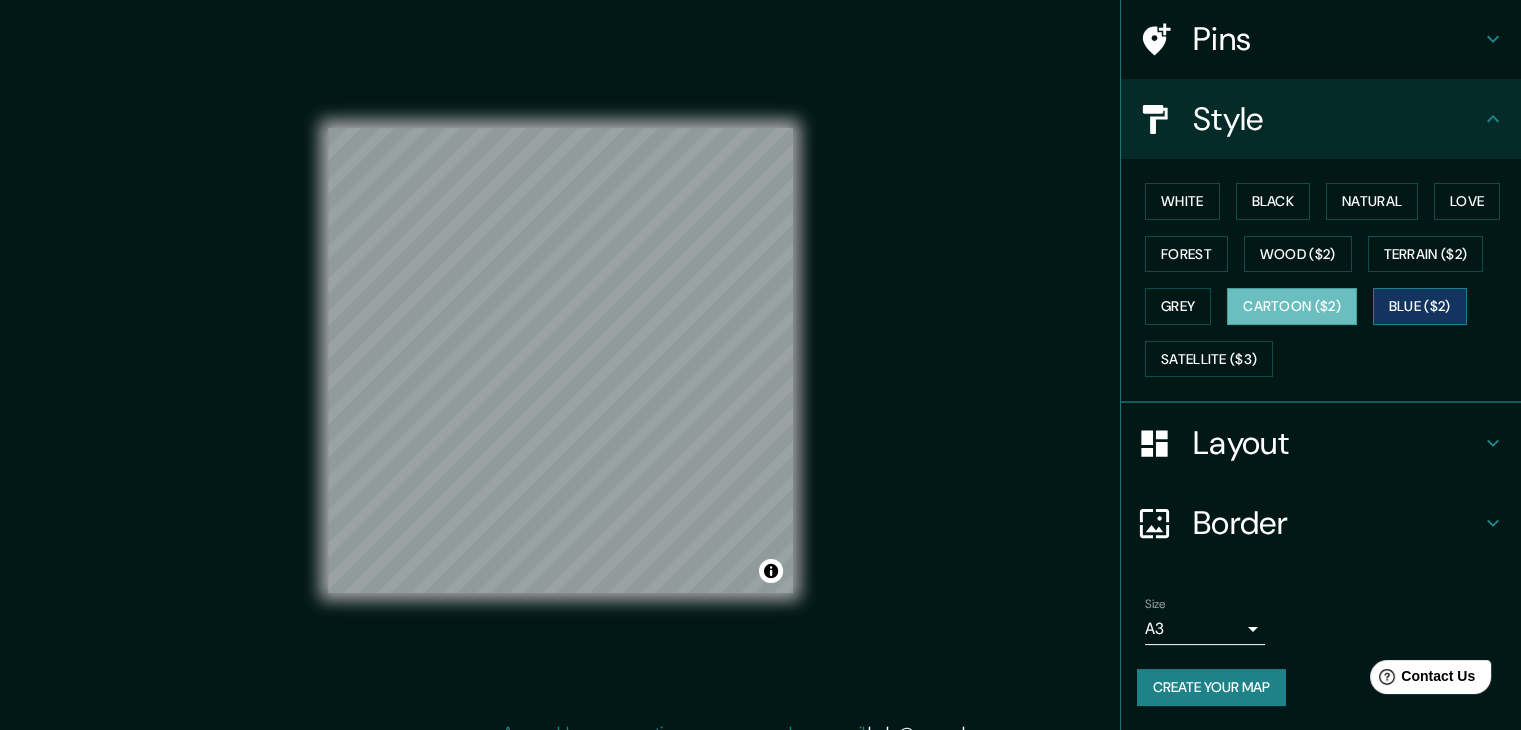 click on "Blue ($2)" at bounding box center [1420, 306] 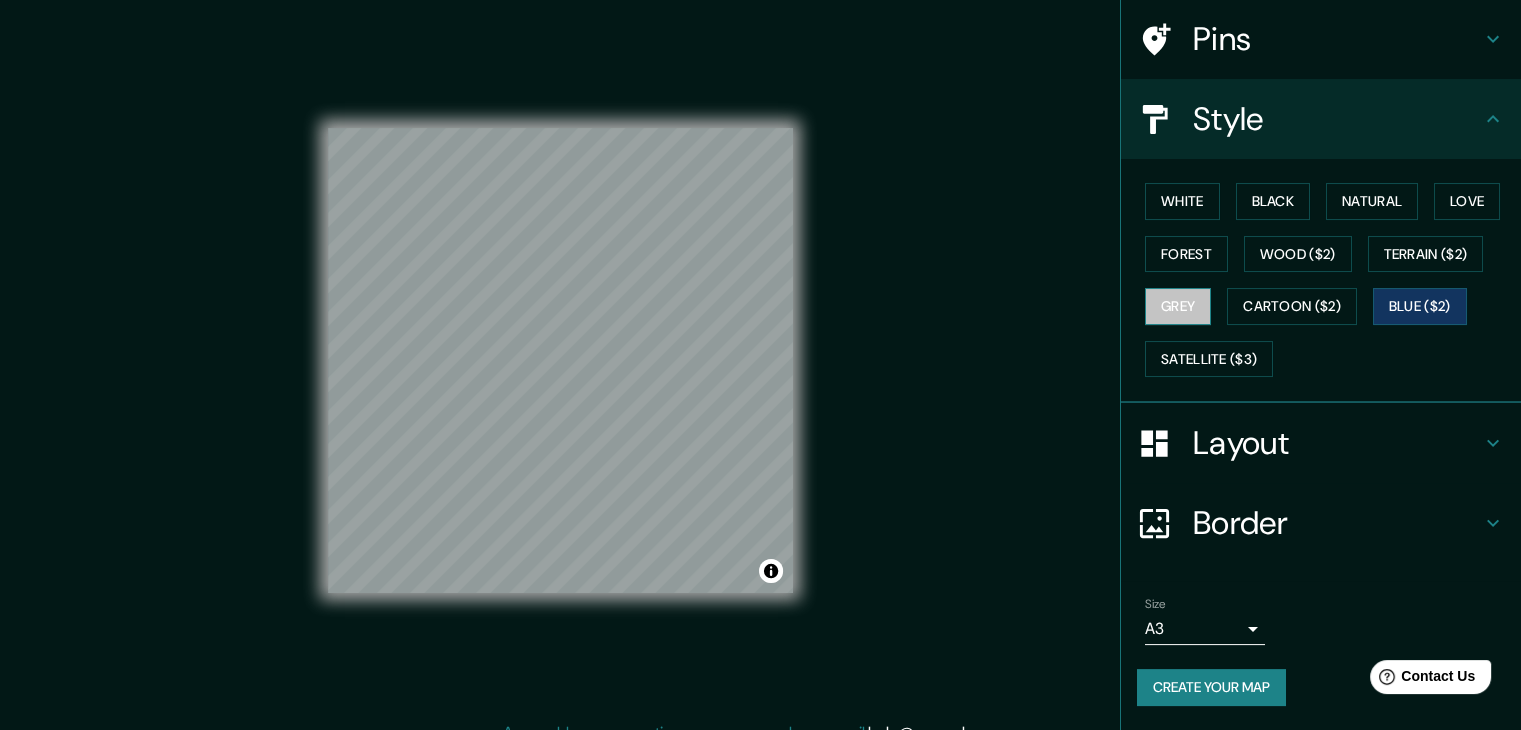click on "Grey" at bounding box center (1178, 306) 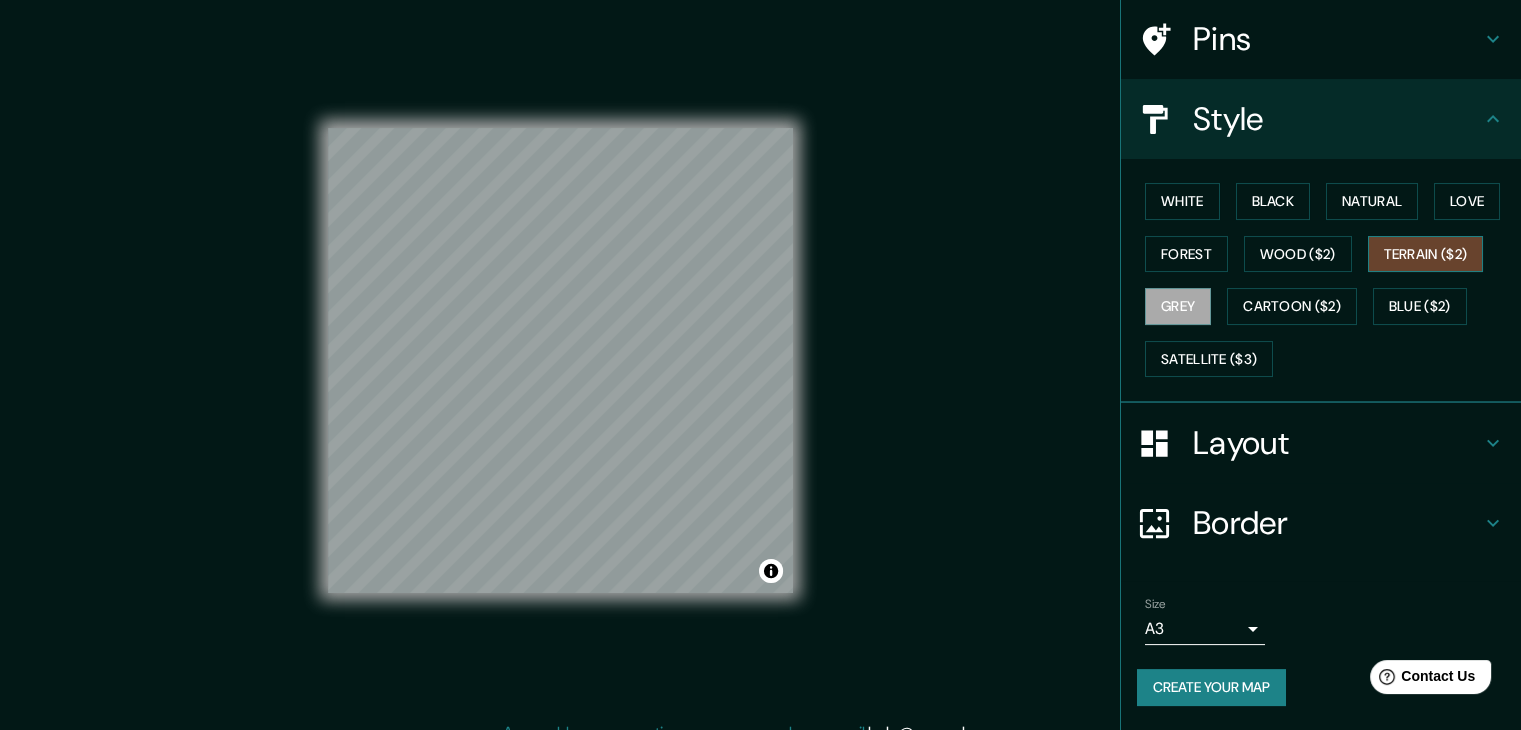 click on "Terrain ($2)" at bounding box center (1426, 254) 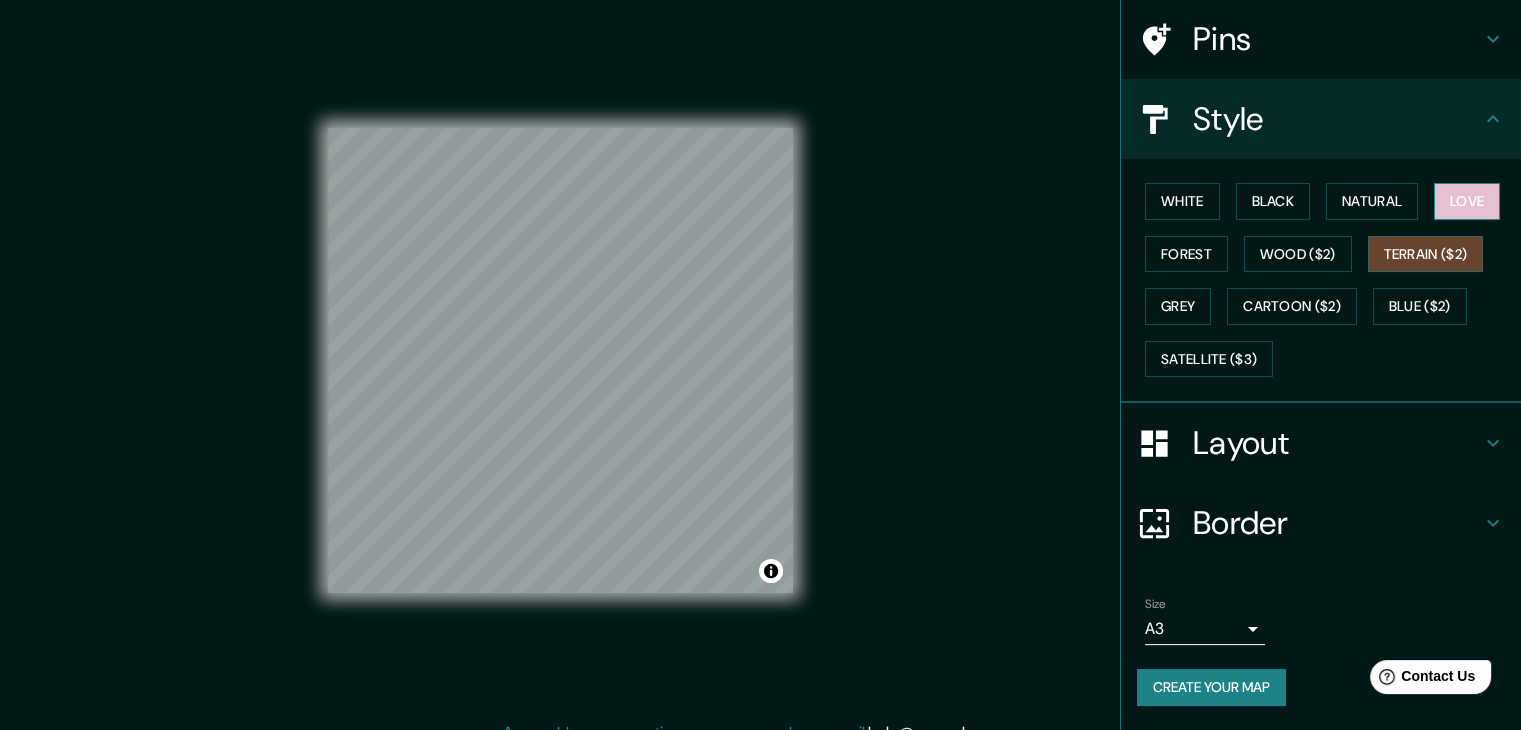 click on "Love" at bounding box center [1467, 201] 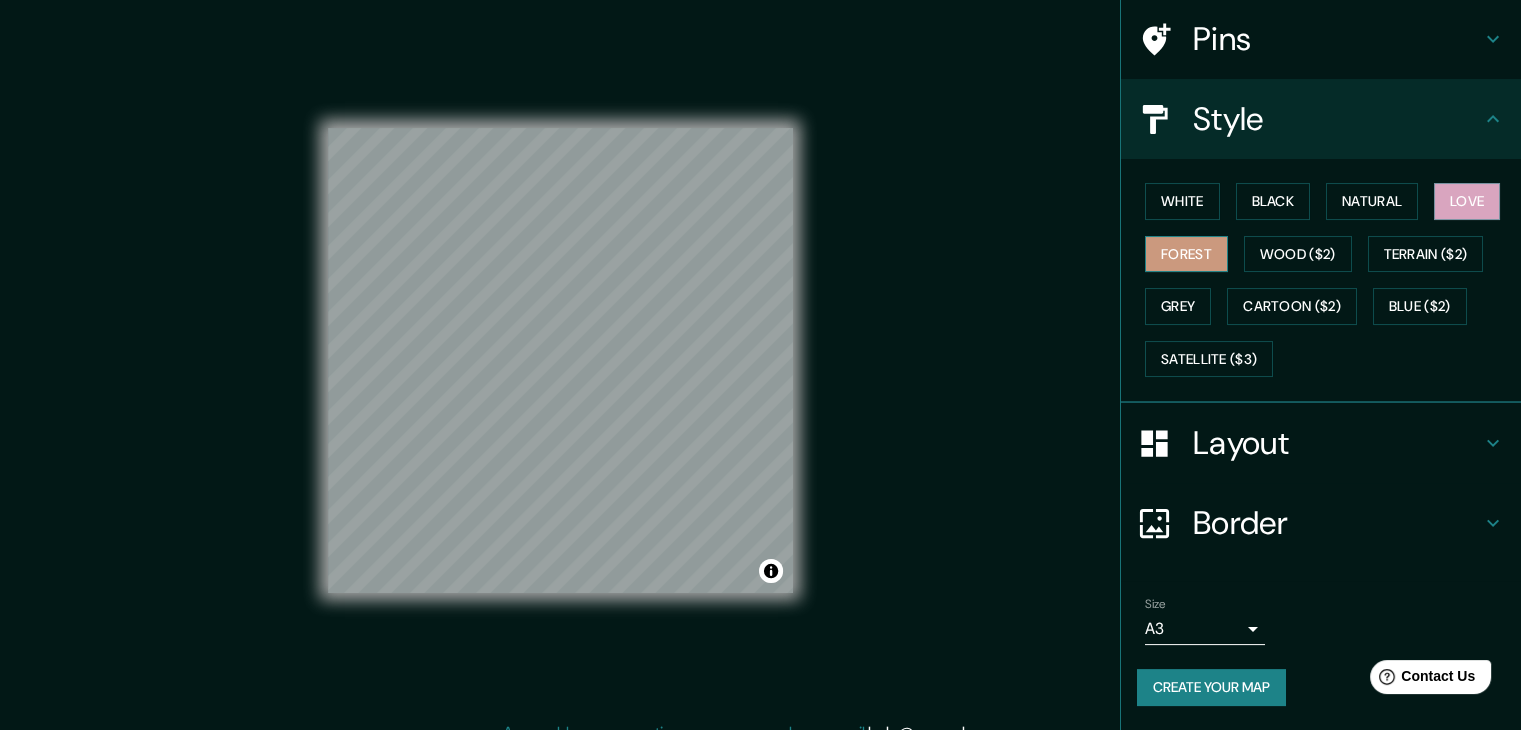click on "Forest" at bounding box center (1186, 254) 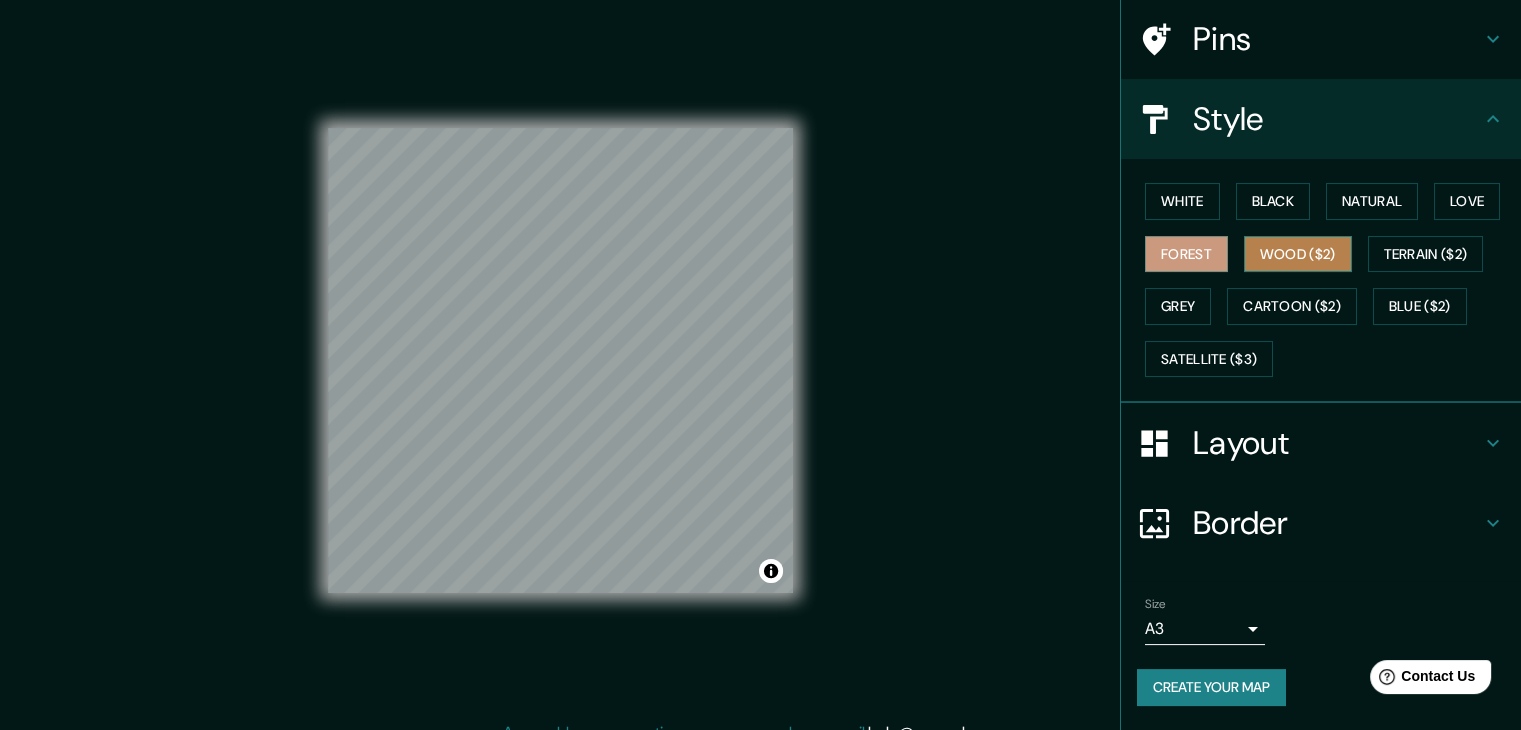 click on "Wood ($2)" at bounding box center [1298, 254] 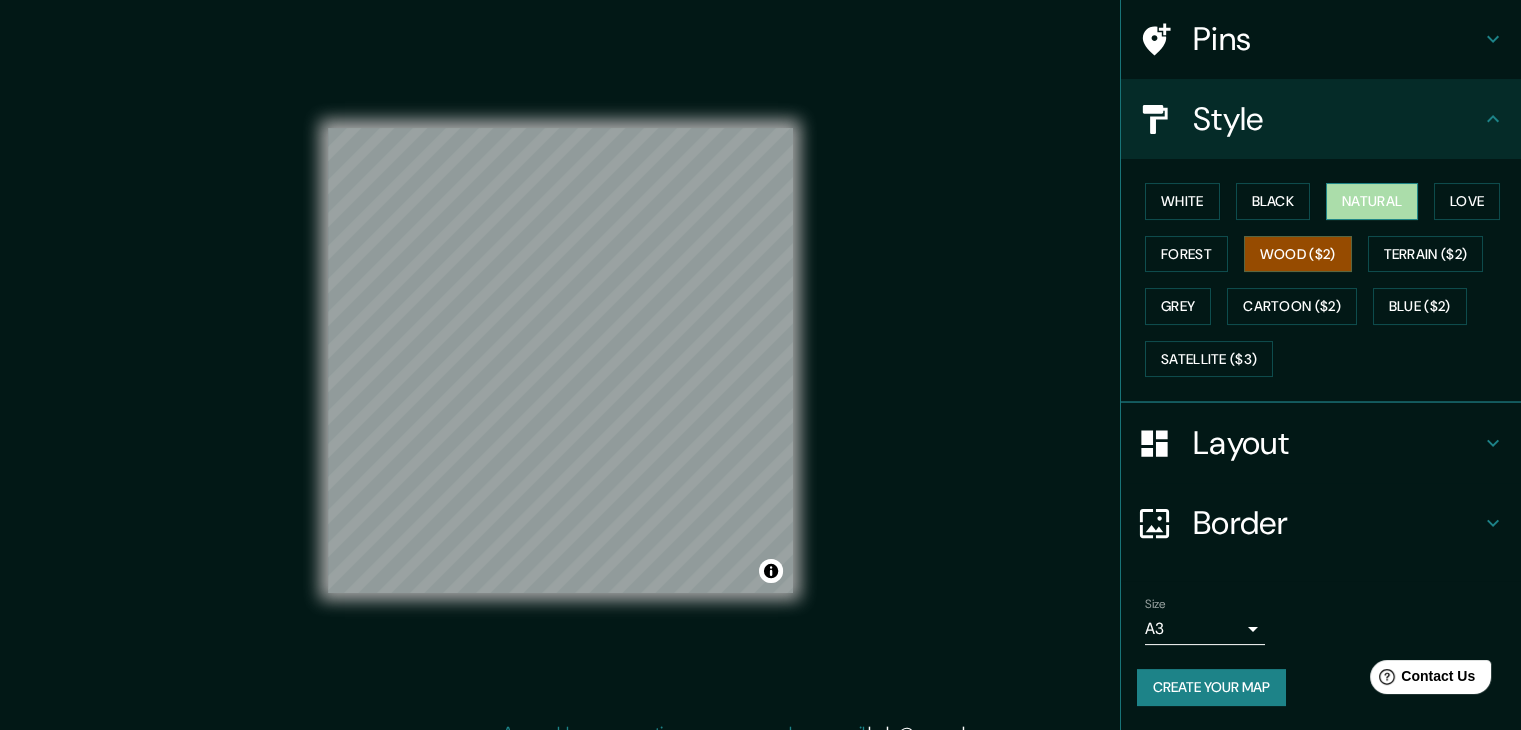 click on "Natural" at bounding box center (1372, 201) 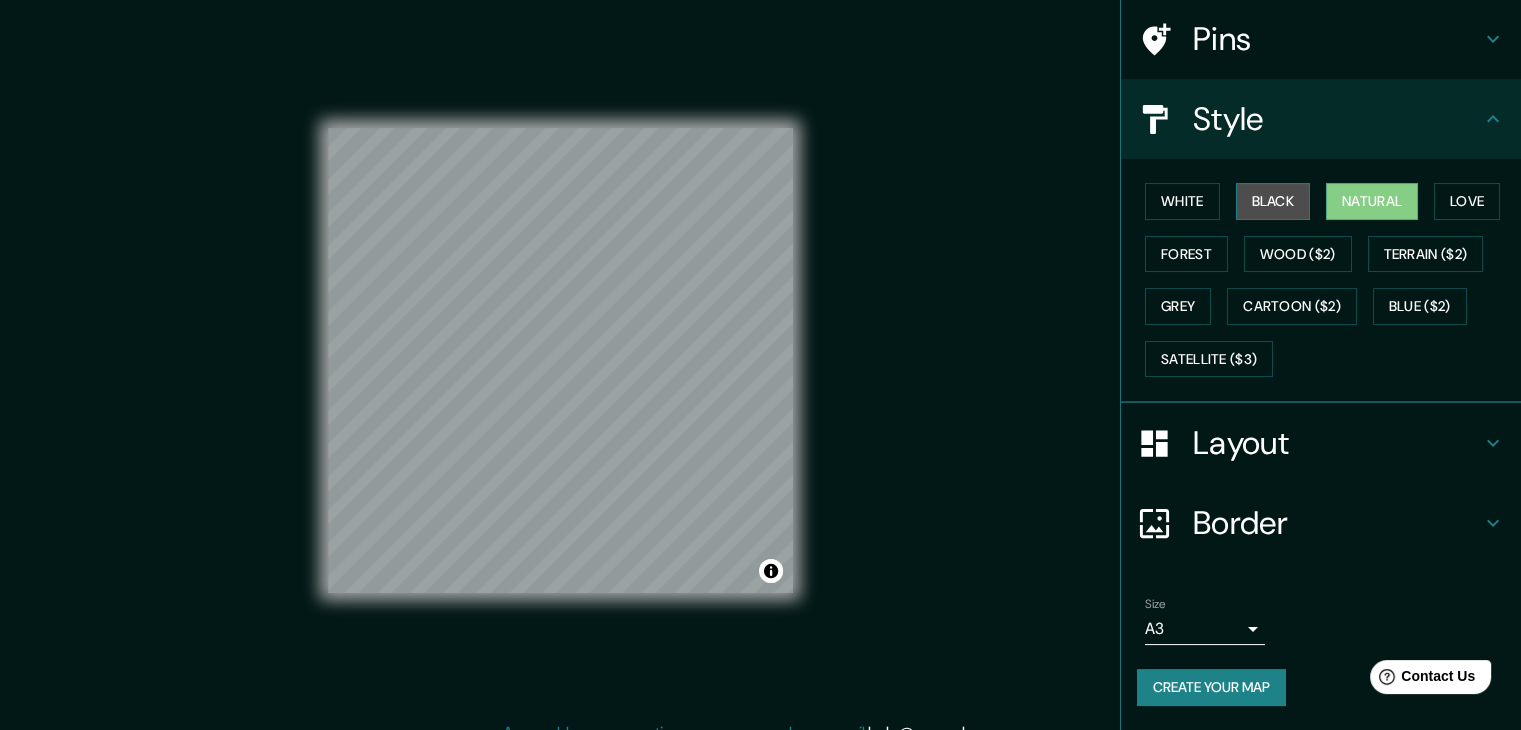 click on "Black" at bounding box center (1273, 201) 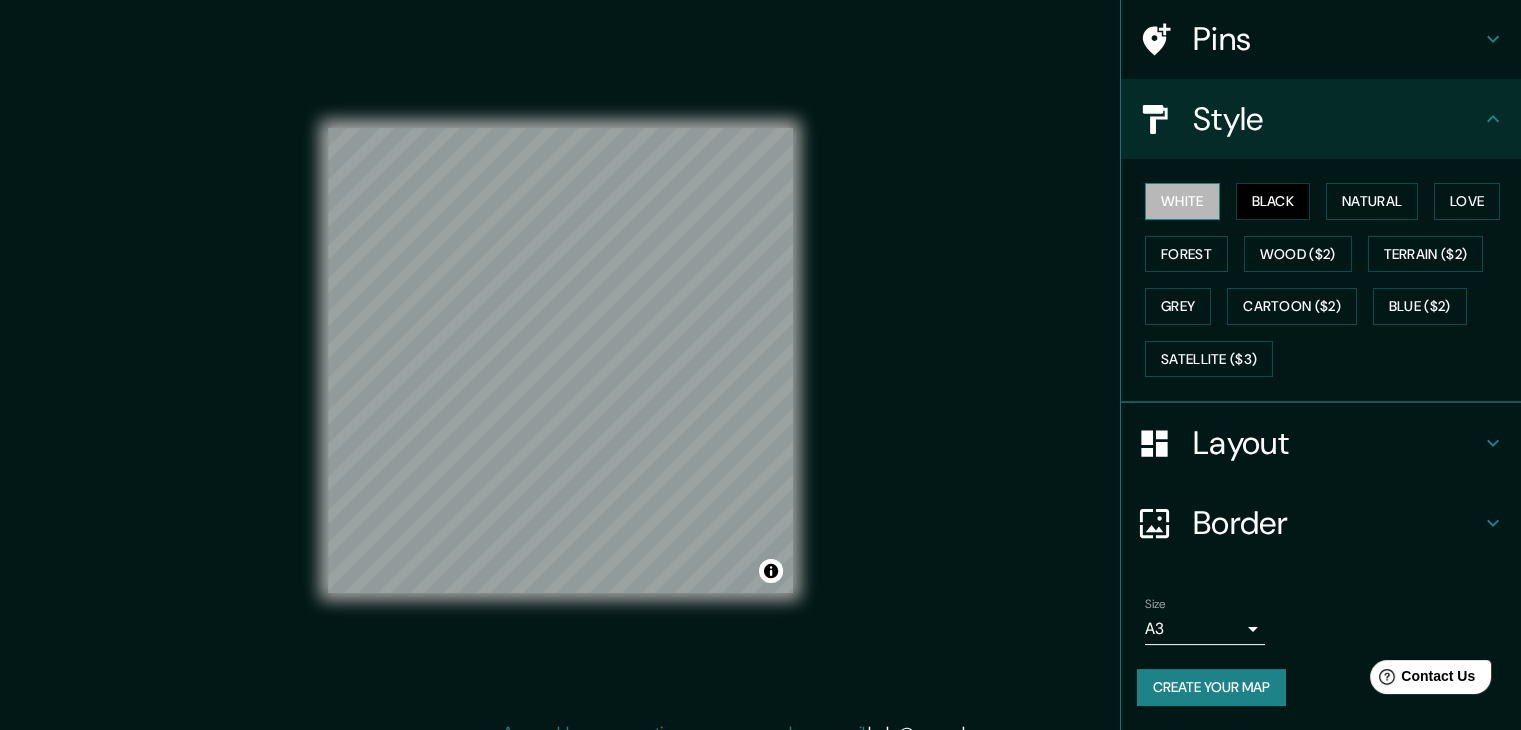 click on "White" at bounding box center [1182, 201] 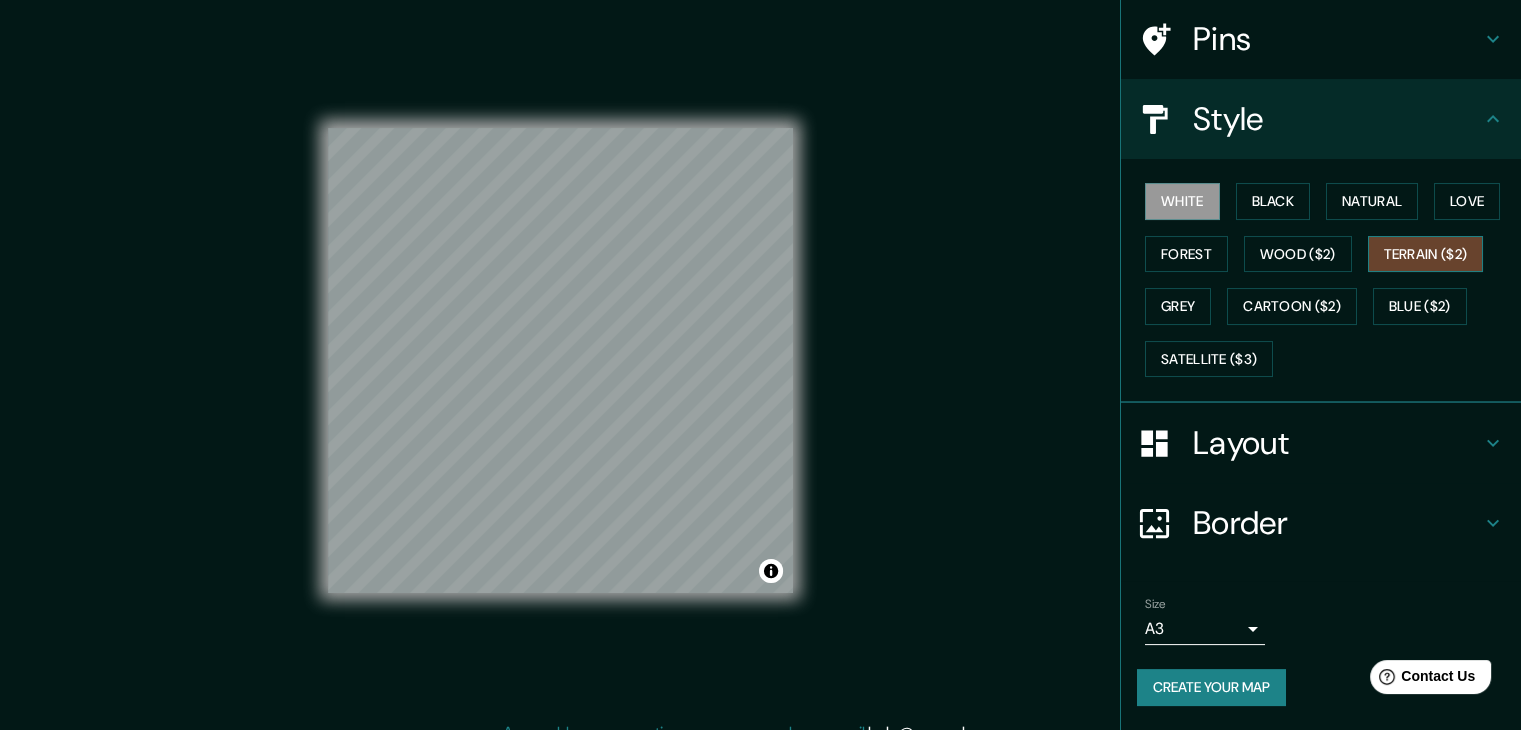 click on "Terrain ($2)" at bounding box center (1426, 254) 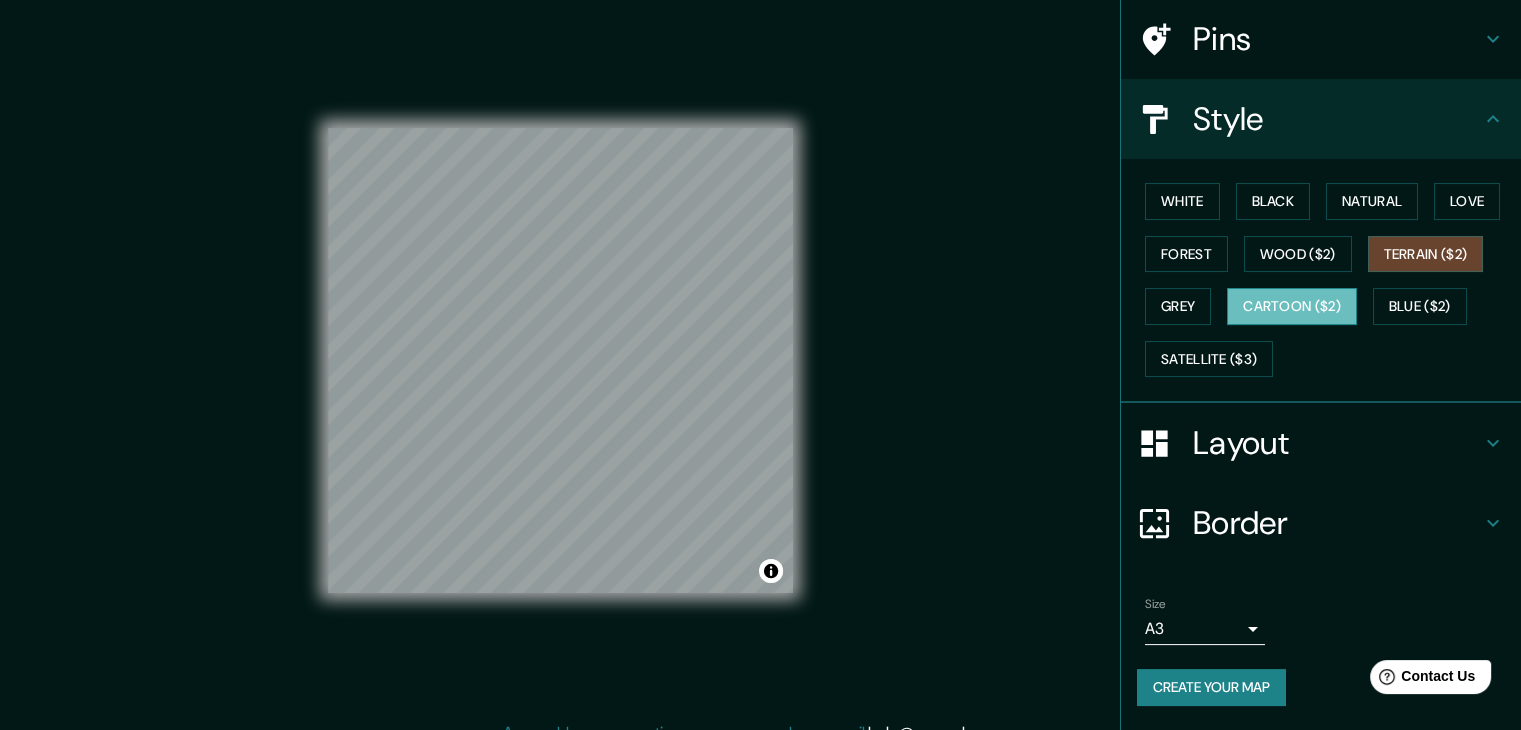 click on "Cartoon ($2)" at bounding box center [1292, 306] 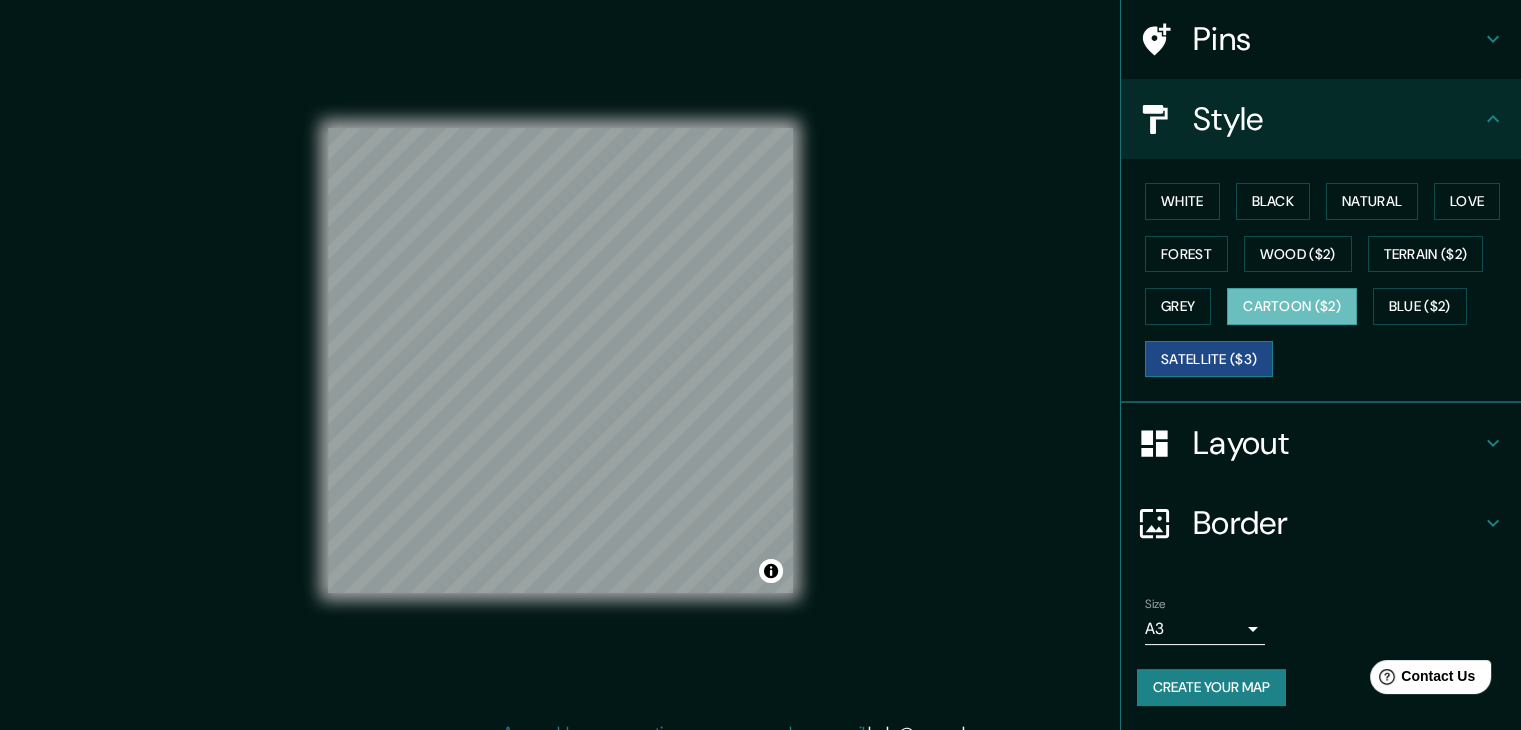 click on "Satellite ($3)" at bounding box center [1209, 359] 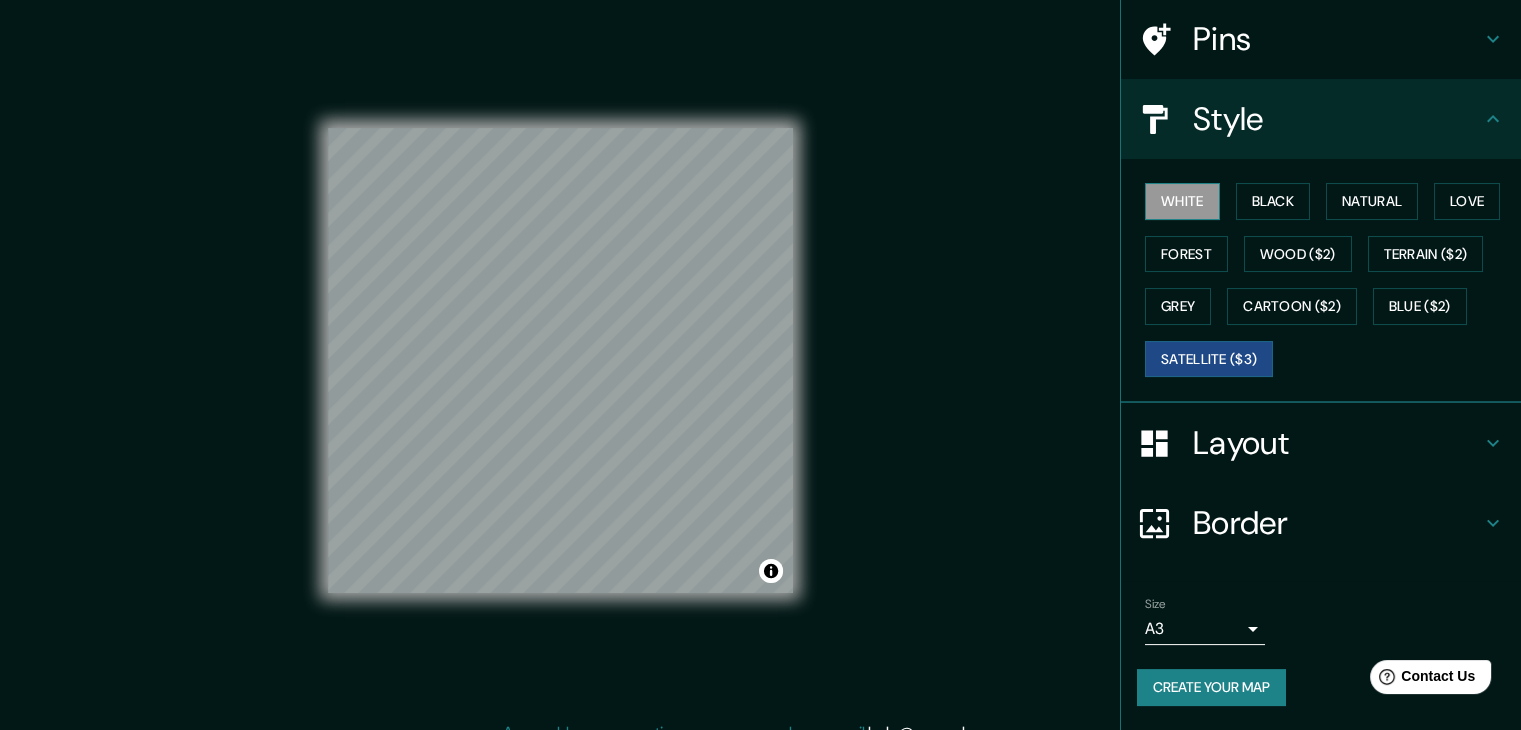 click on "White" at bounding box center [1182, 201] 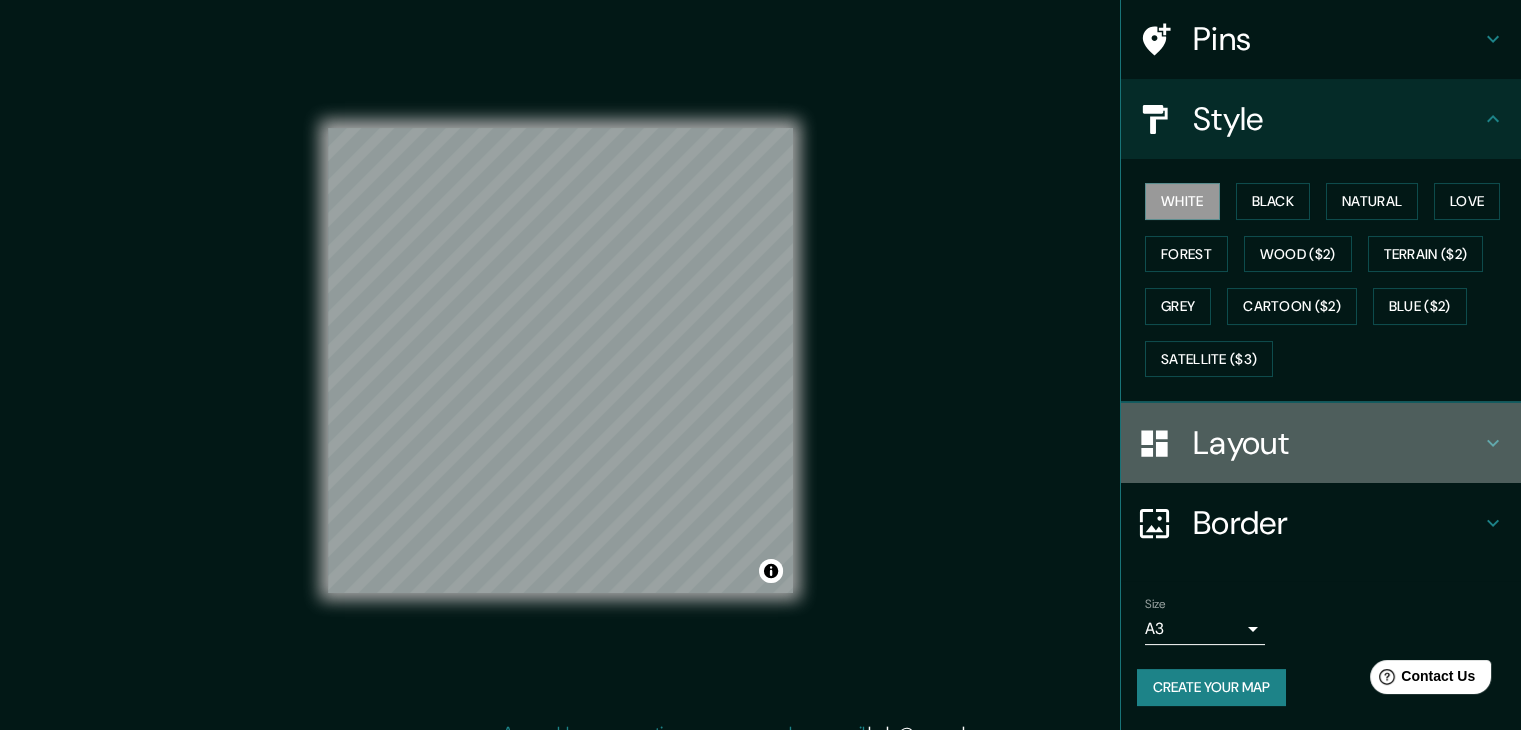 click on "Layout" at bounding box center [1337, 443] 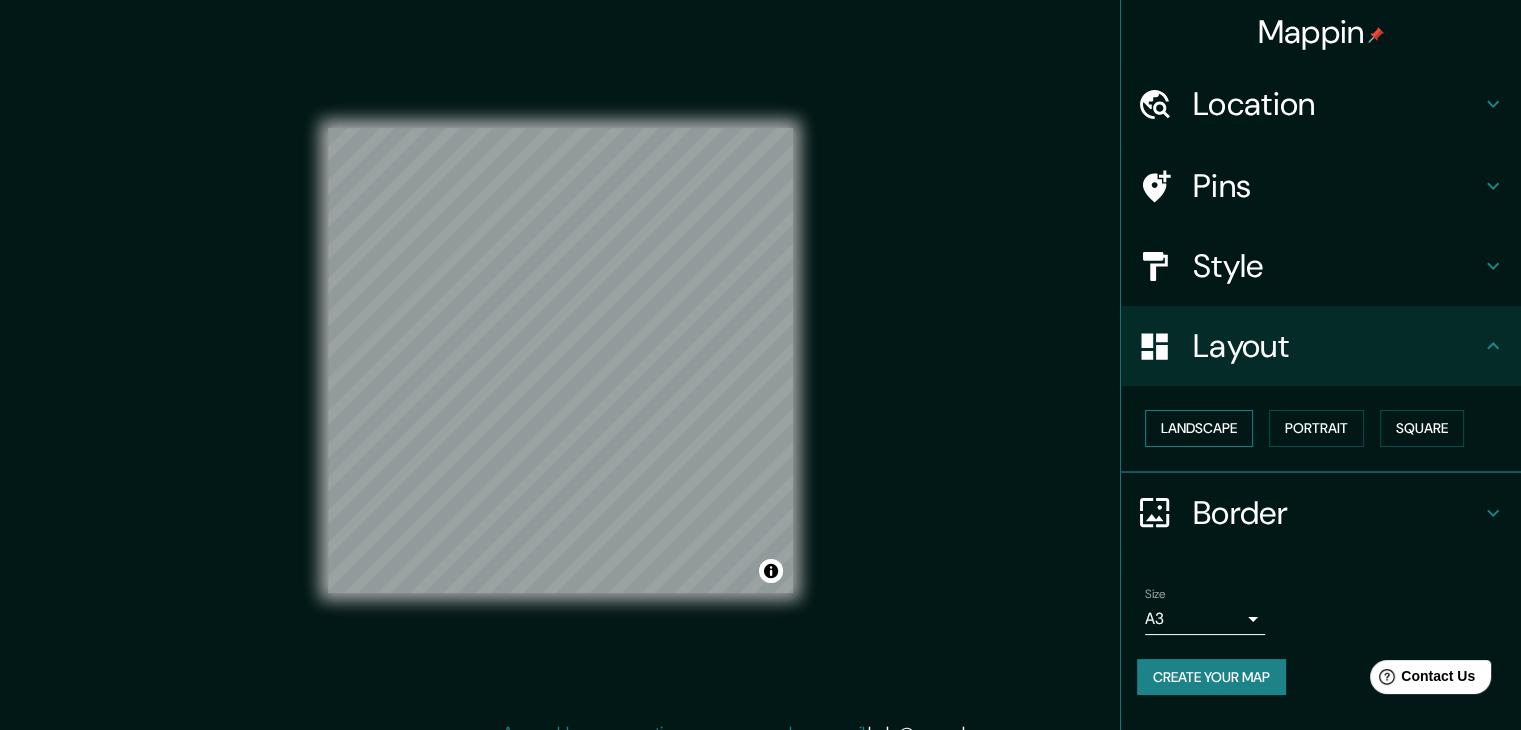click on "Landscape" at bounding box center [1199, 428] 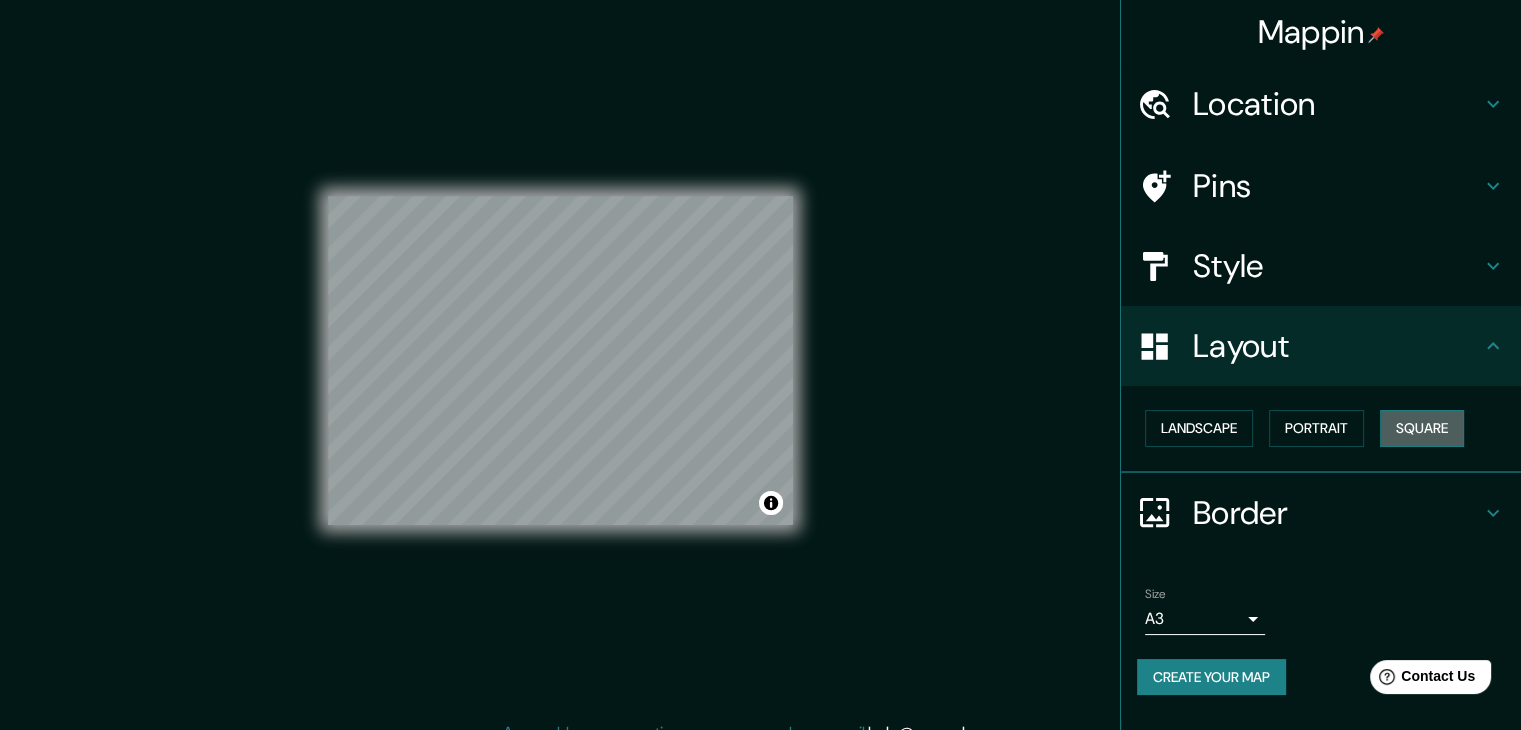 click on "Square" at bounding box center [1422, 428] 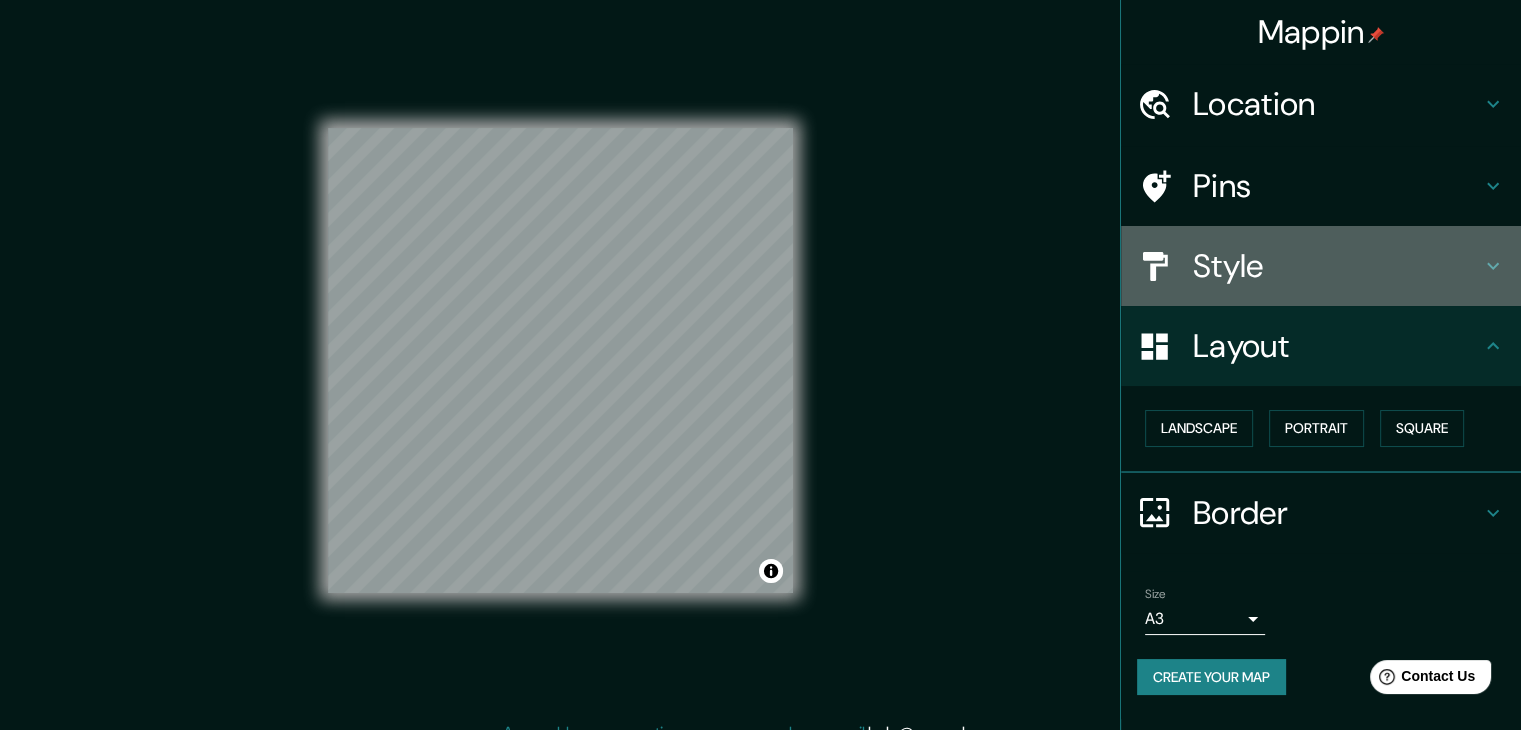 click on "Style" at bounding box center (1337, 266) 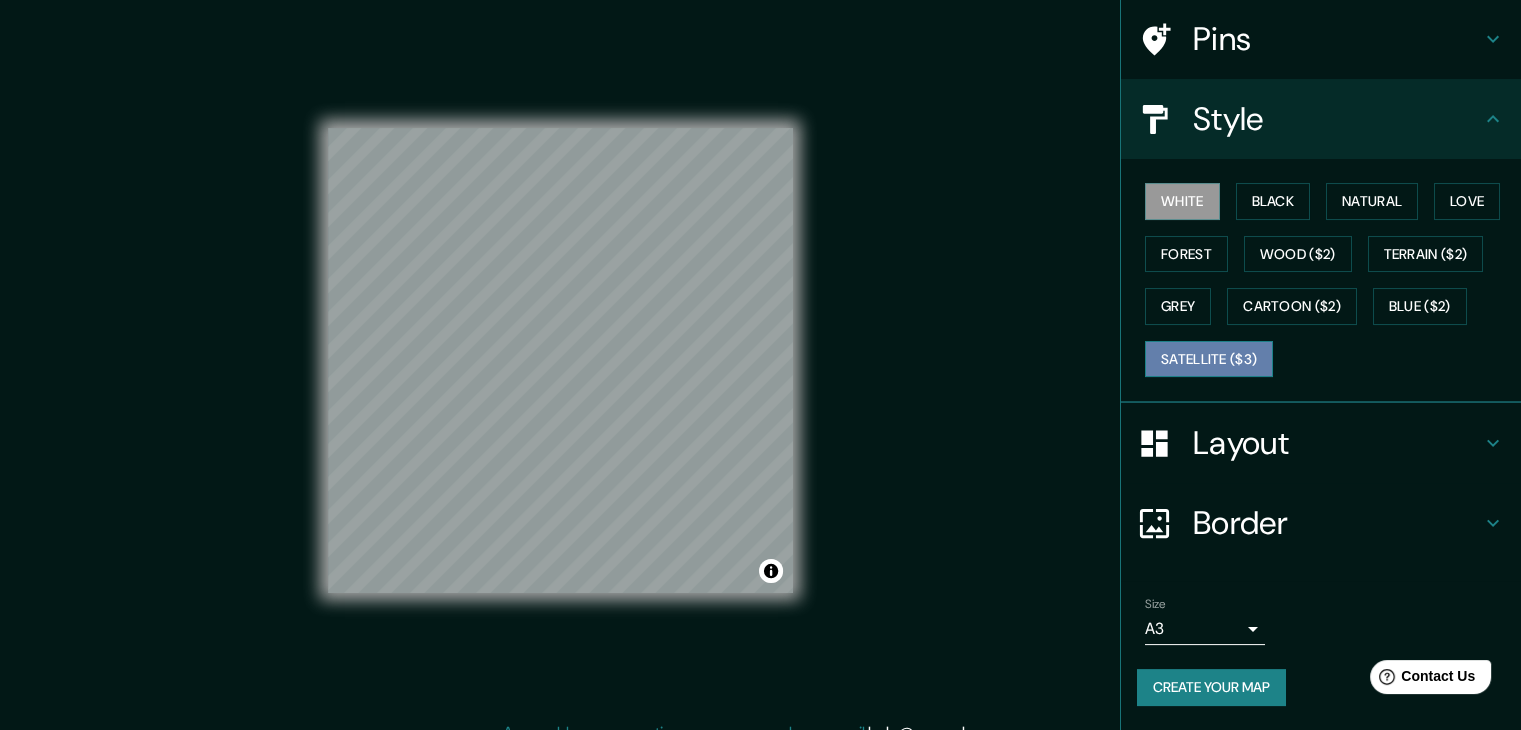 click on "Satellite ($3)" at bounding box center (1209, 359) 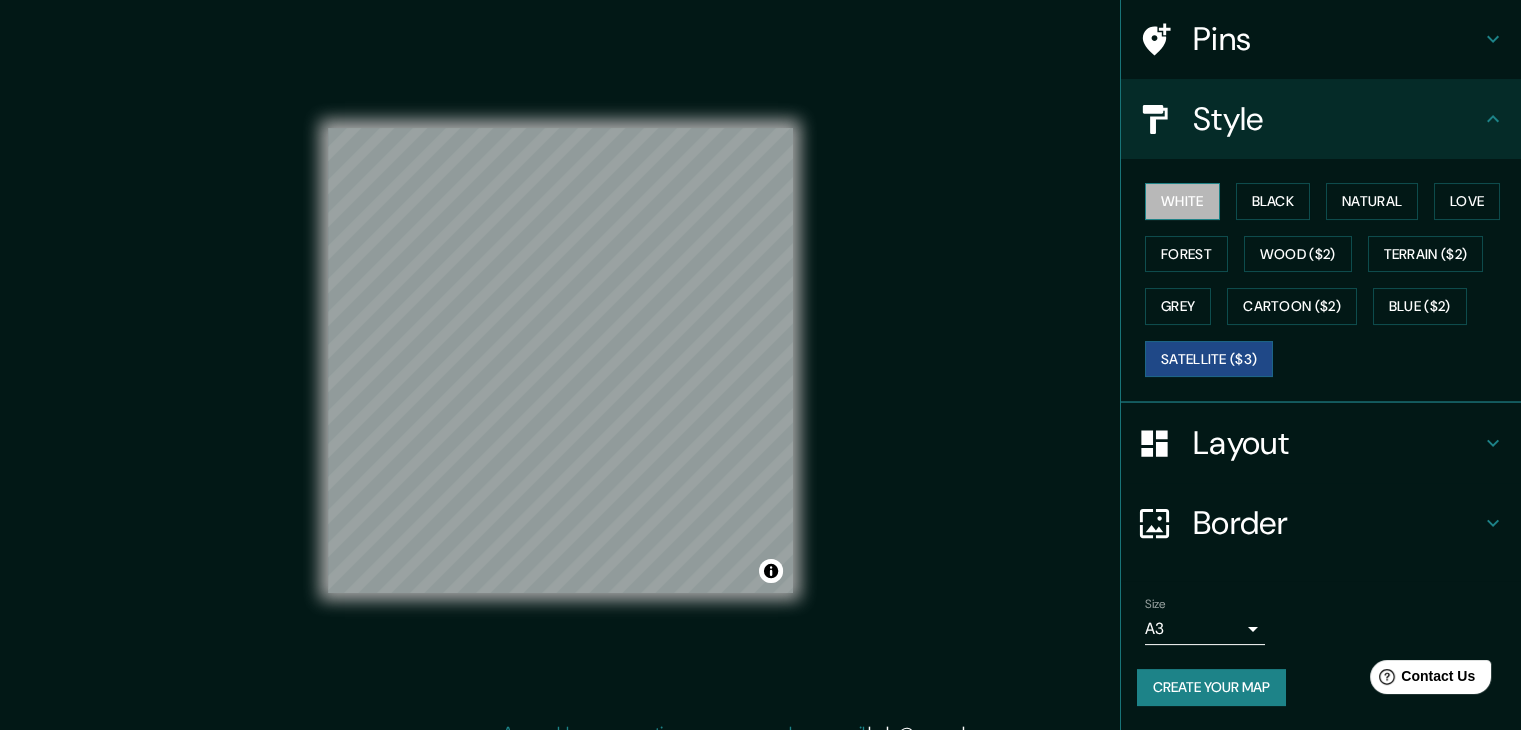 click on "White" at bounding box center [1182, 201] 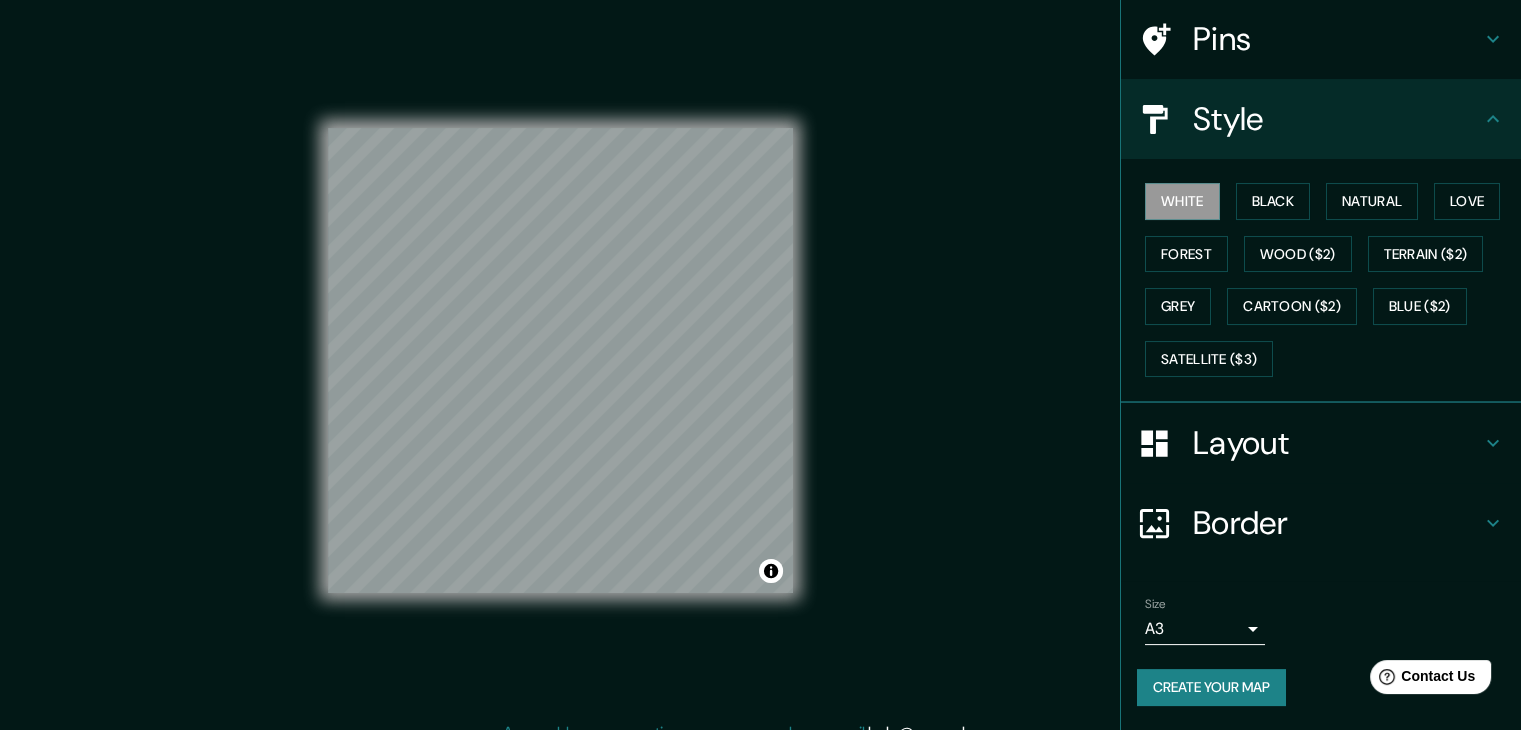 scroll, scrollTop: 328, scrollLeft: 0, axis: vertical 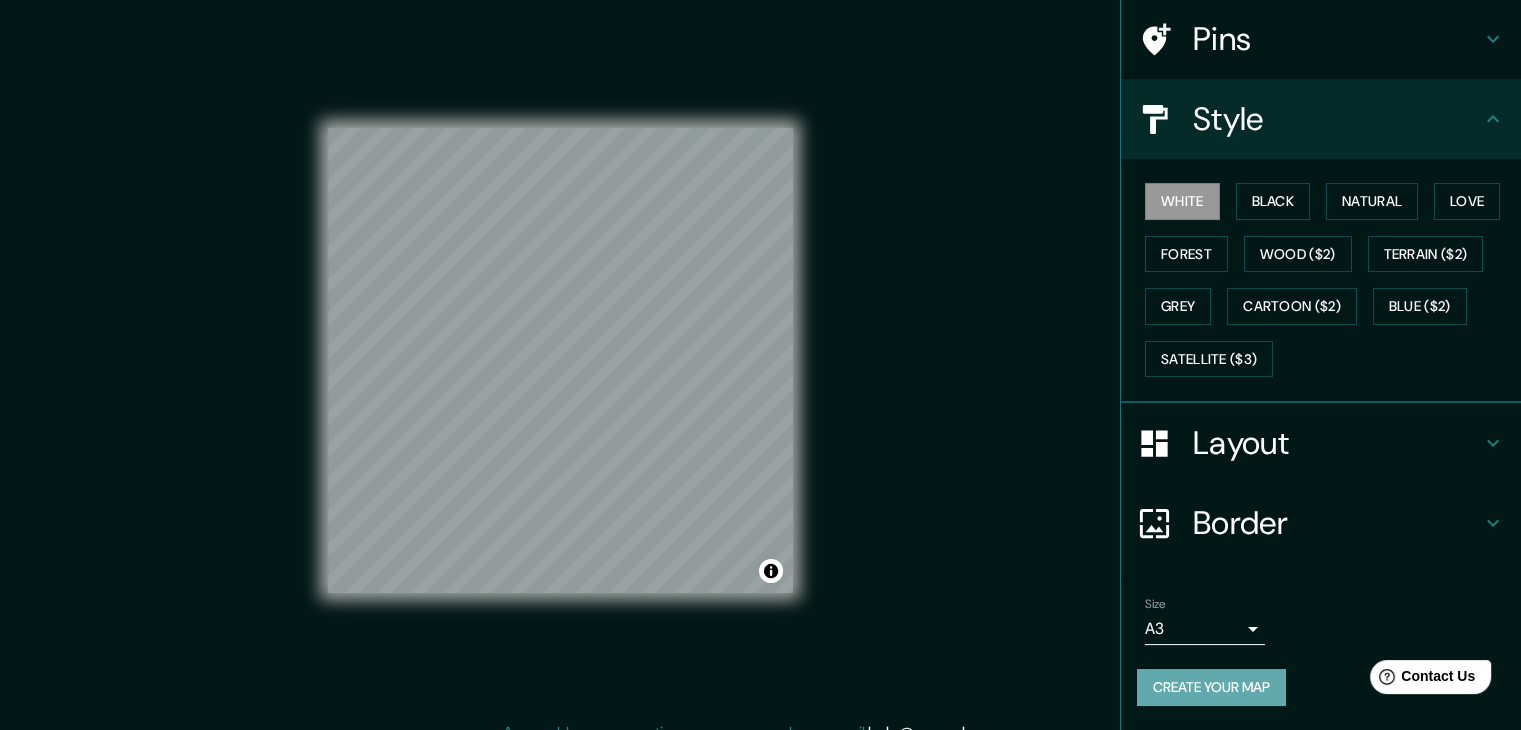 click on "Create your map" at bounding box center [1211, 687] 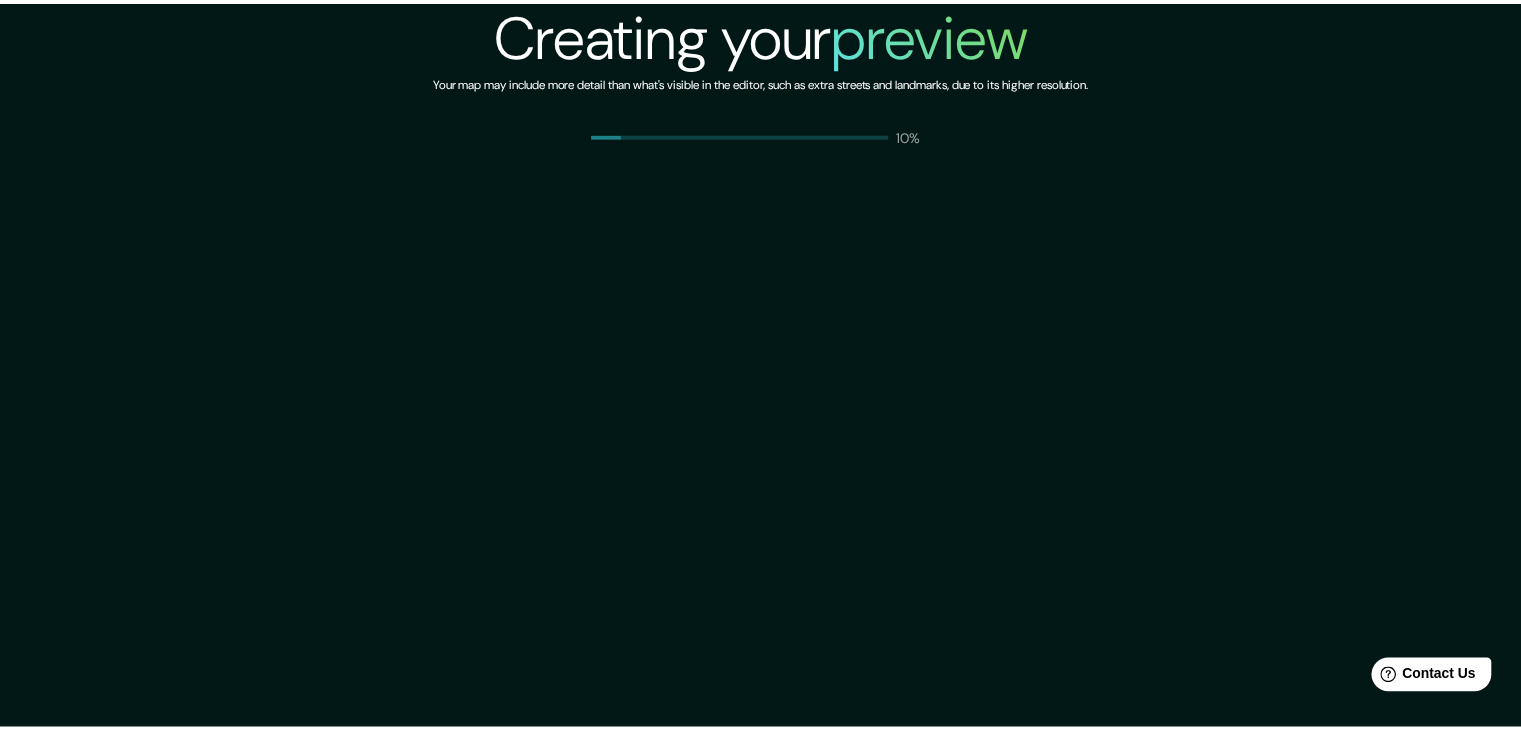 scroll, scrollTop: 0, scrollLeft: 0, axis: both 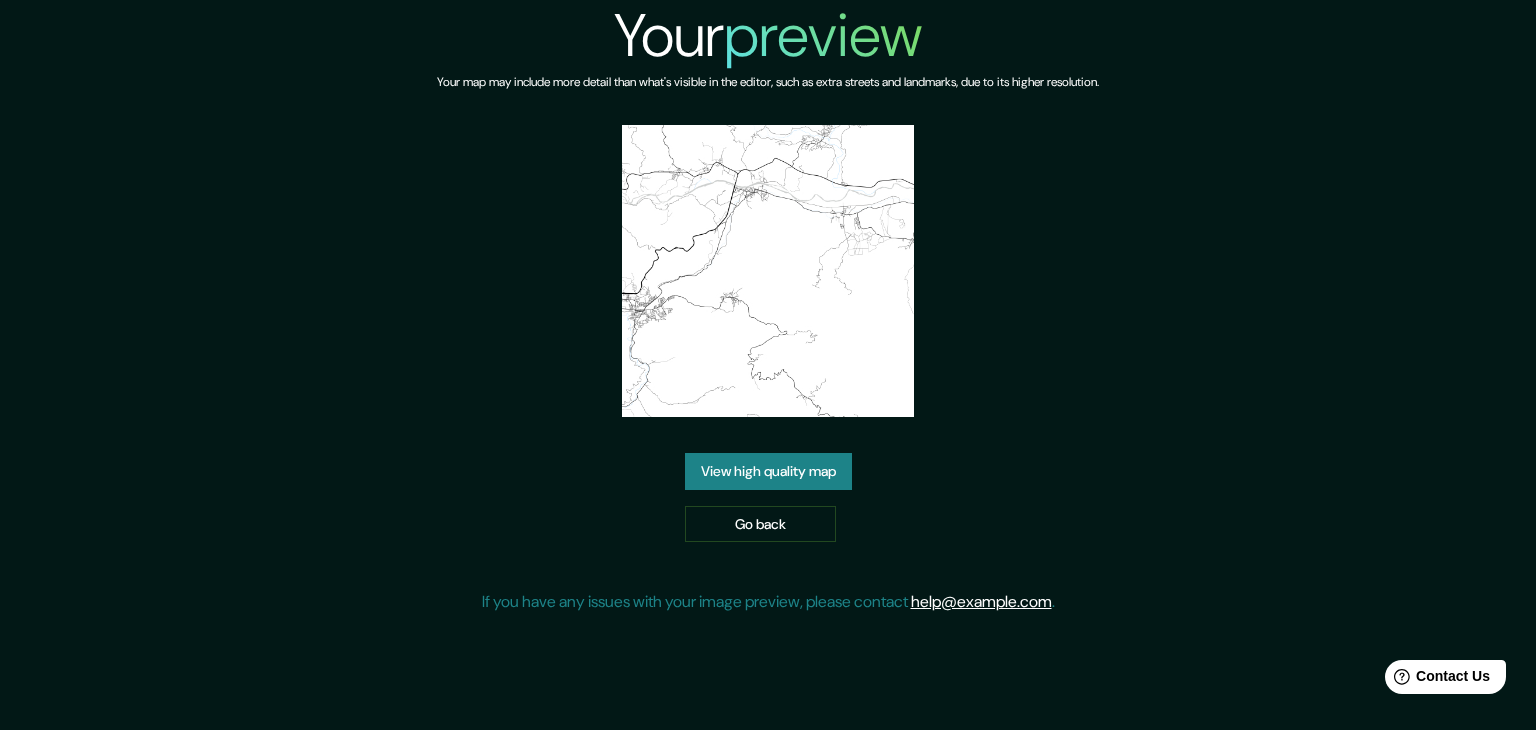 click on "View high quality map" at bounding box center [768, 471] 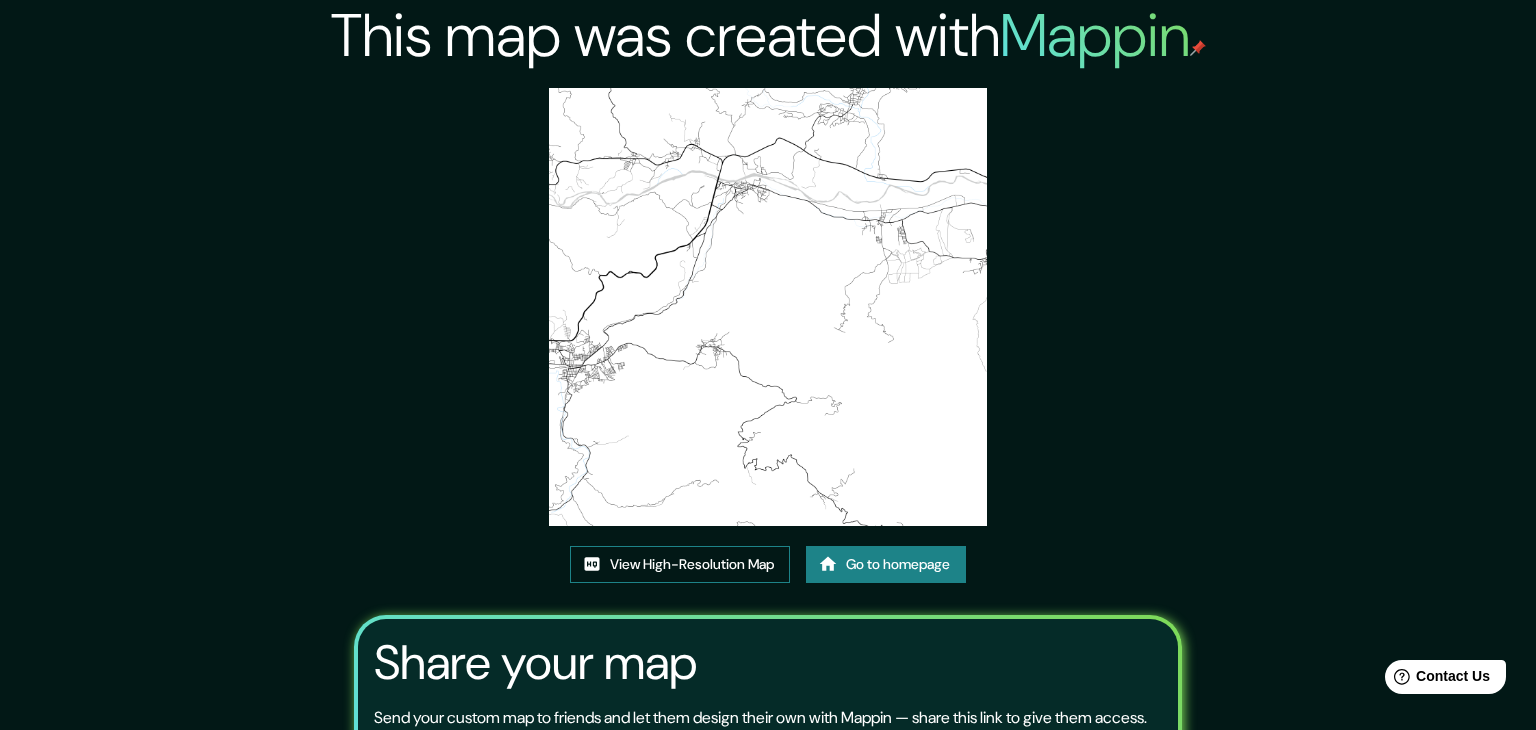 click on "View High-Resolution Map" at bounding box center (680, 564) 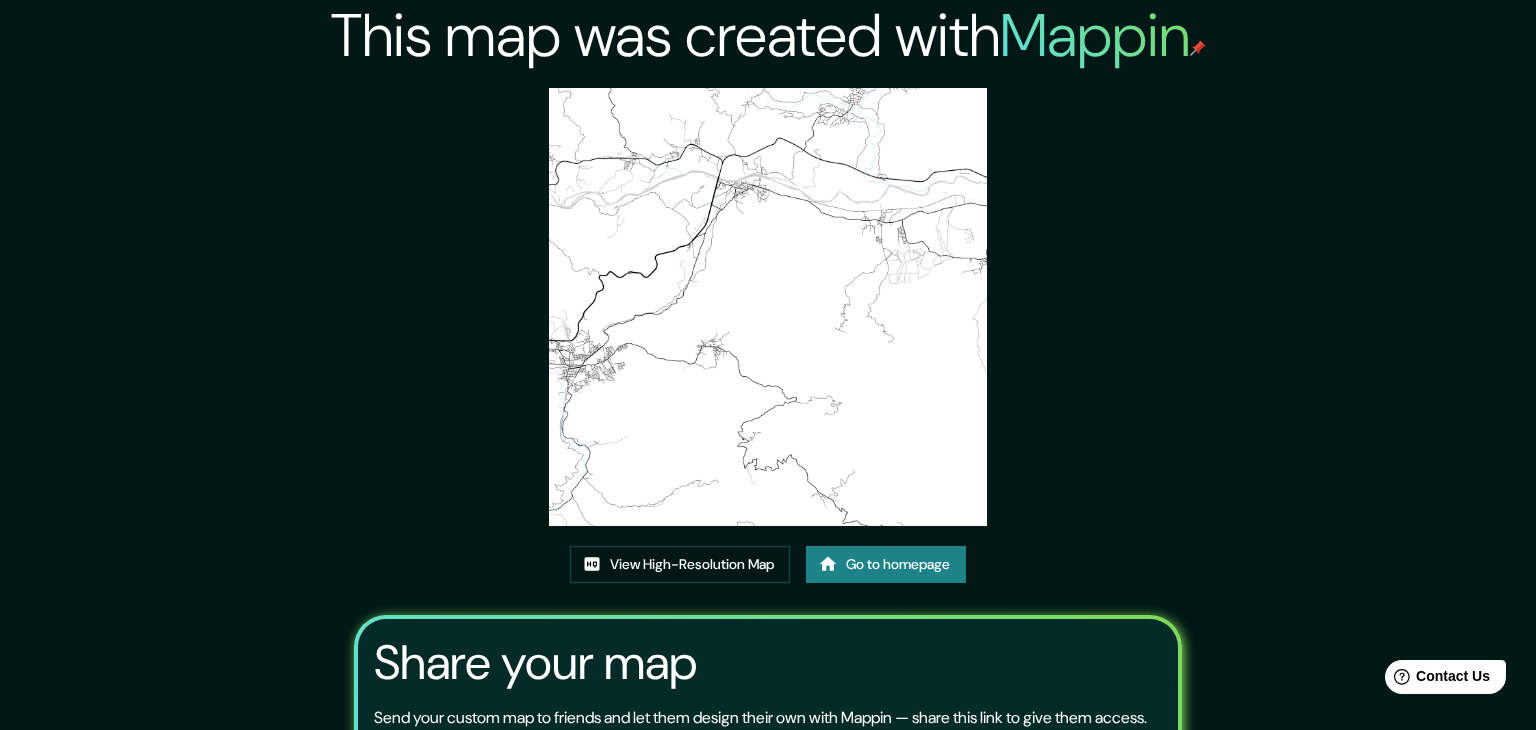 click on "Go to homepage" at bounding box center [886, 564] 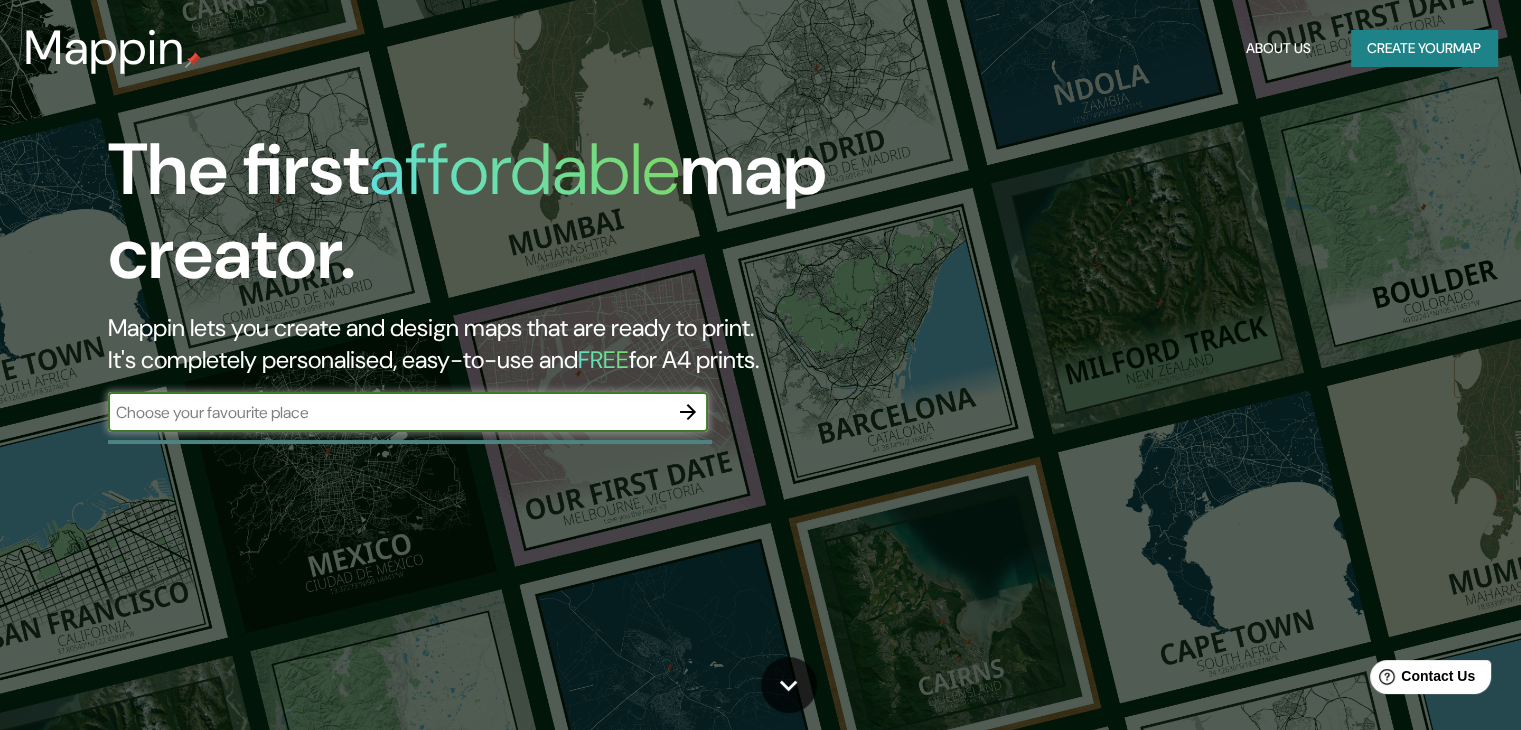 click at bounding box center (388, 412) 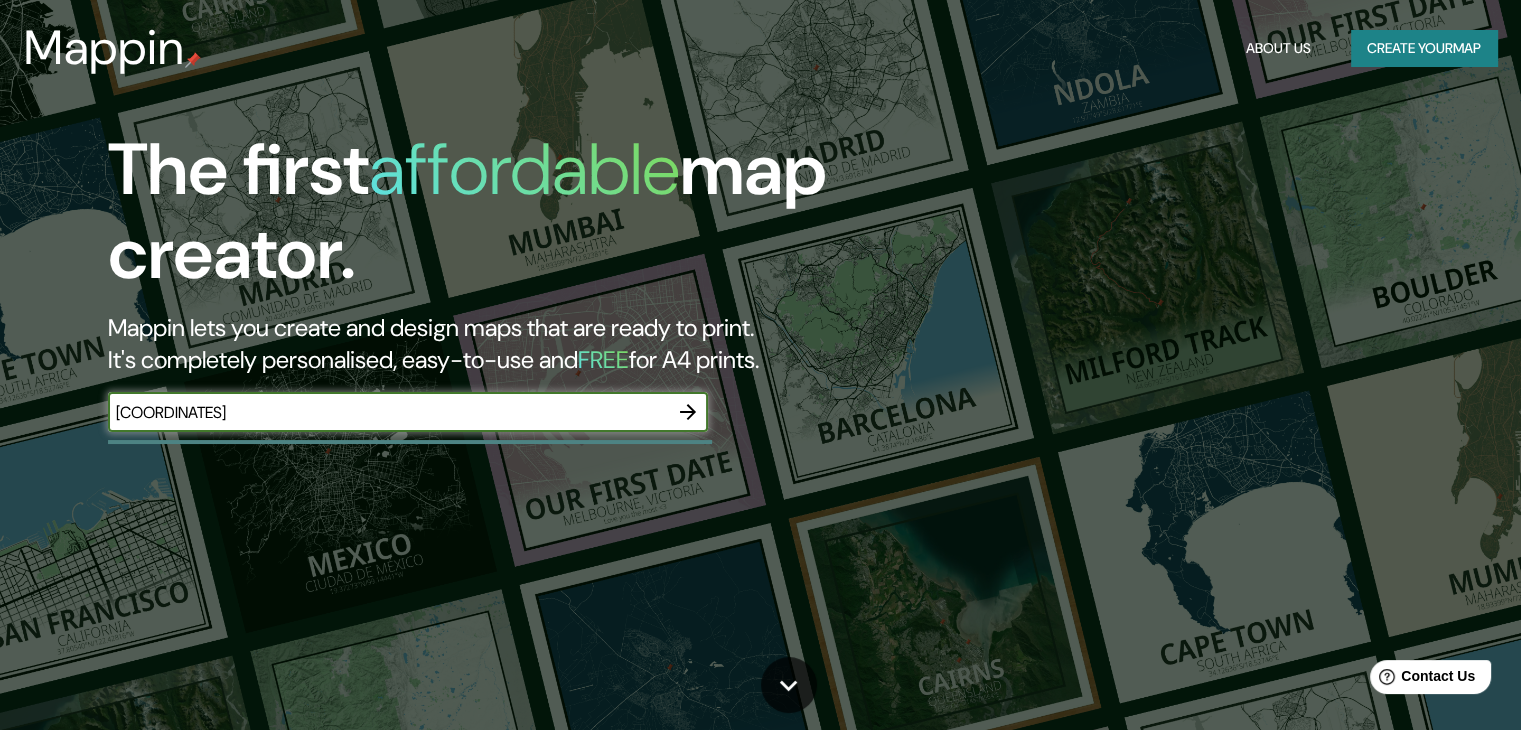 click on "14.806835433994394, -89.97371814826417" at bounding box center [388, 412] 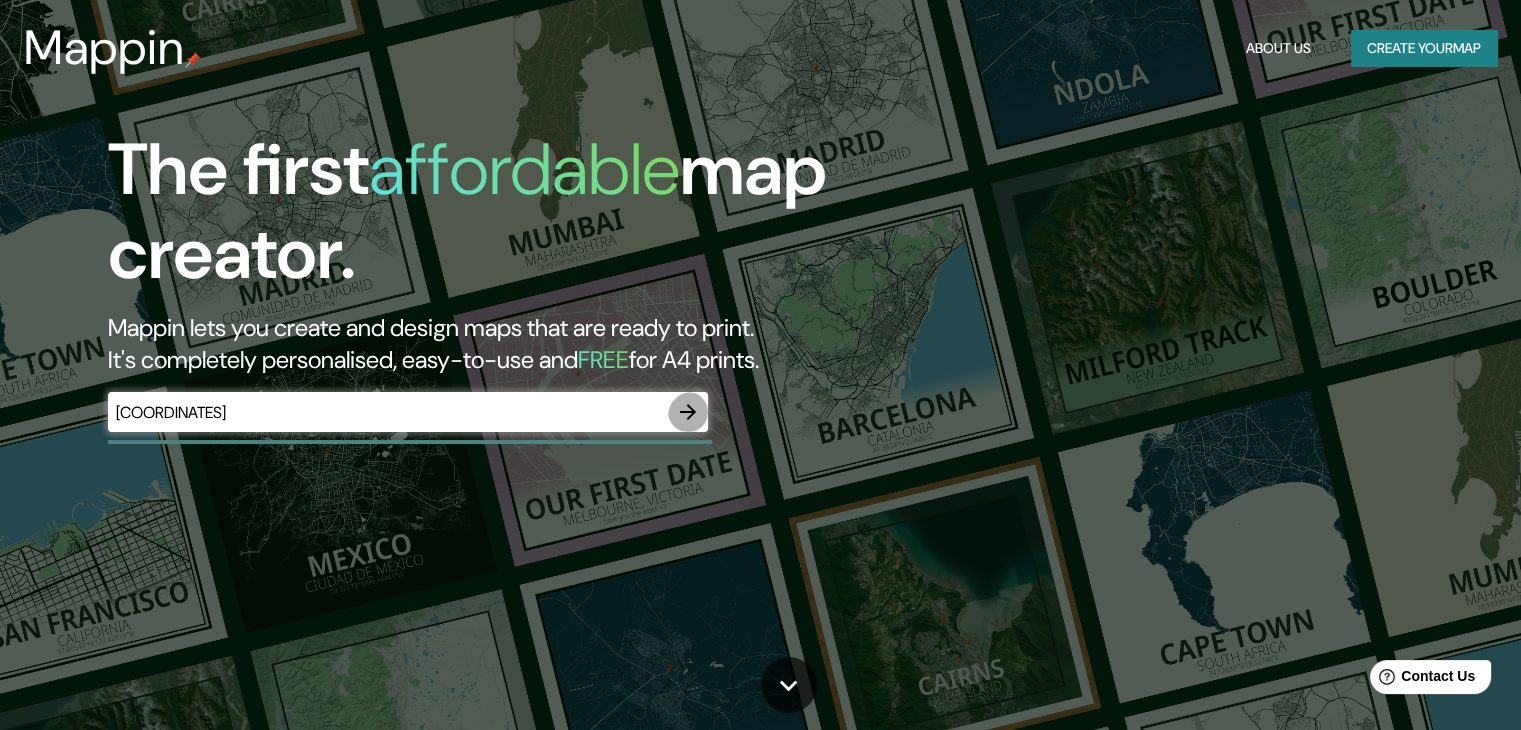 click 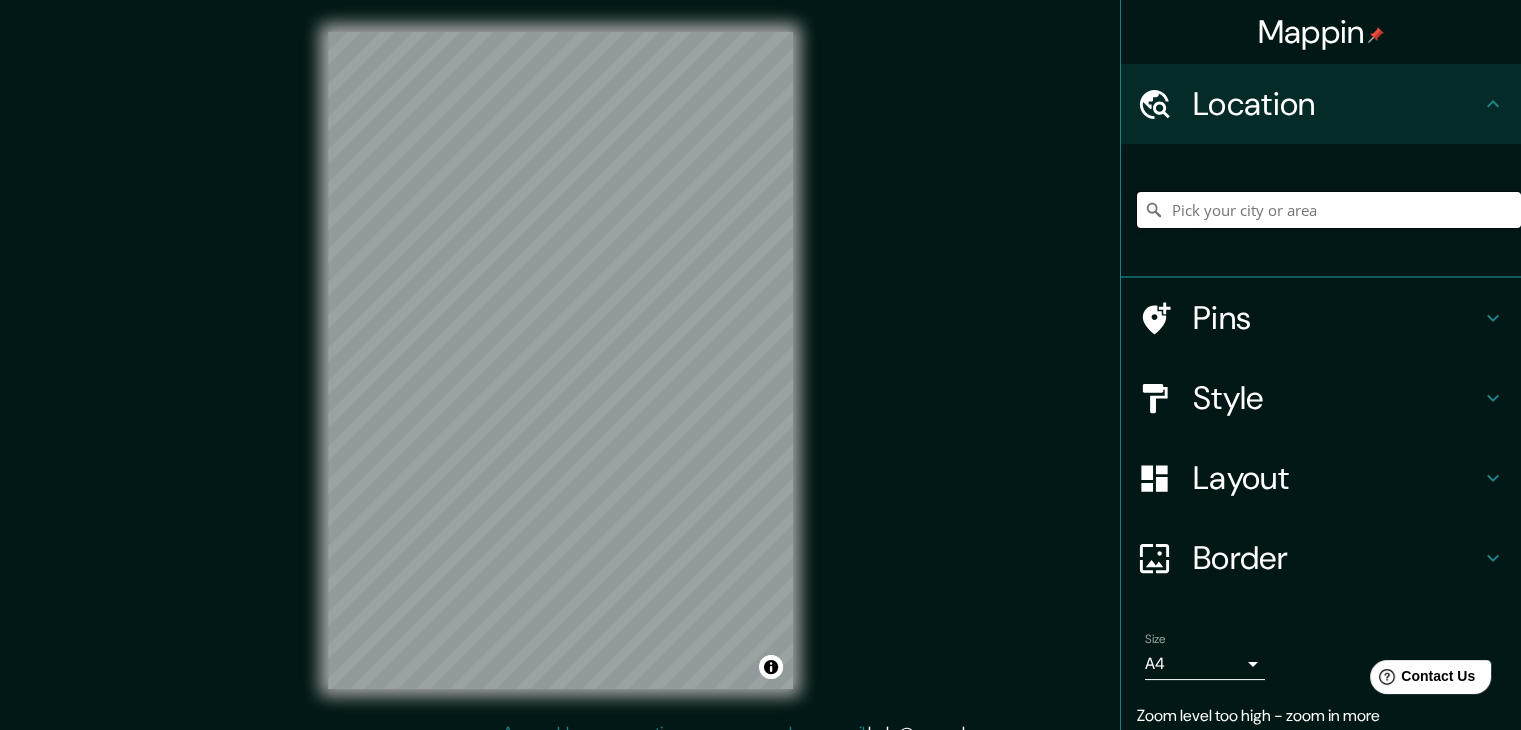 click at bounding box center (1329, 210) 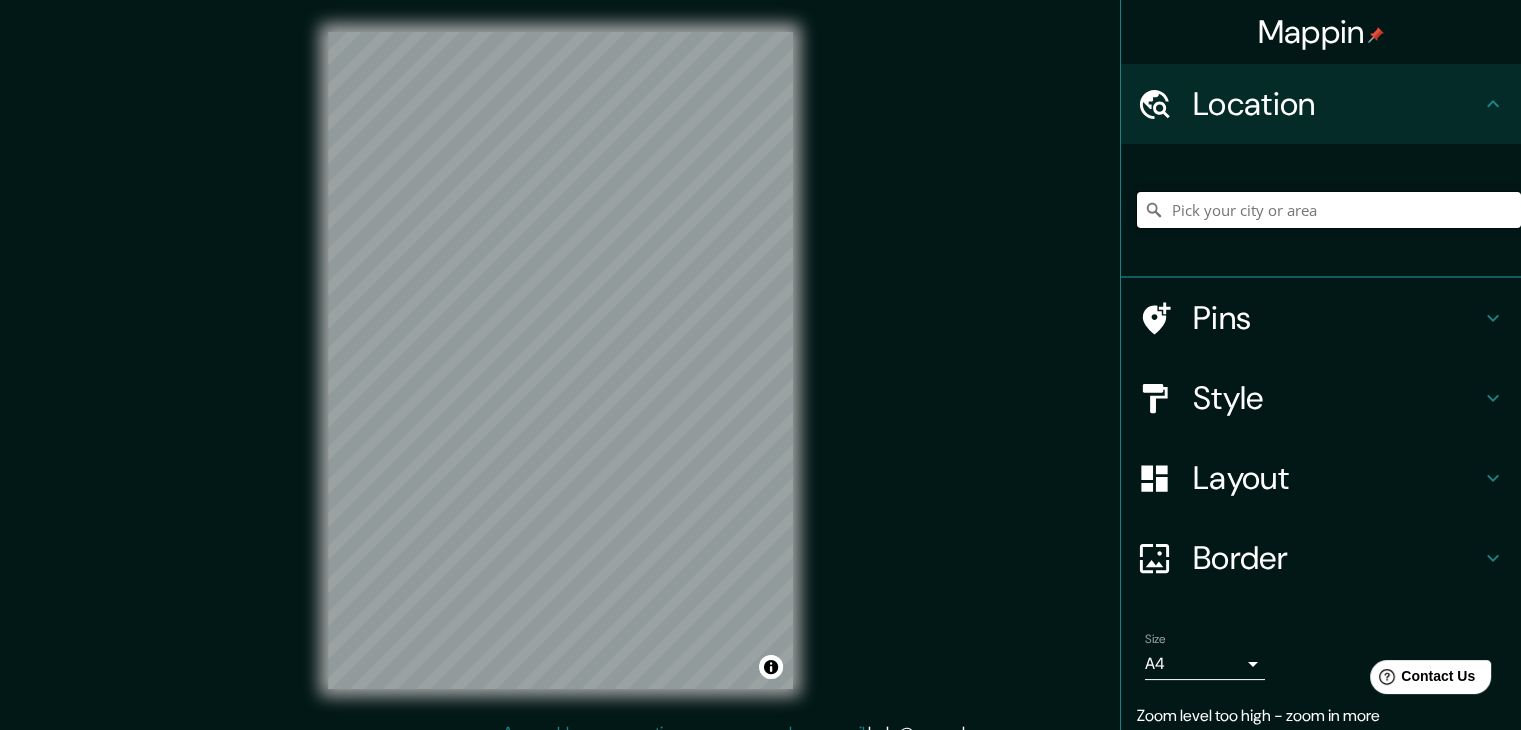 paste on "14.806835433994394, -89.97371814826417" 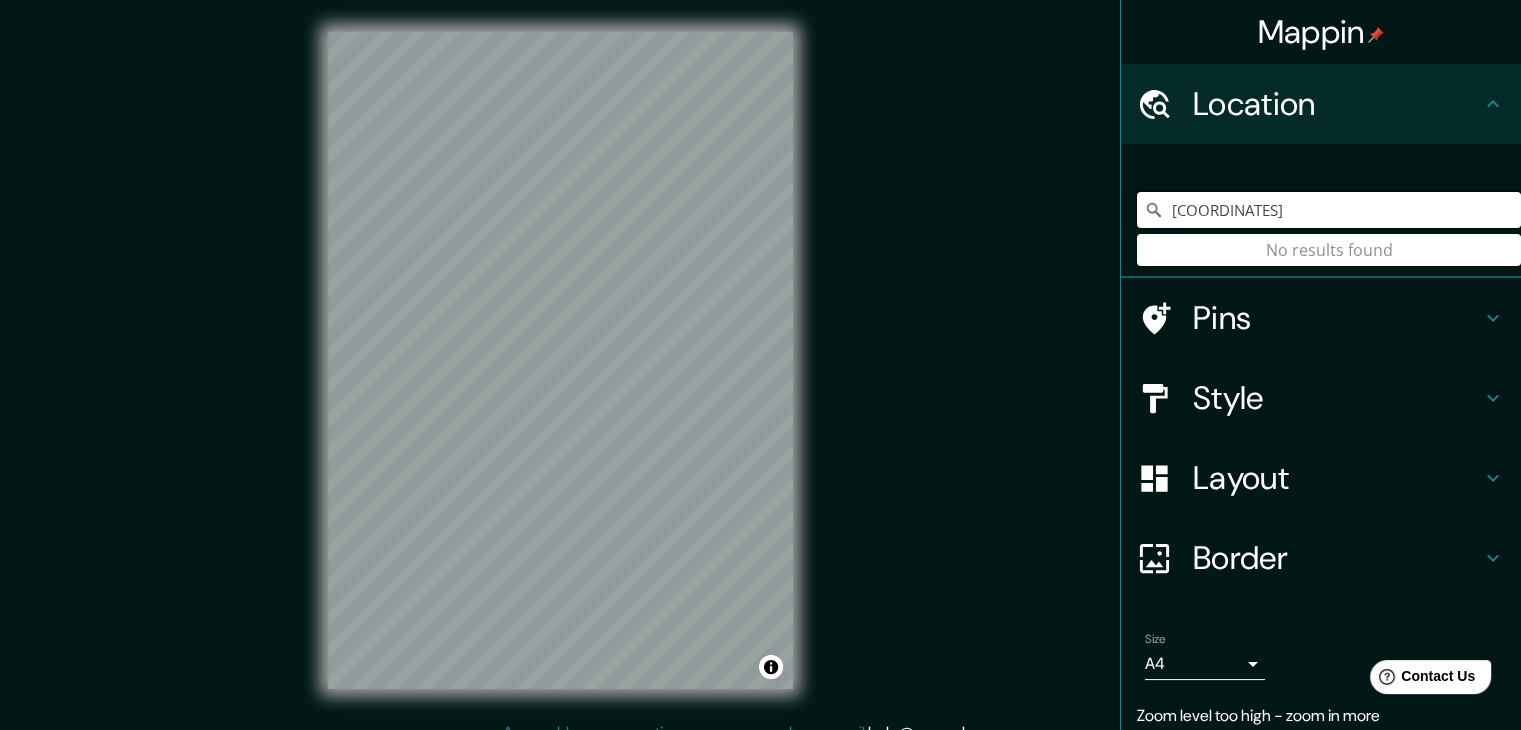 type on "14.806835433994394, -89.97371814826417" 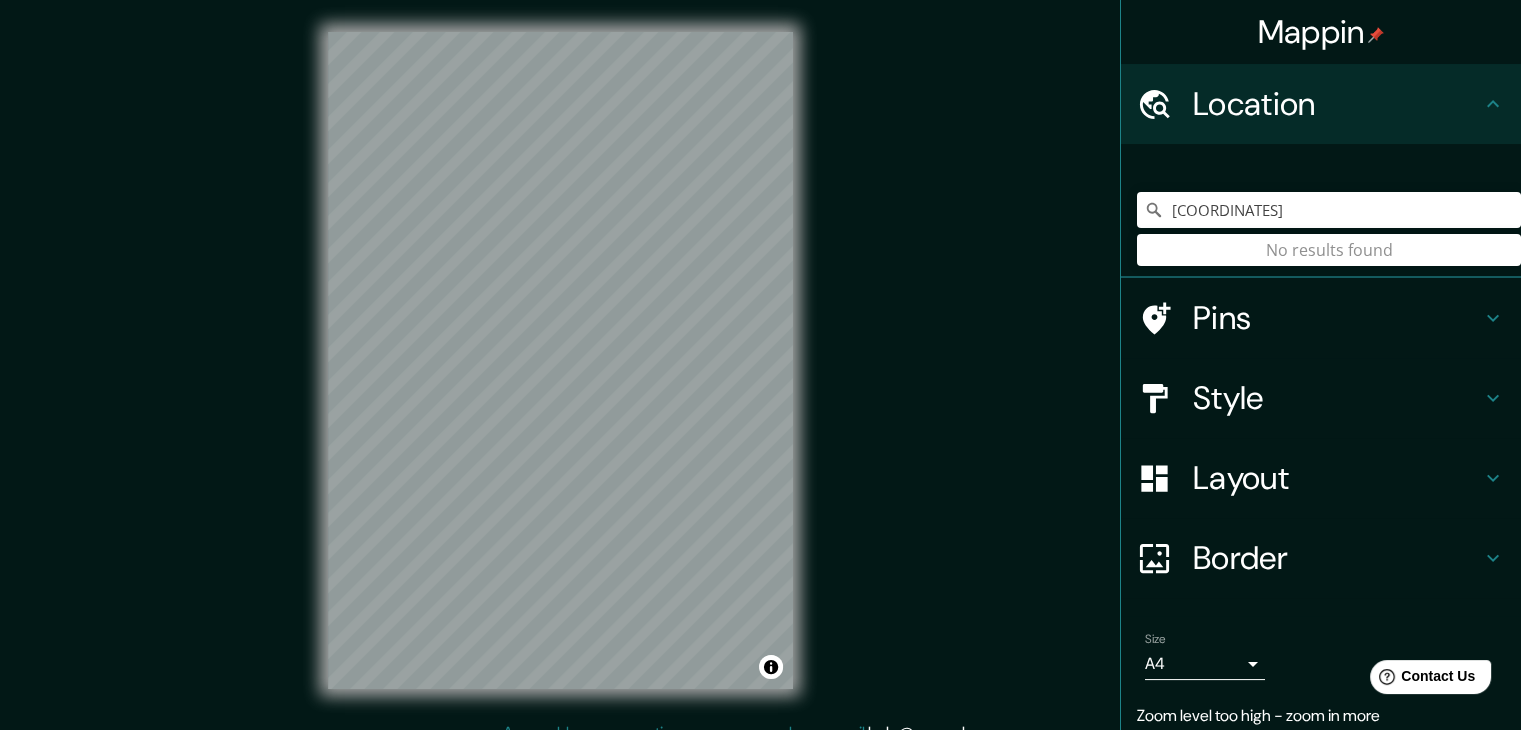 click on "14.806835433994394, -89.97371814826417 No results found" at bounding box center (1329, 210) 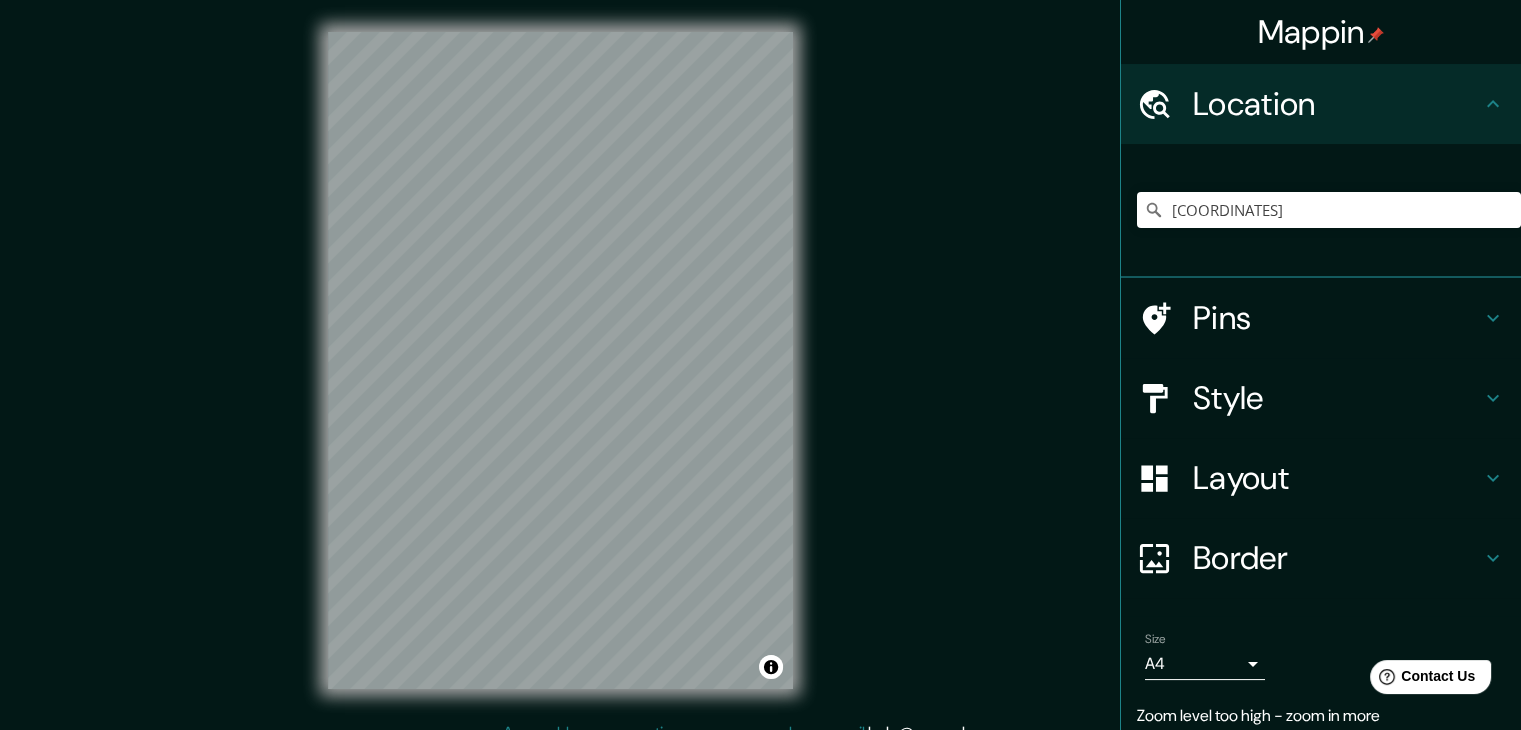 click on "Mappin Location 14.806835433994394, -89.97371814826417 No results found Pins Style Layout Border Choose a border.  Hint : you can make layers of the frame opaque to create some cool effects. None Simple Transparent Fancy Size A4 single Zoom level too high - zoom in more Create your map © Mapbox   © OpenStreetMap   Improve this map Any problems, suggestions, or concerns please email    help@mappin.pro . . ." at bounding box center (760, 376) 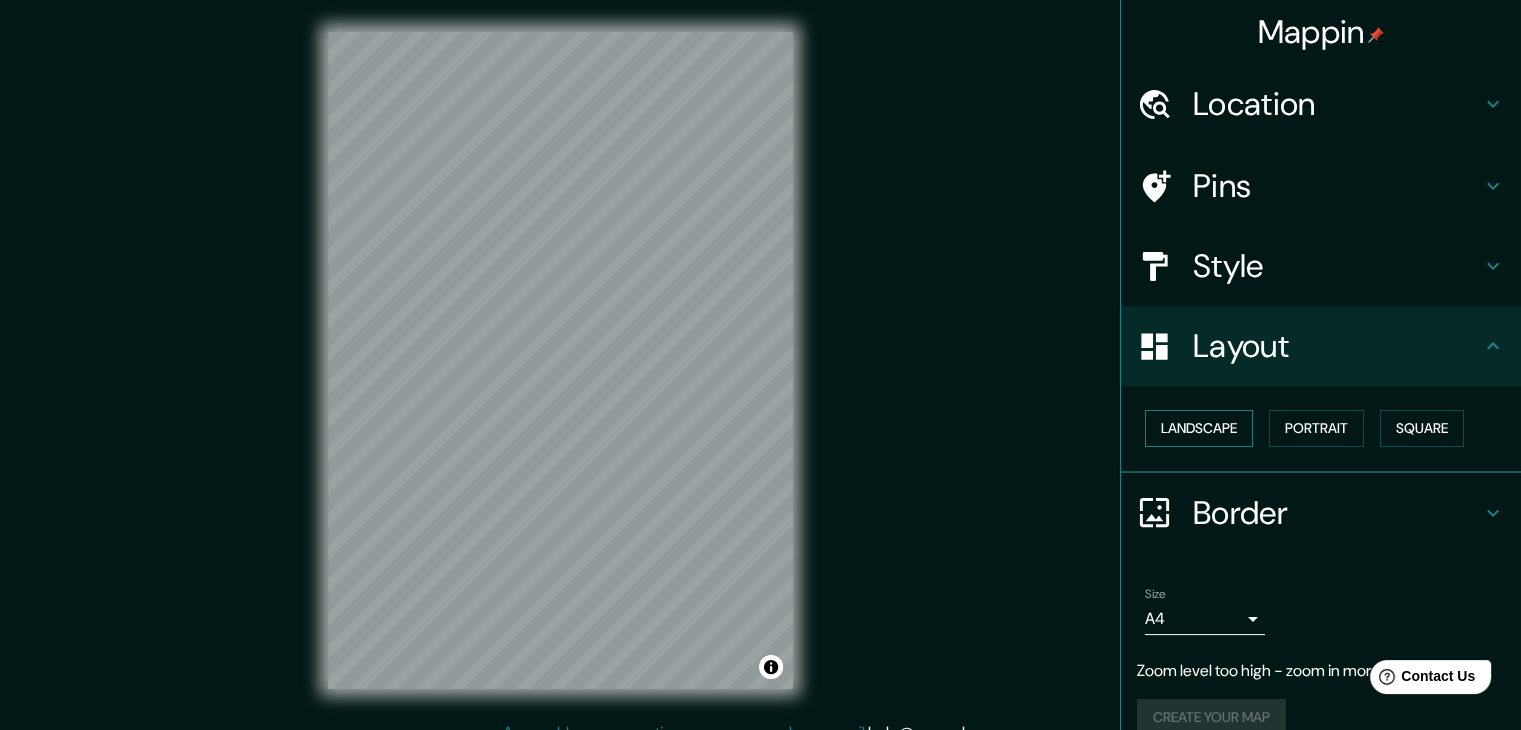 click on "Landscape" at bounding box center (1199, 428) 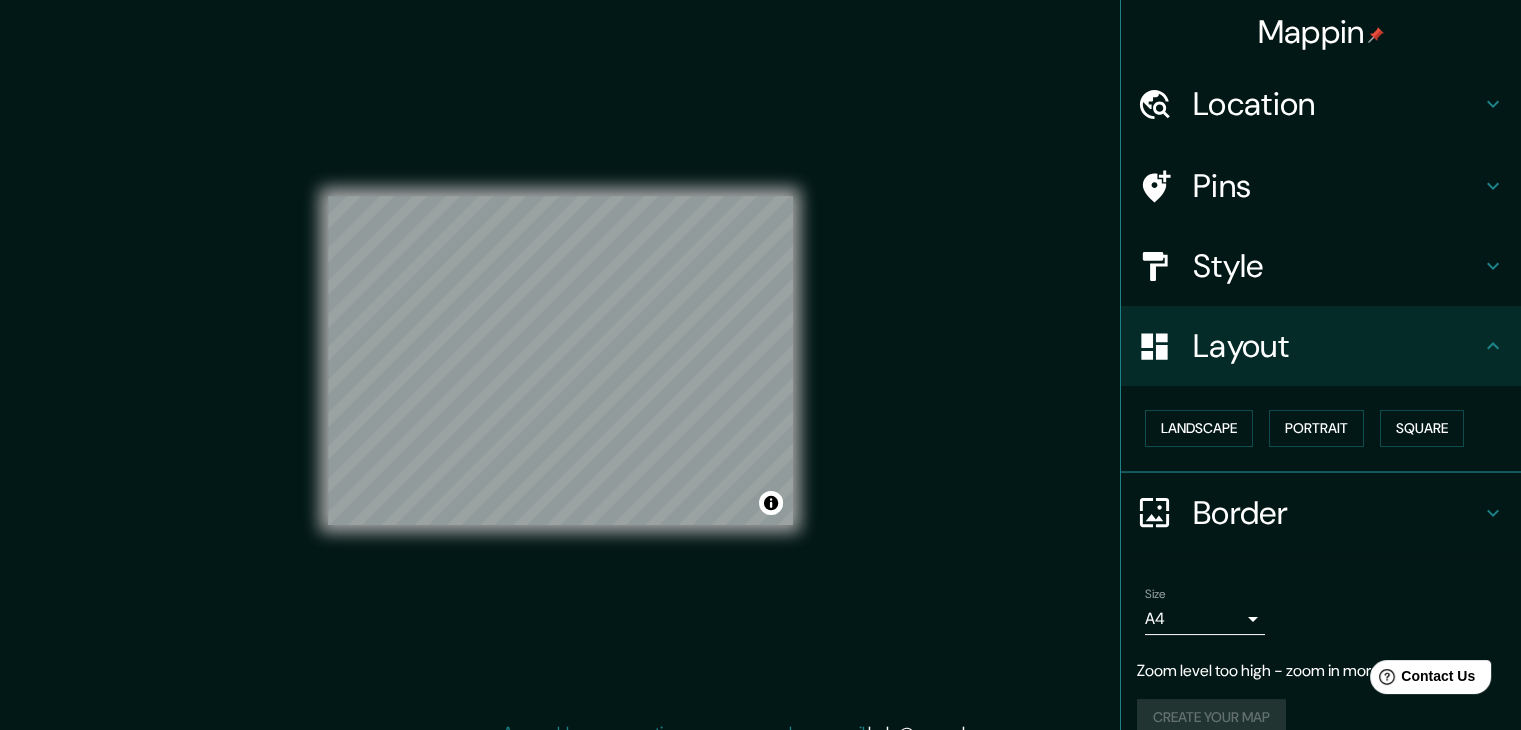 click on "© Mapbox   © OpenStreetMap   Improve this map" at bounding box center [560, 360] 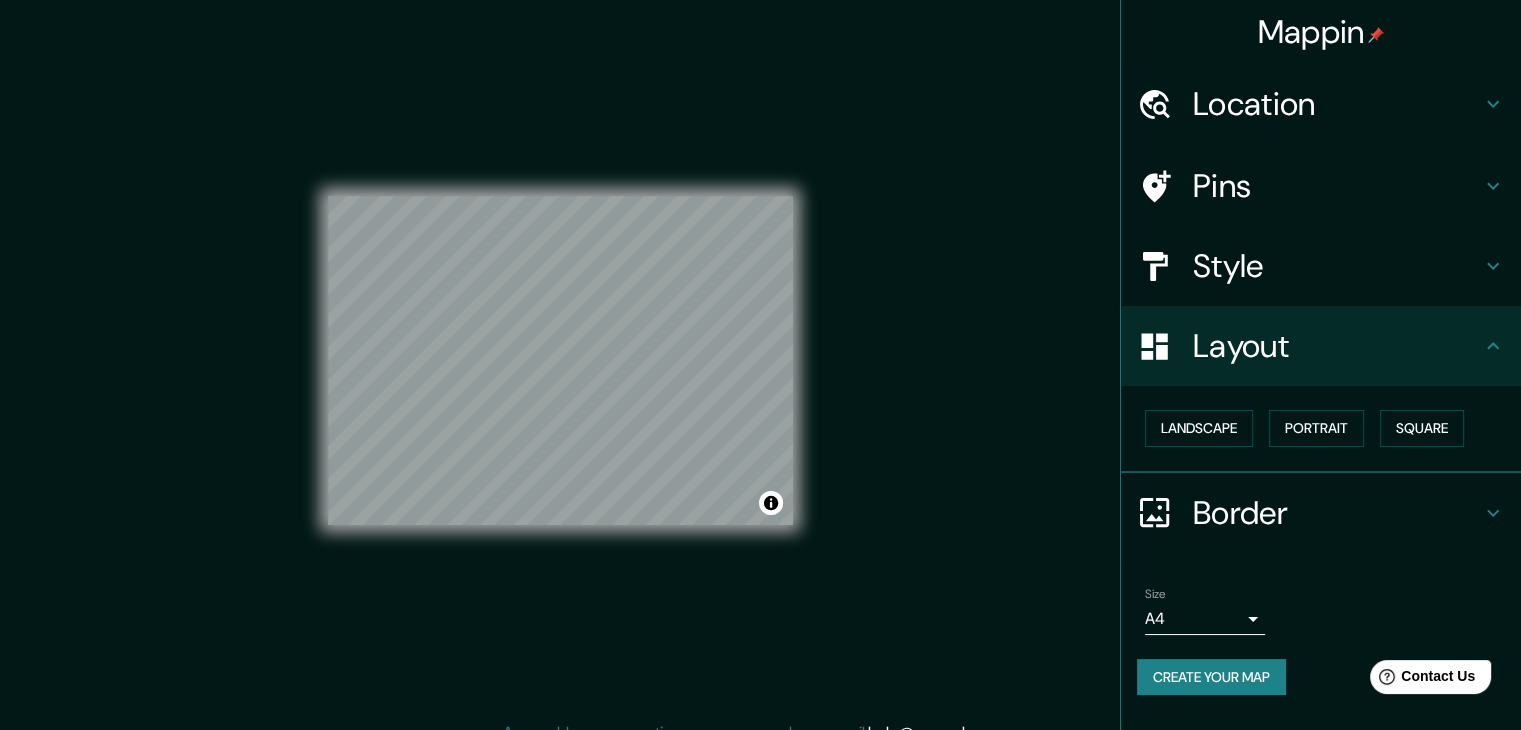 click on "© Mapbox   © OpenStreetMap   Improve this map" at bounding box center (560, 360) 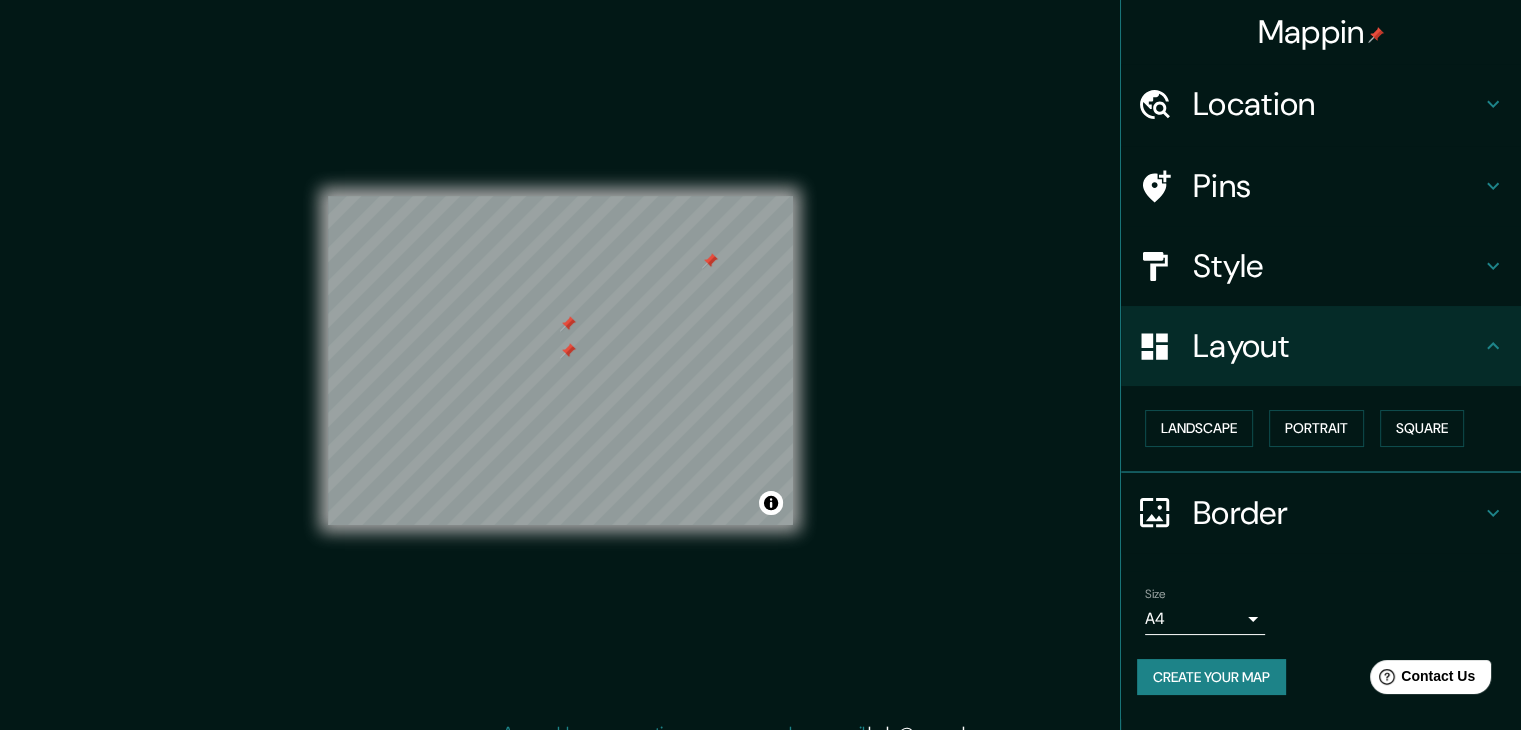 click at bounding box center [568, 324] 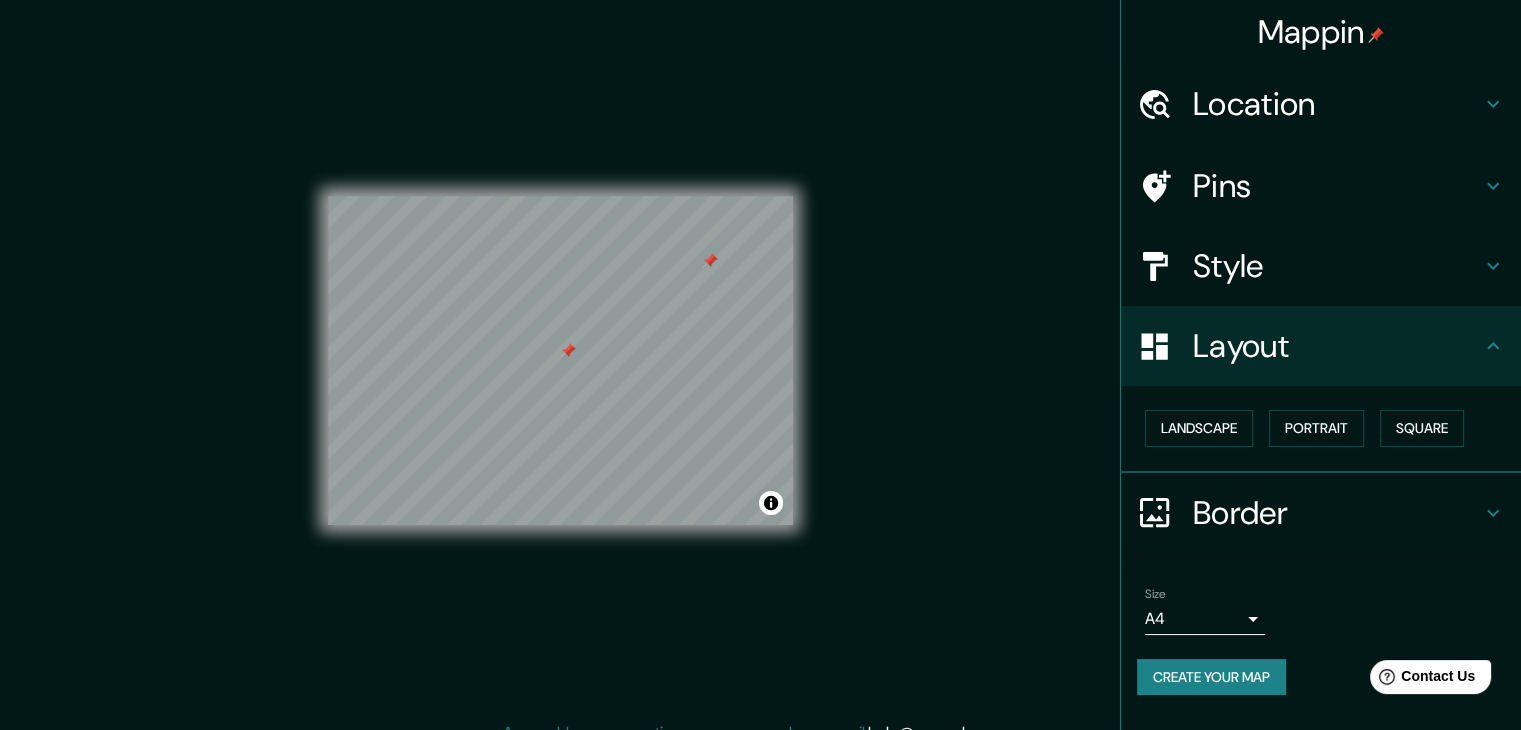 click at bounding box center [568, 351] 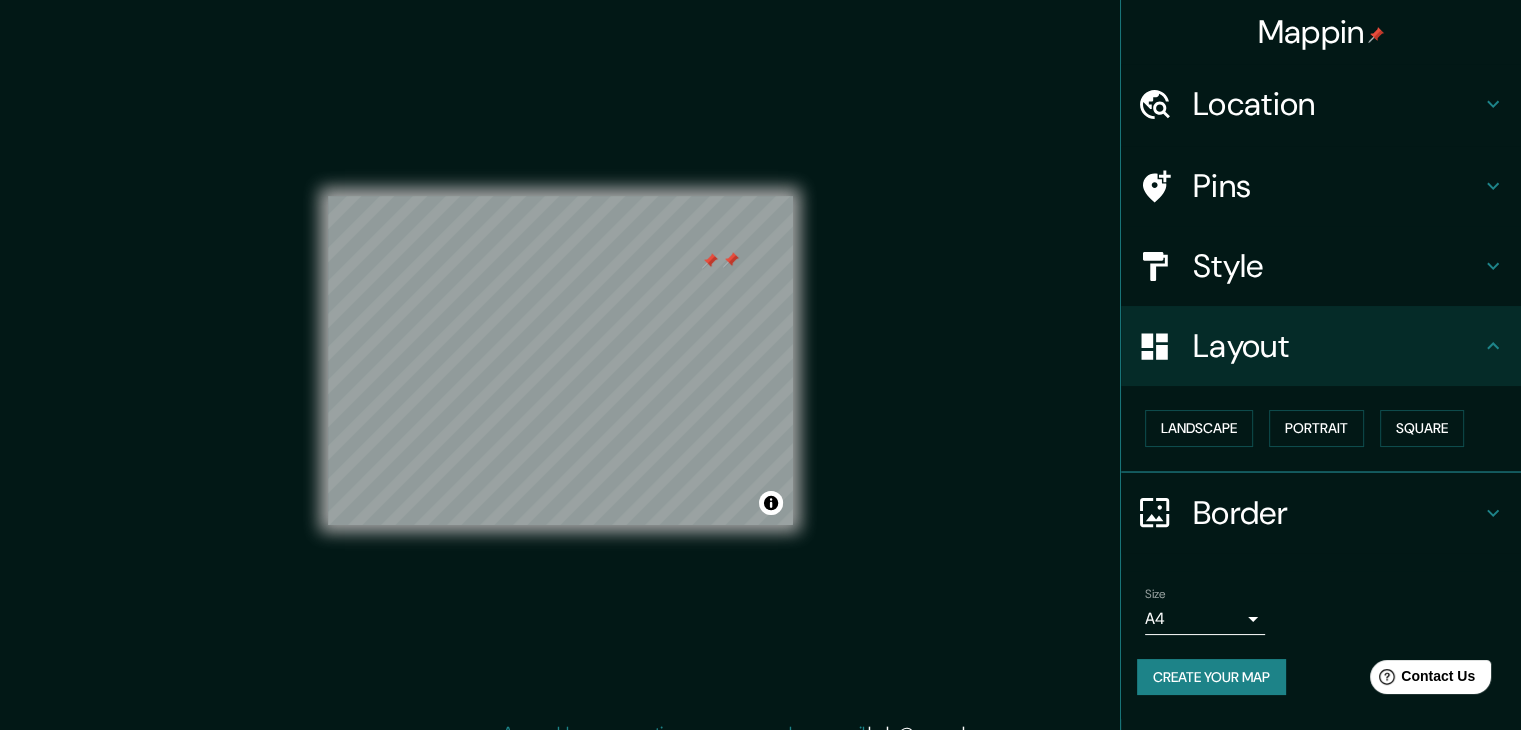 click at bounding box center [710, 261] 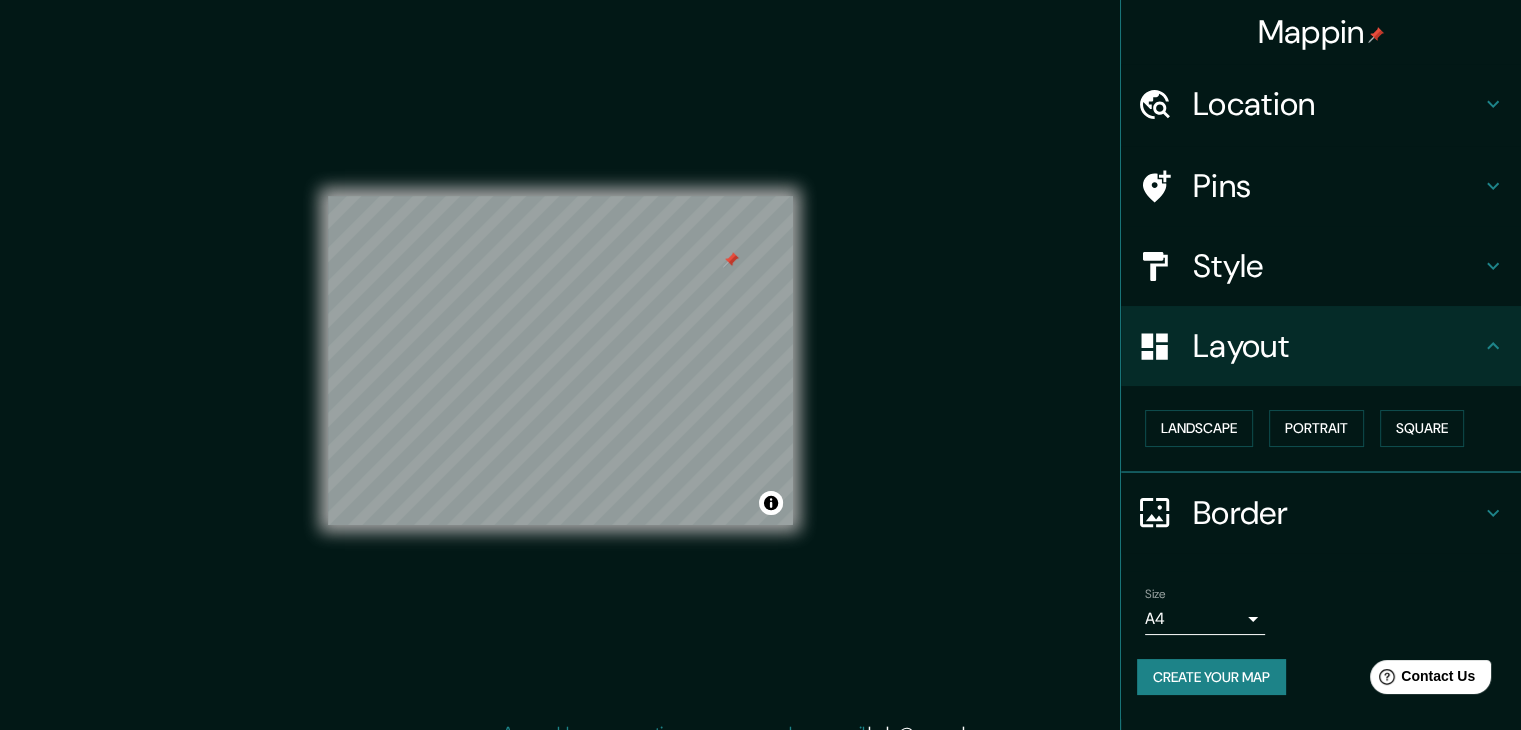 click at bounding box center [731, 260] 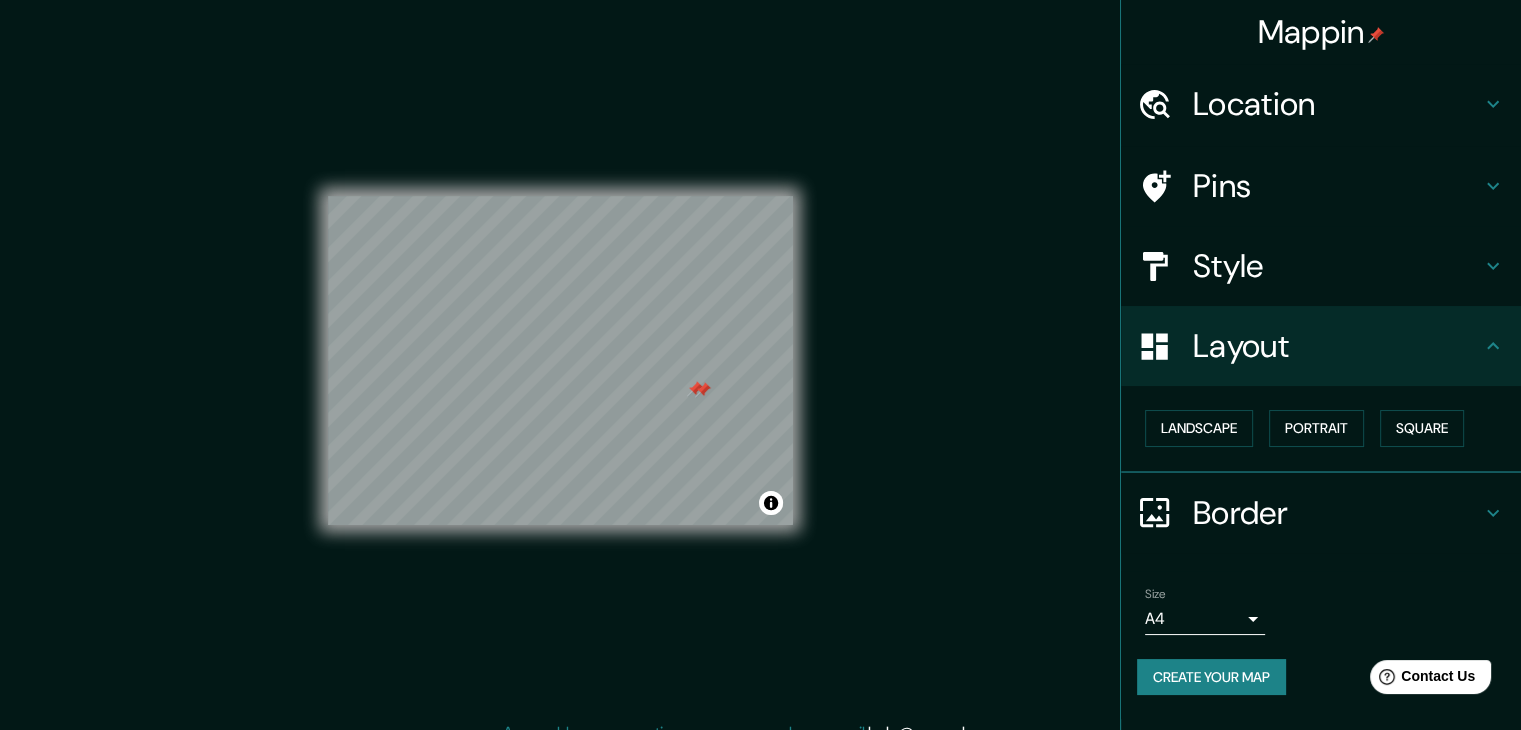 click at bounding box center (703, 390) 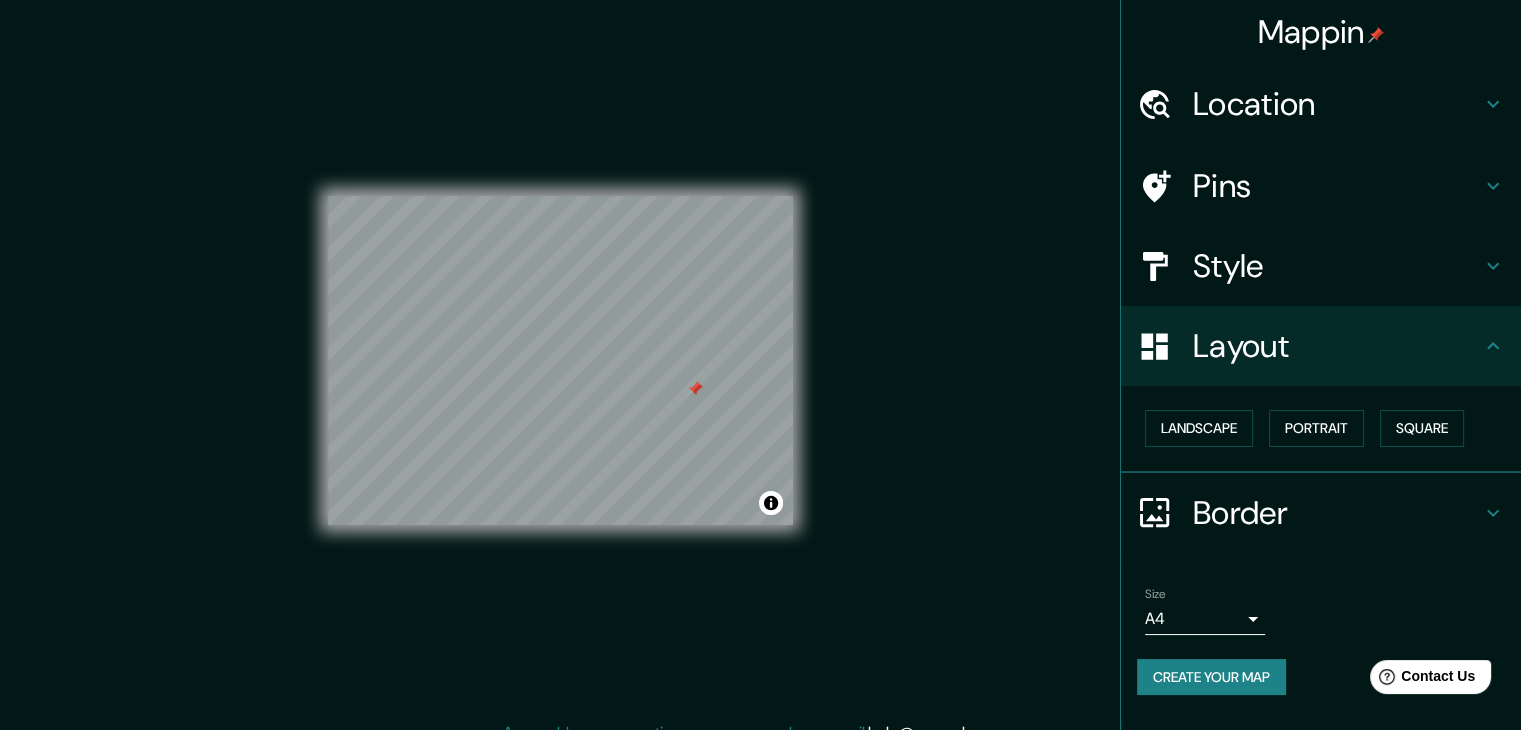 click at bounding box center (695, 389) 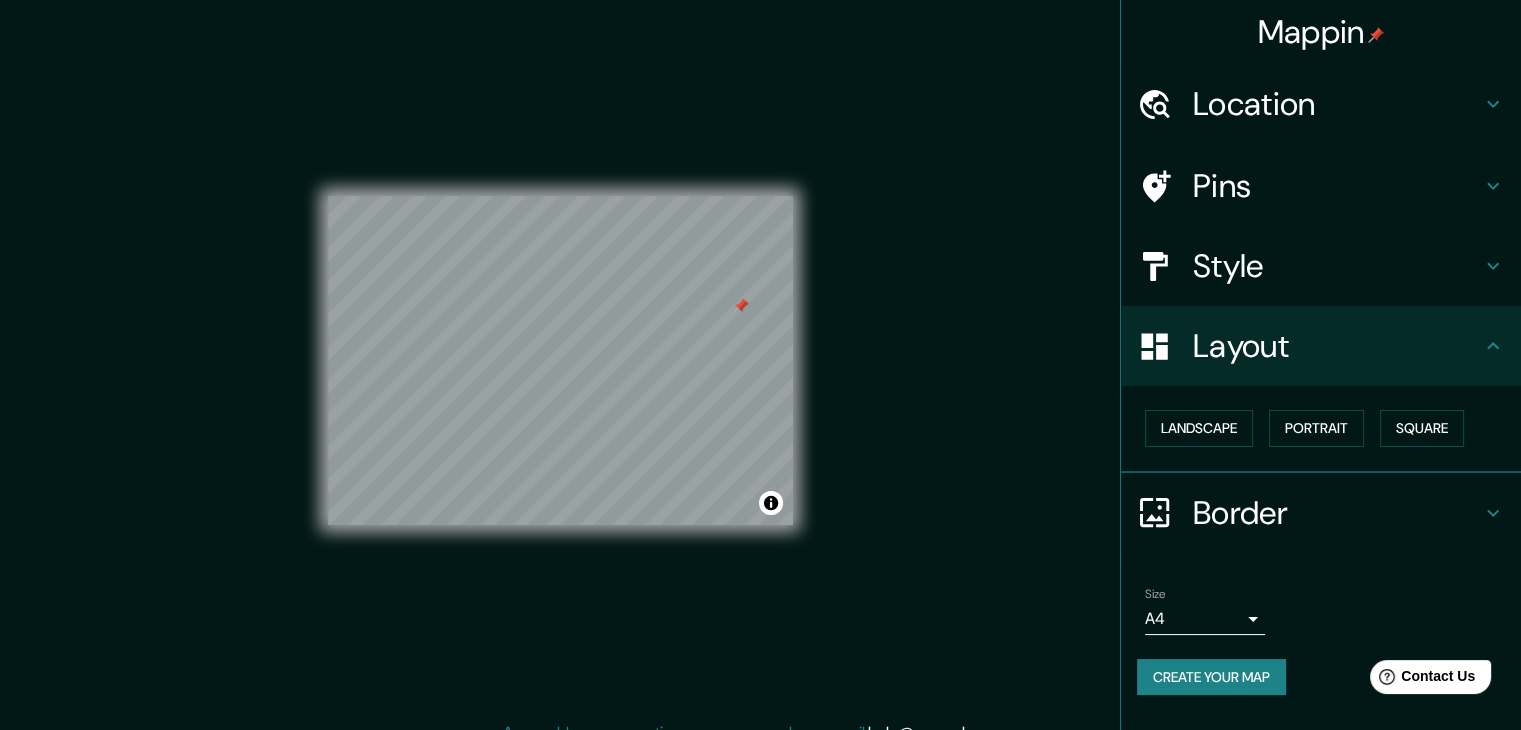 click at bounding box center [741, 306] 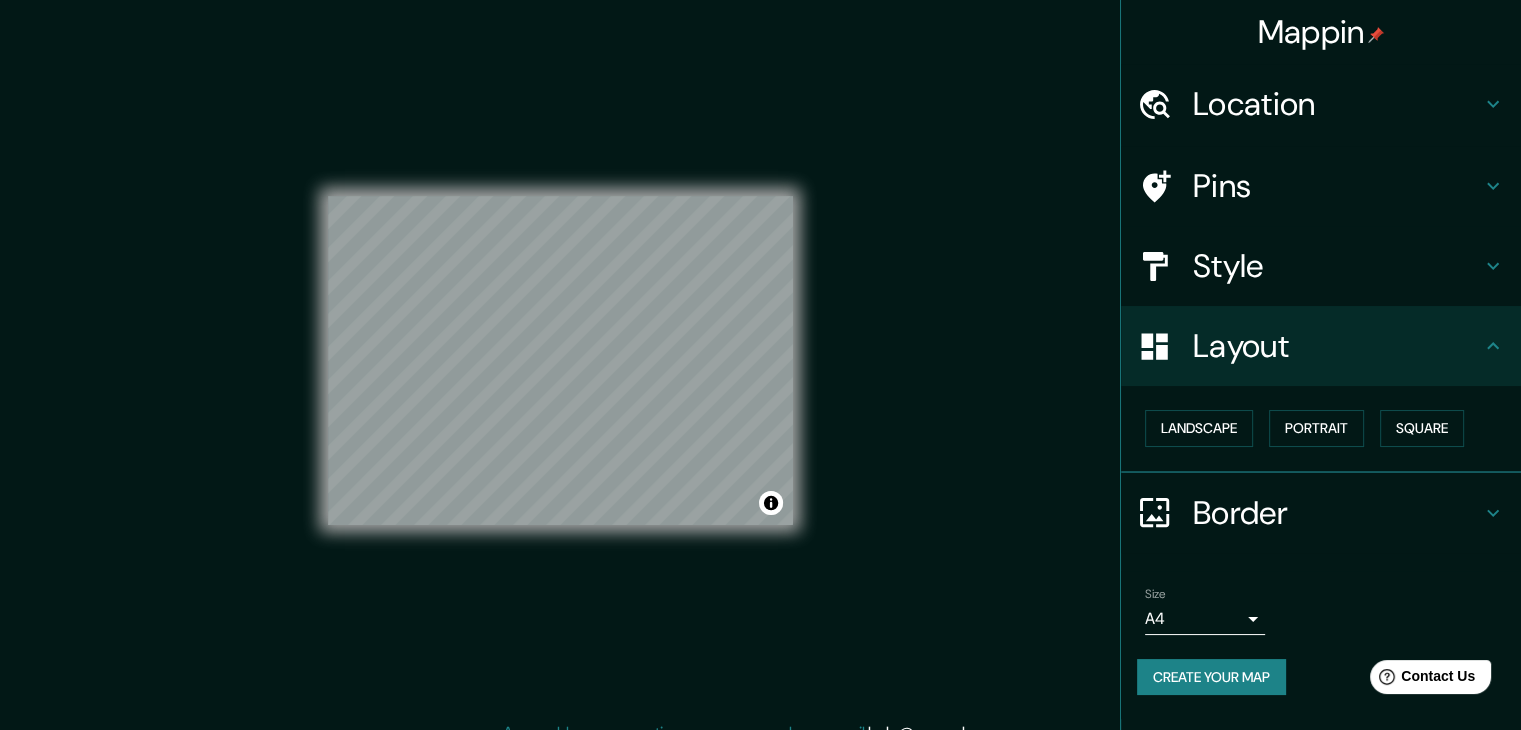 scroll, scrollTop: 154, scrollLeft: 0, axis: vertical 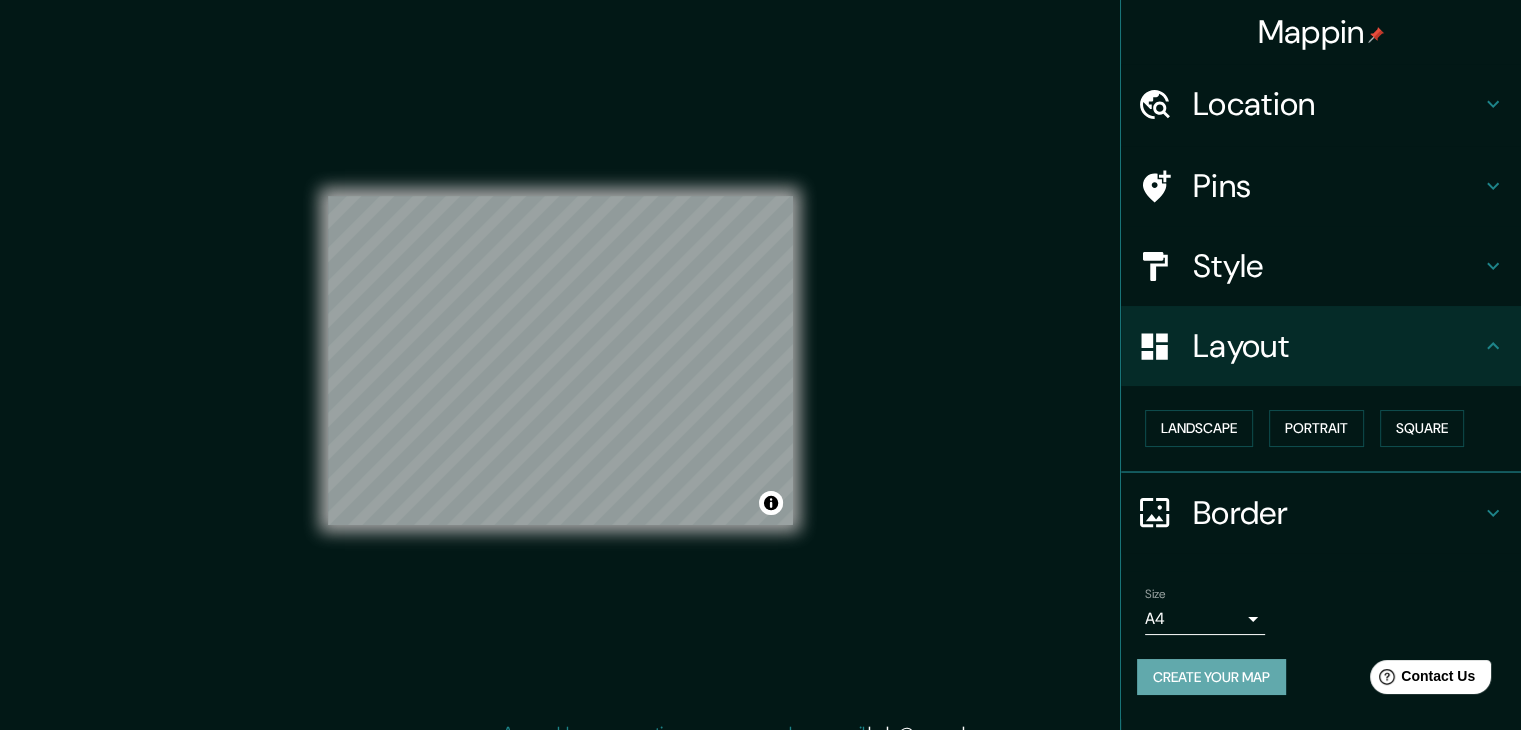 click on "Create your map" at bounding box center (1211, 677) 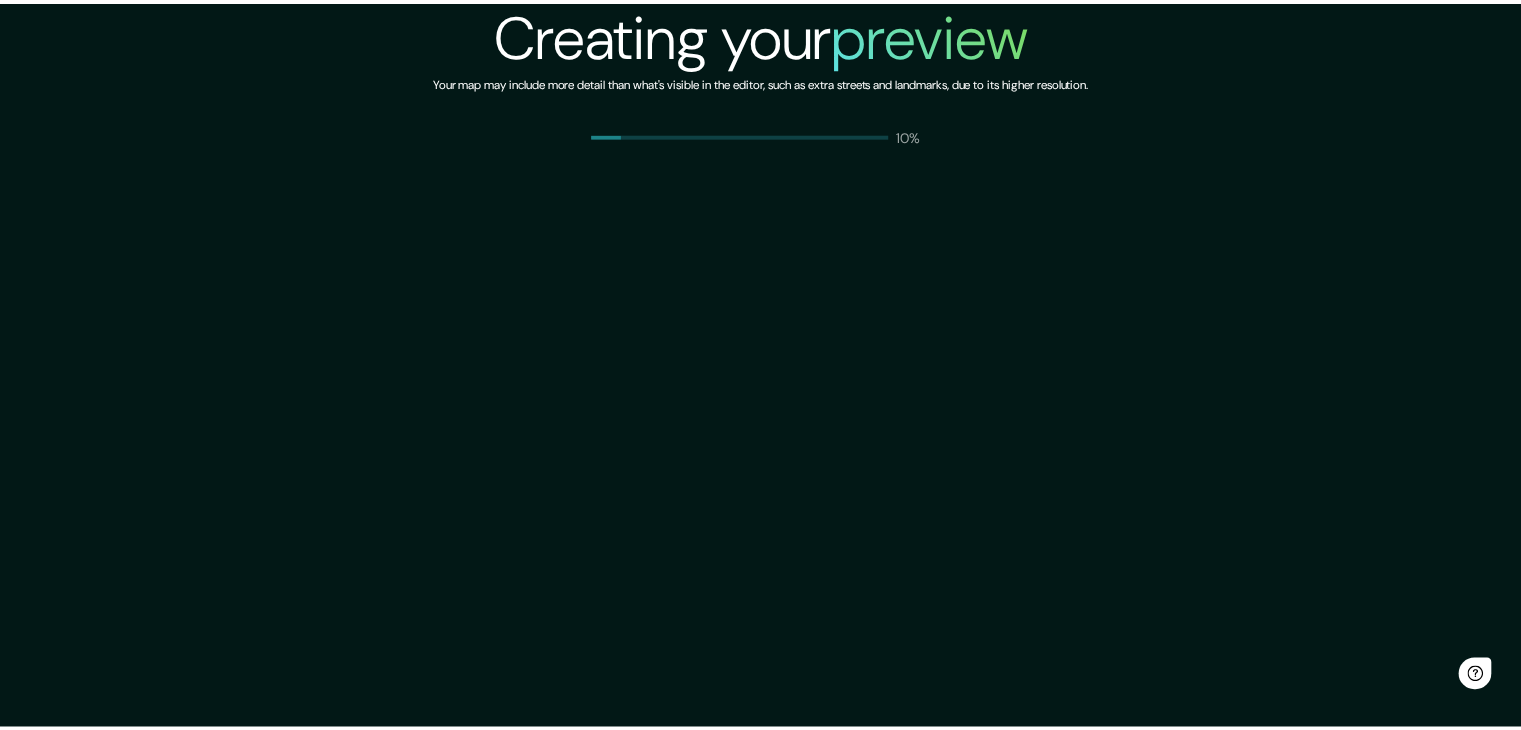 scroll, scrollTop: 0, scrollLeft: 0, axis: both 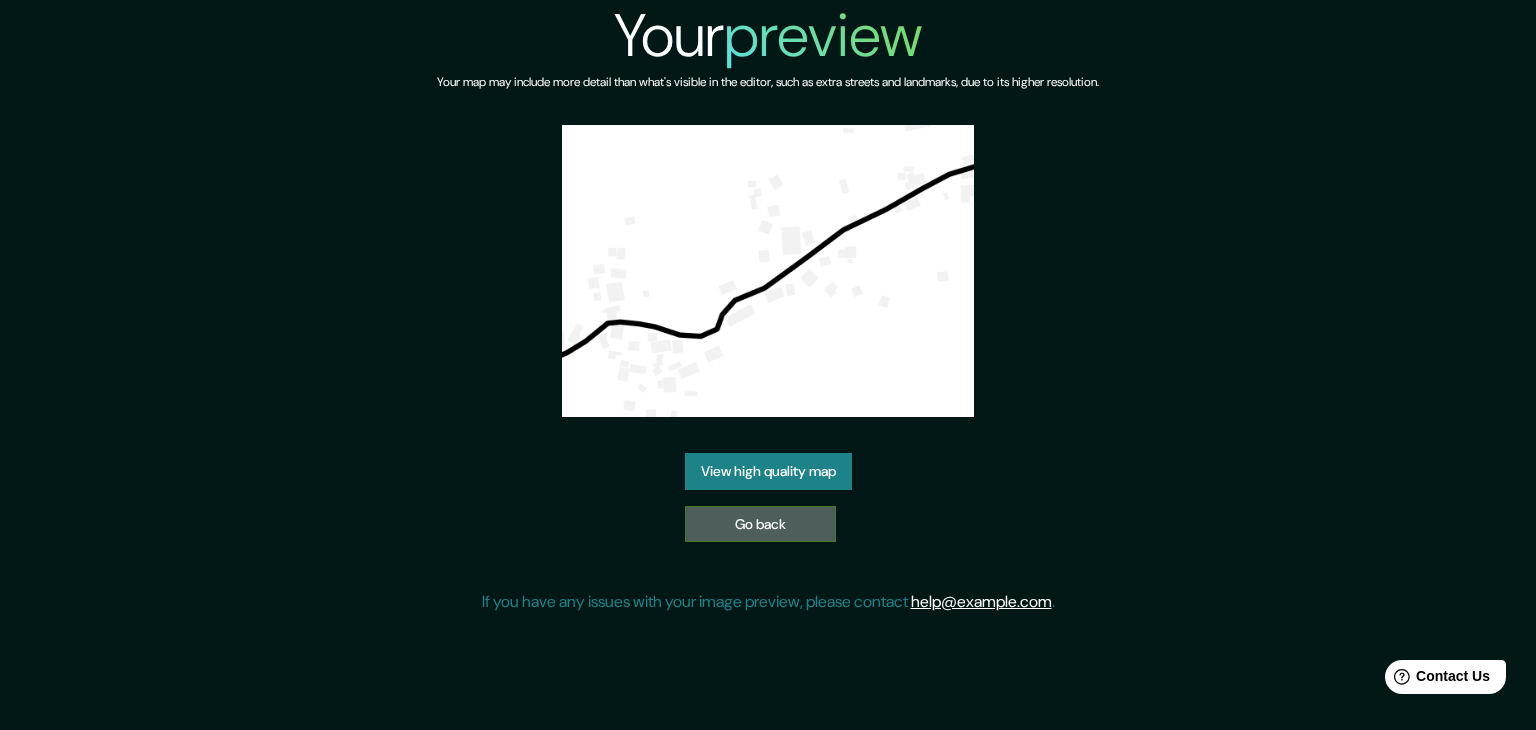 click on "Go back" at bounding box center [760, 524] 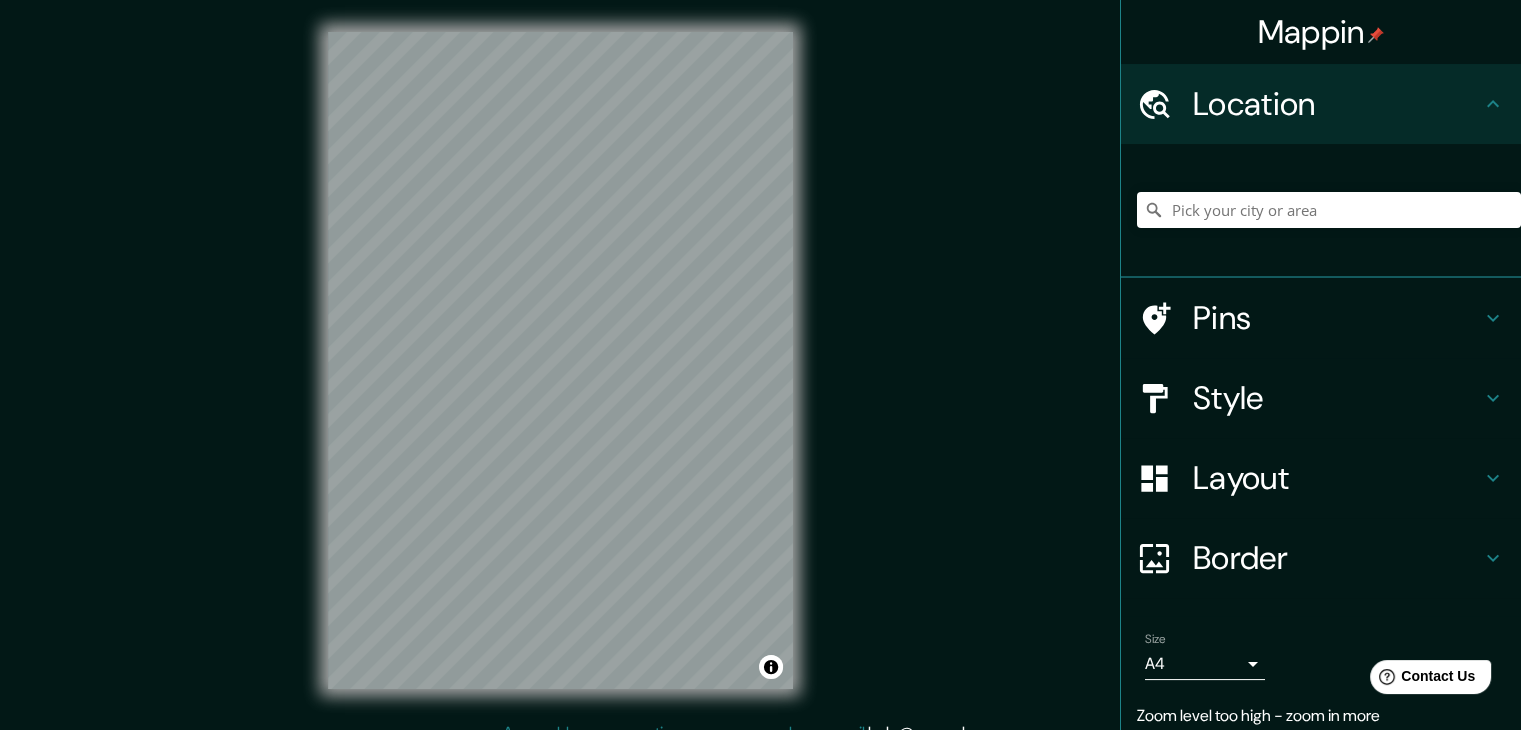click on "Mappin Location Pins Style Layout Border Choose a border.  Hint : you can make layers of the frame opaque to create some cool effects. None Simple Transparent Fancy Size A4 single Zoom level too high - zoom in more Create your map © Mapbox   © OpenStreetMap   Improve this map Any problems, suggestions, or concerns please email    help@mappin.pro . . ." at bounding box center (760, 376) 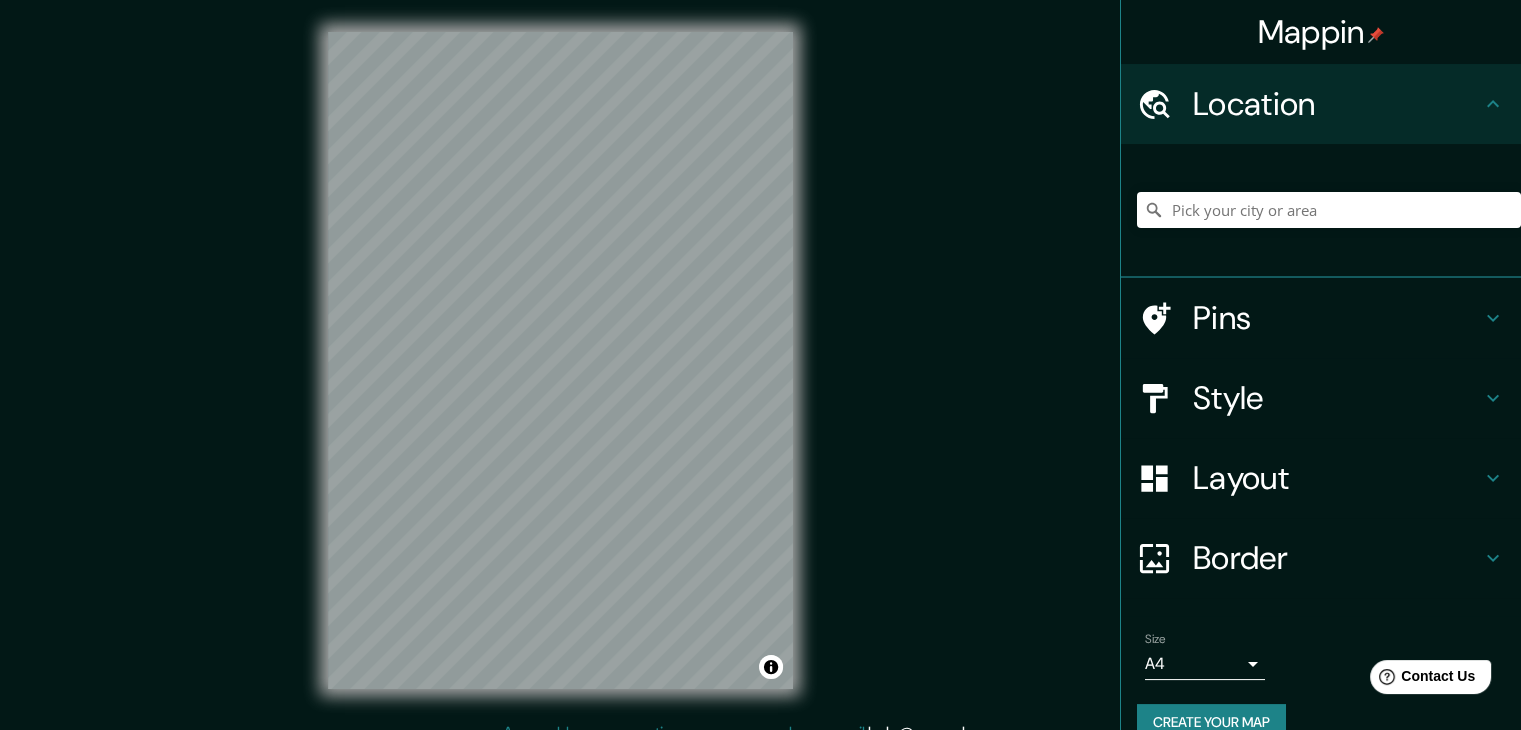 click on "Style" at bounding box center [1337, 398] 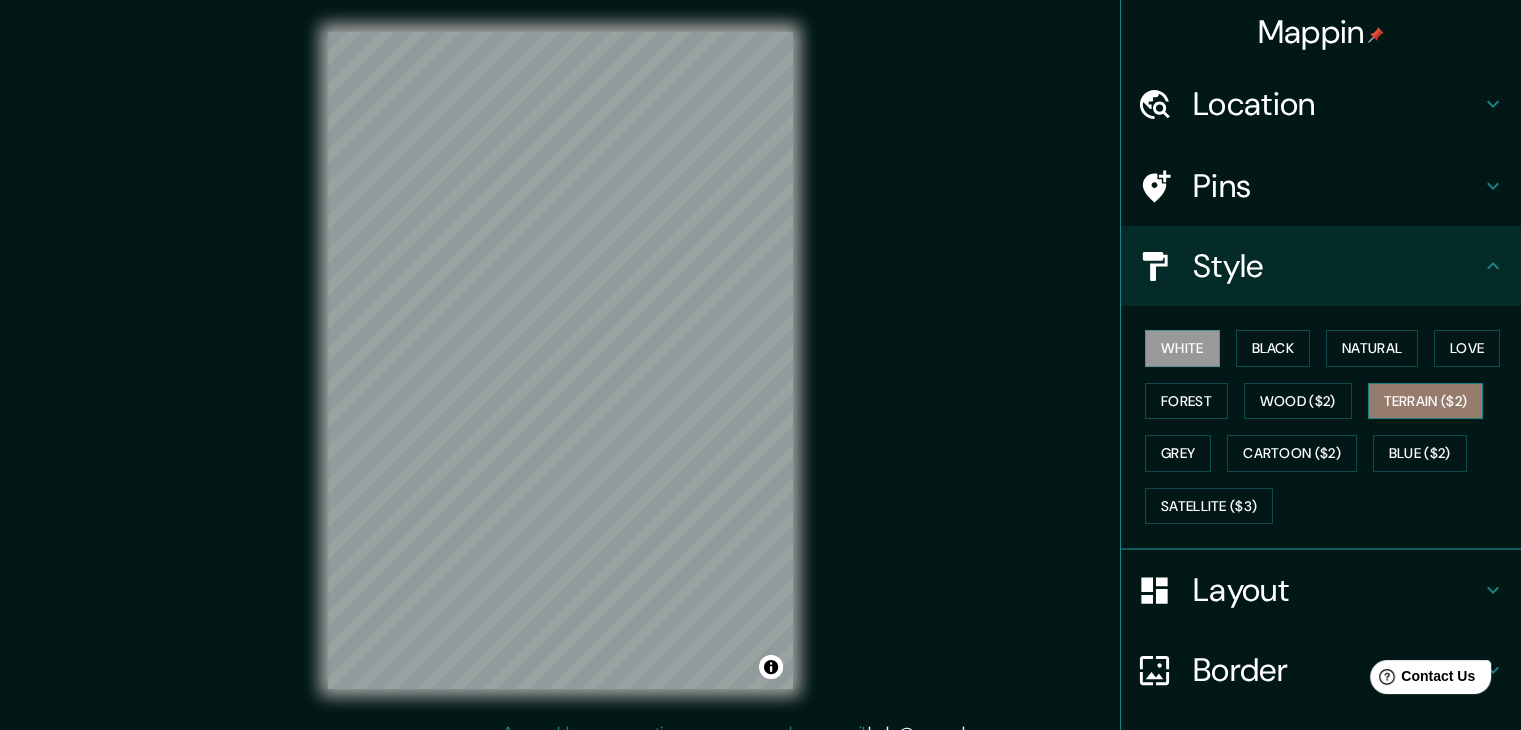 click on "Terrain ($2)" at bounding box center (1426, 401) 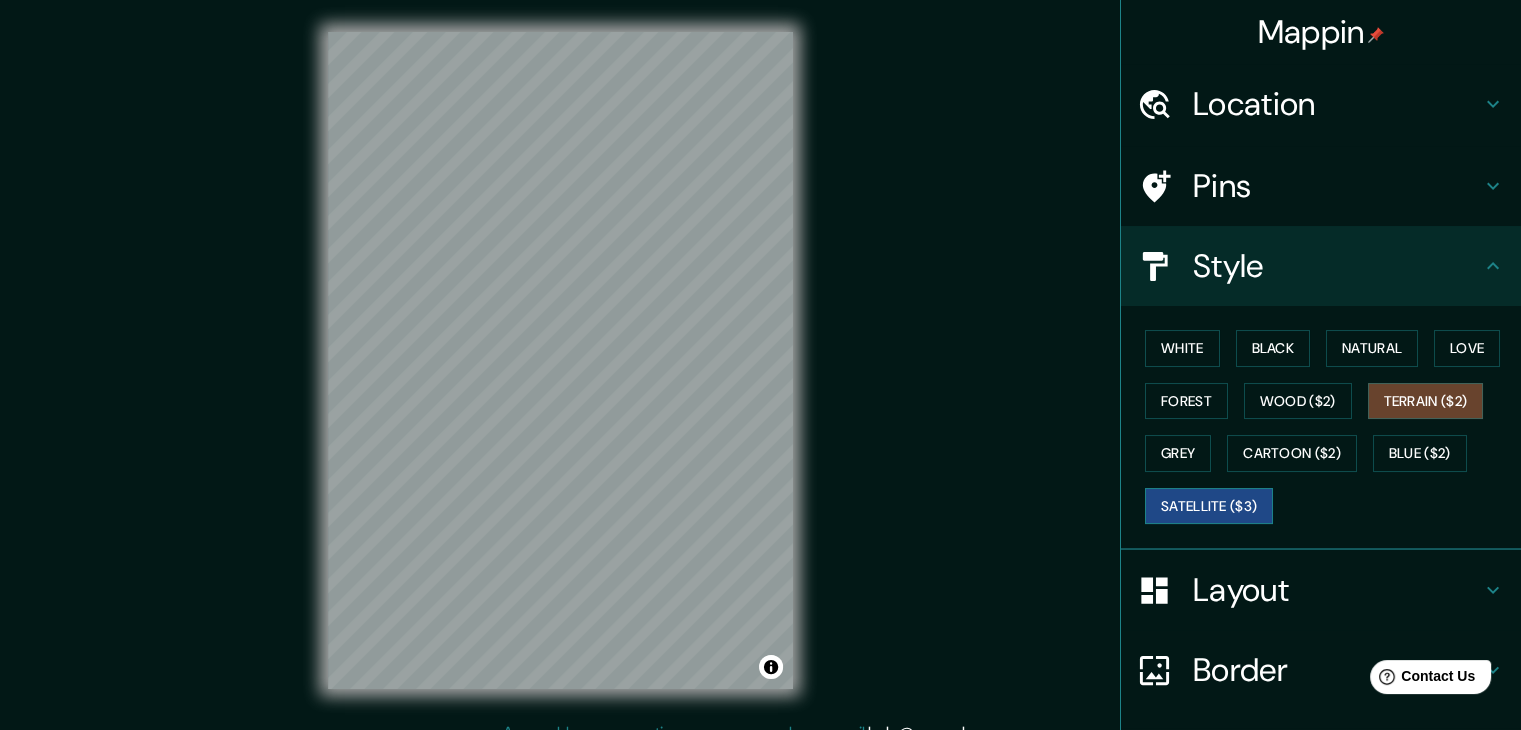 click on "Satellite ($3)" at bounding box center (1209, 506) 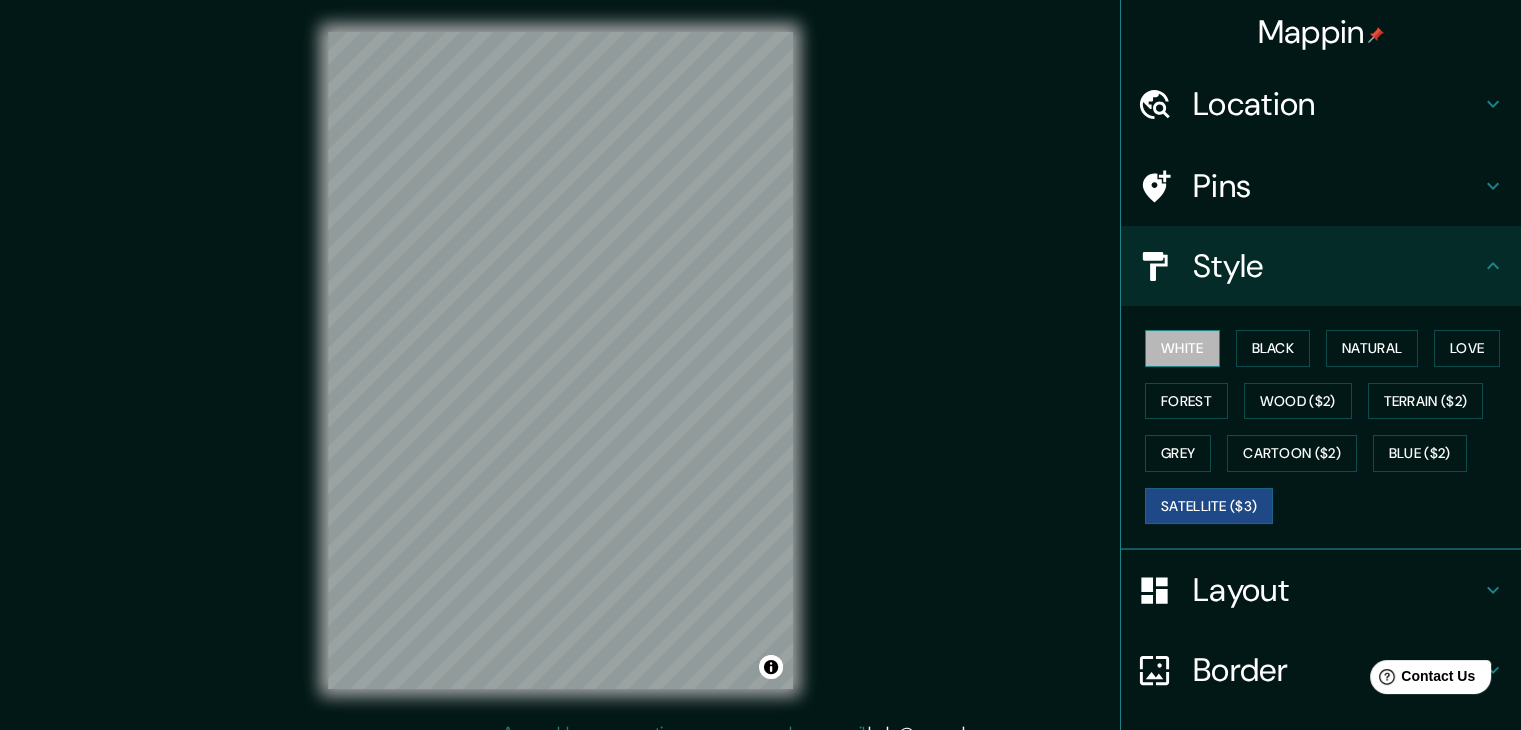 click on "White" at bounding box center (1182, 348) 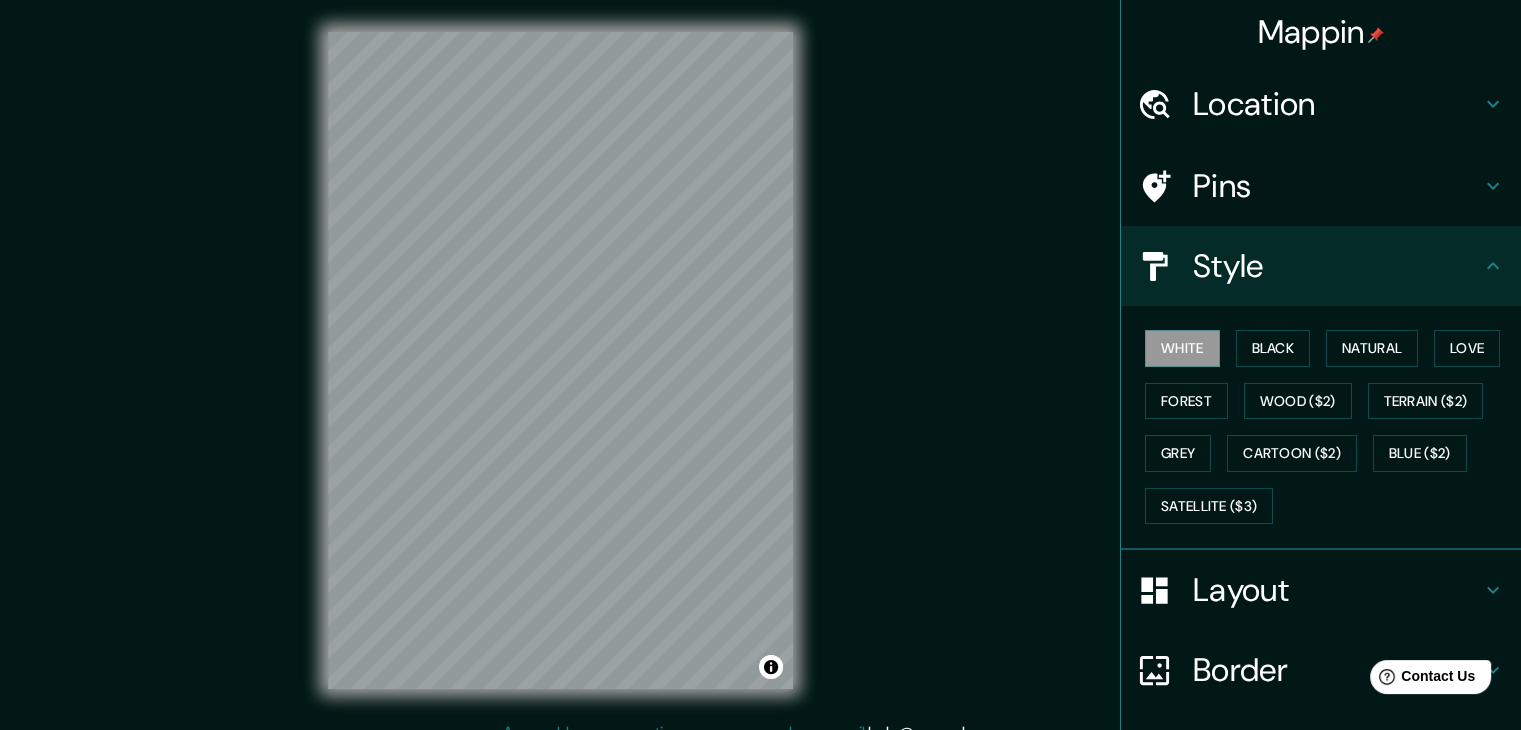 scroll, scrollTop: 328, scrollLeft: 0, axis: vertical 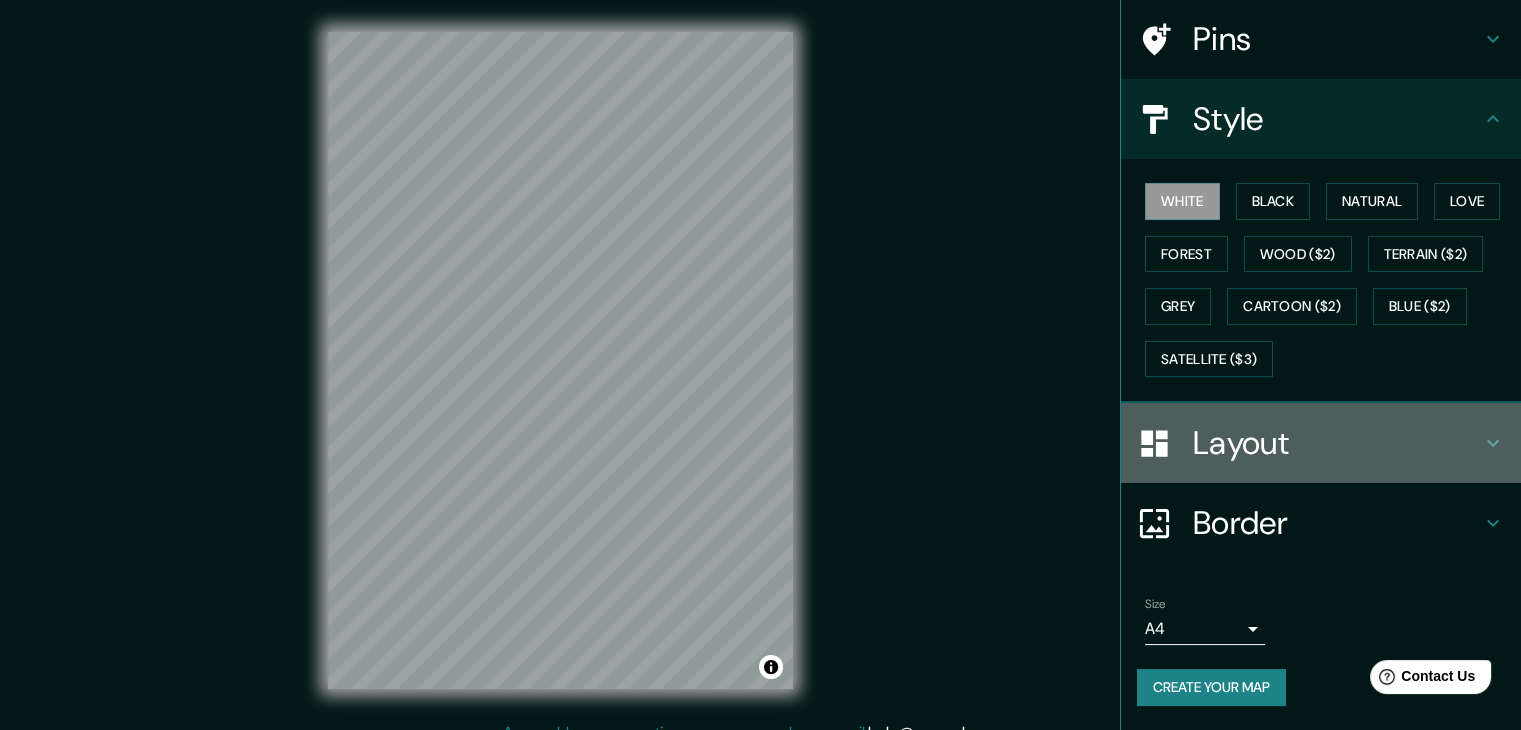 click on "Layout" at bounding box center (1337, 443) 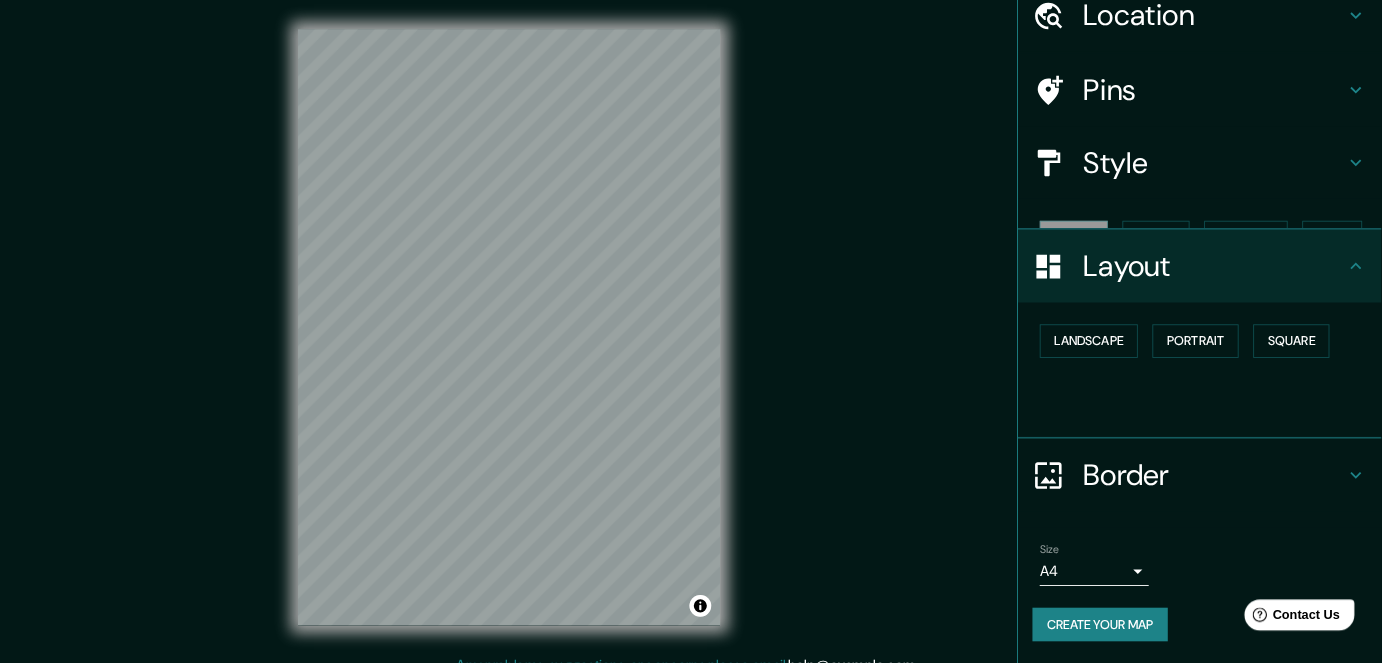 scroll, scrollTop: 154, scrollLeft: 0, axis: vertical 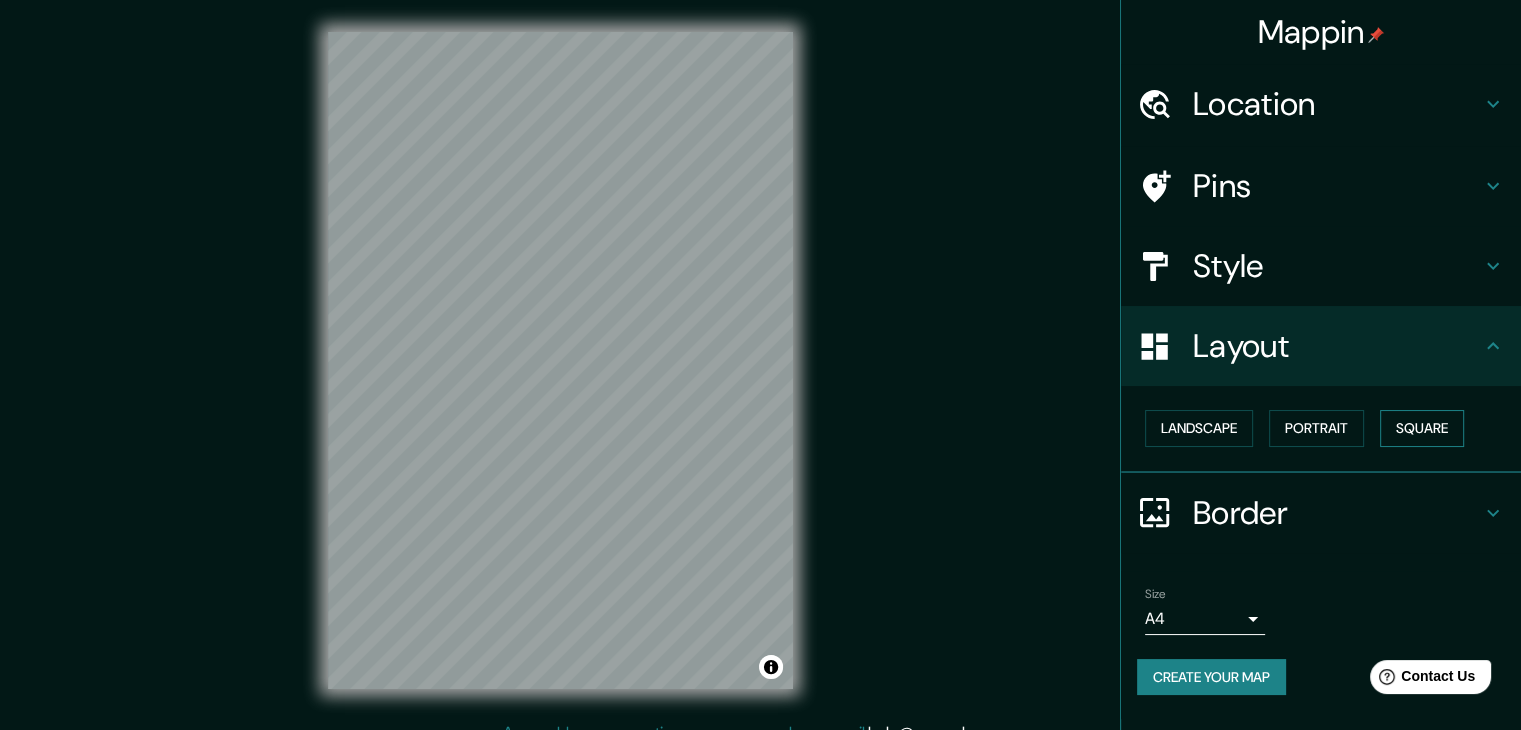 click on "Square" at bounding box center [1422, 428] 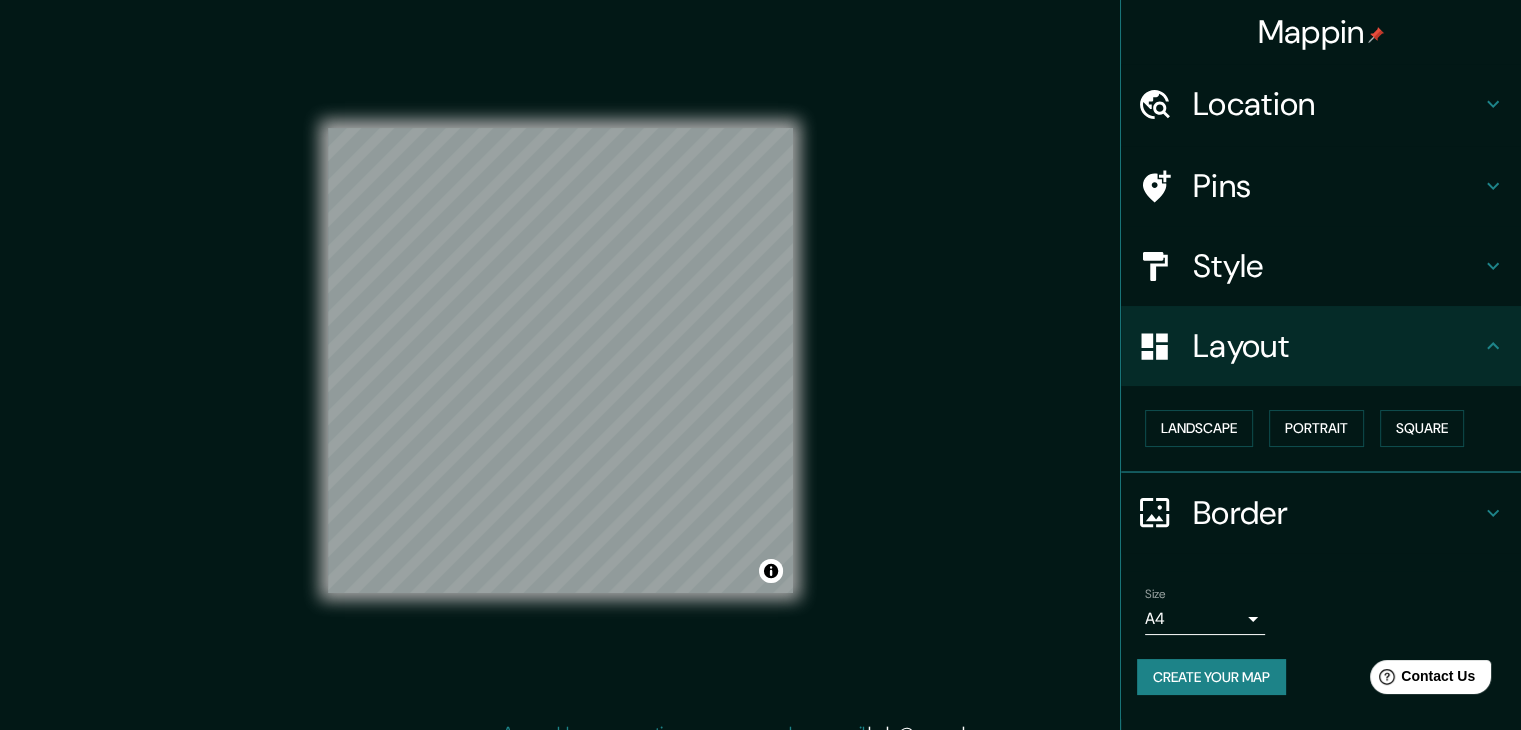 click on "Style" at bounding box center [1337, 266] 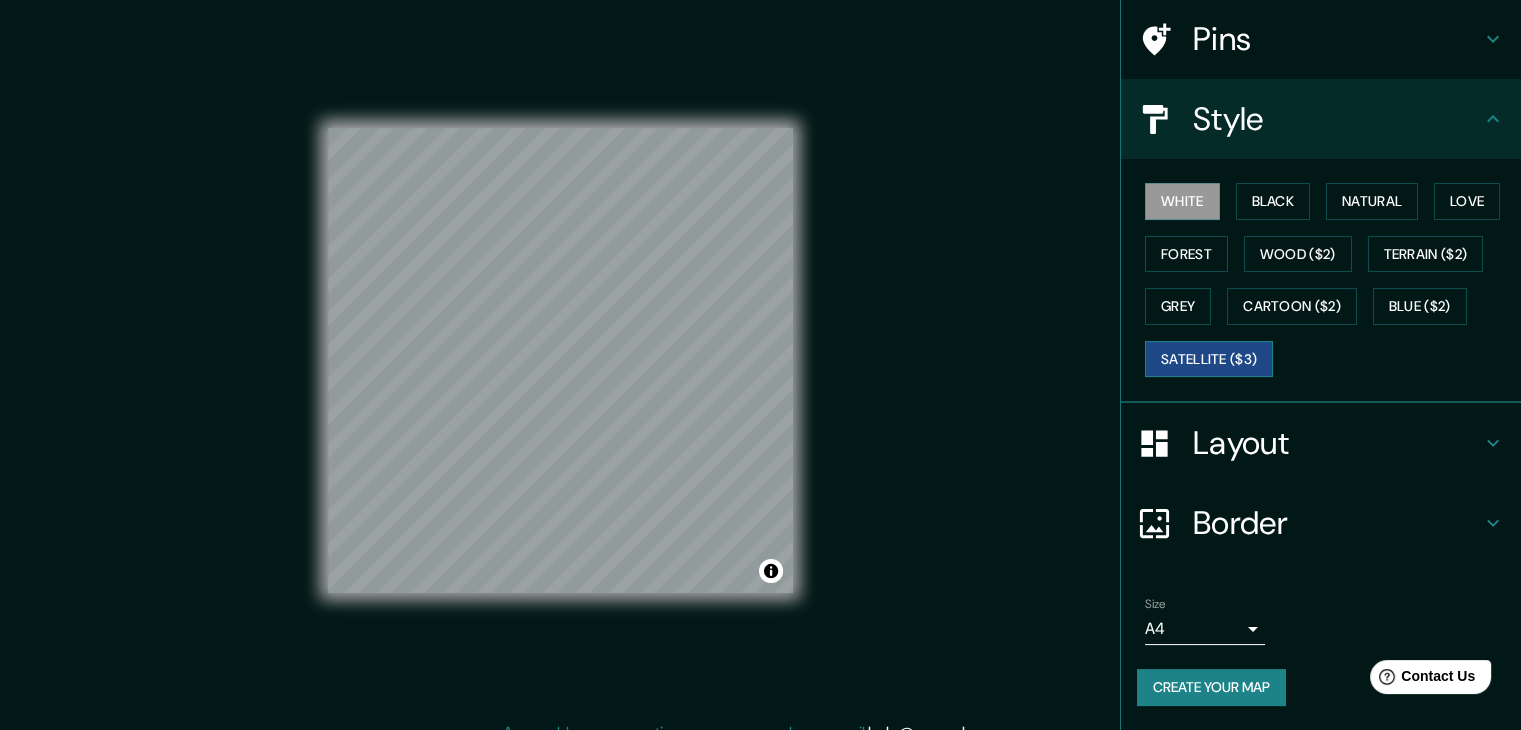 click on "Satellite ($3)" at bounding box center (1209, 359) 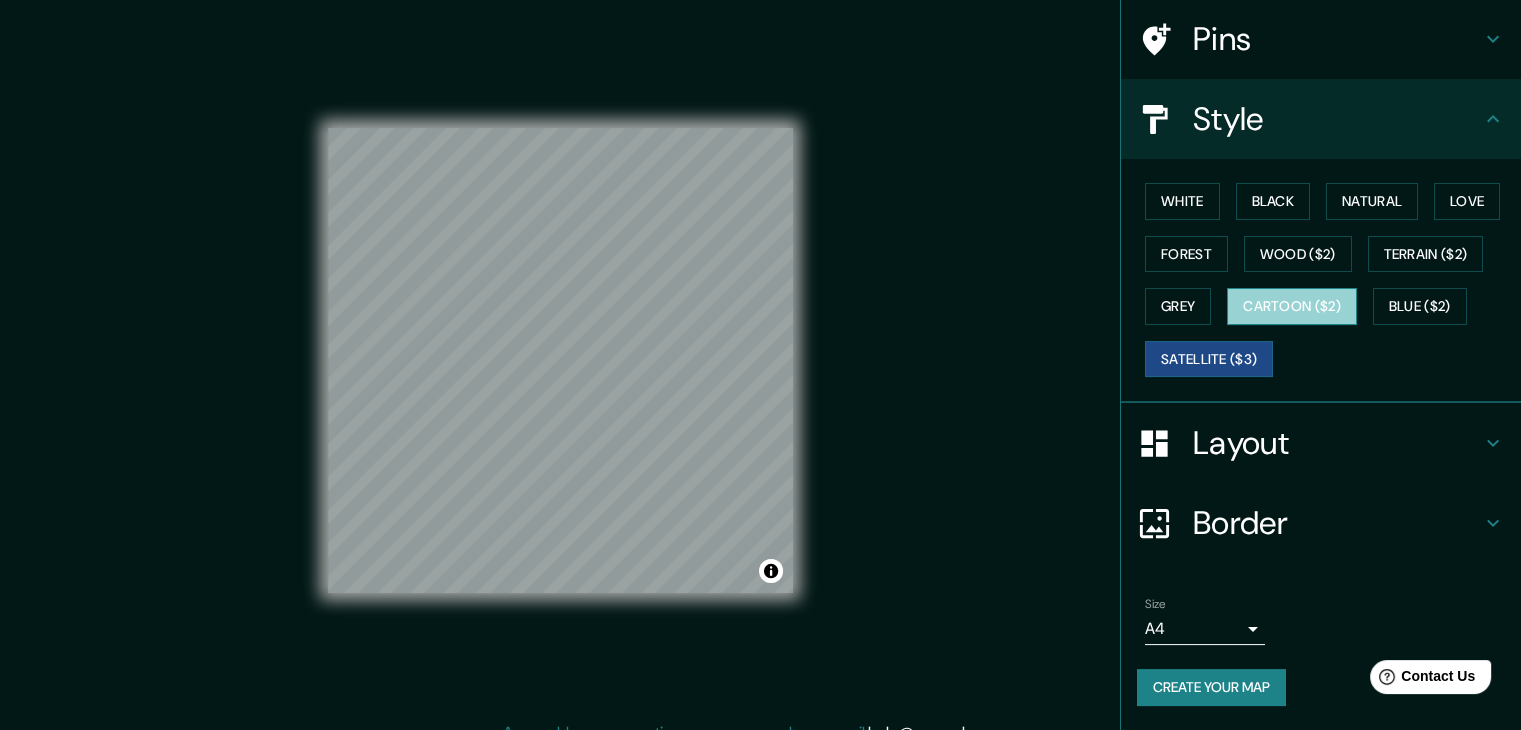 click on "Cartoon ($2)" at bounding box center [1292, 306] 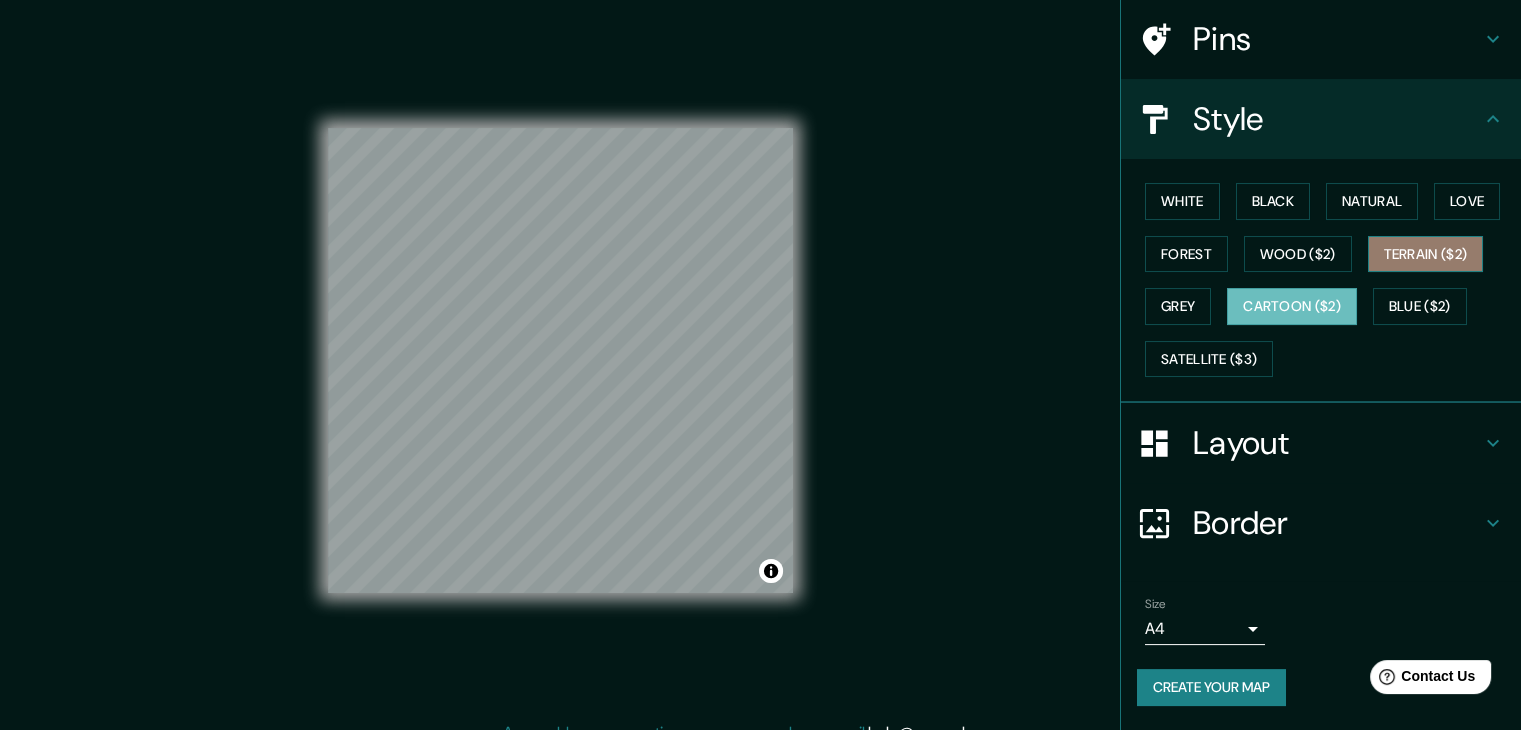 click on "Terrain ($2)" at bounding box center [1426, 254] 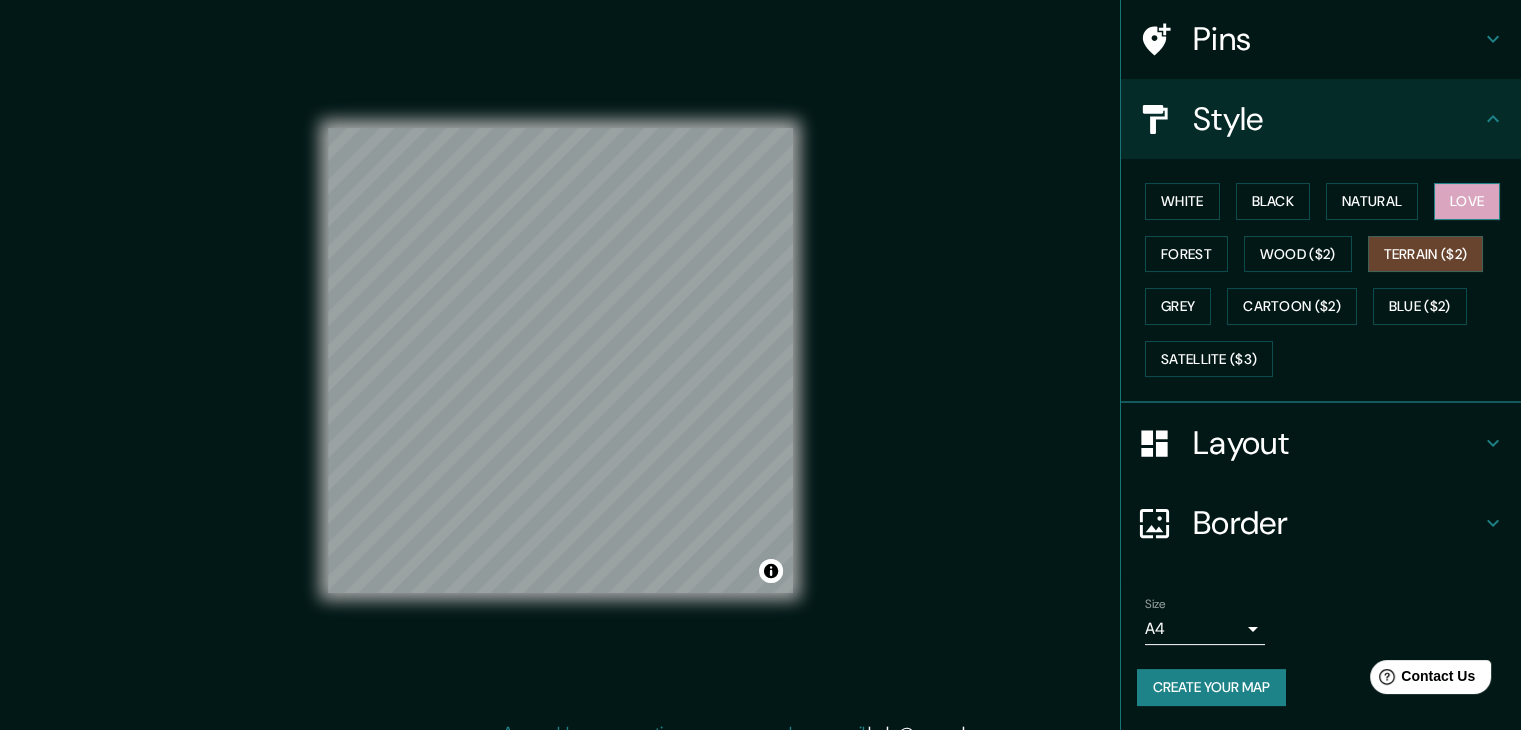 click on "Love" at bounding box center [1467, 201] 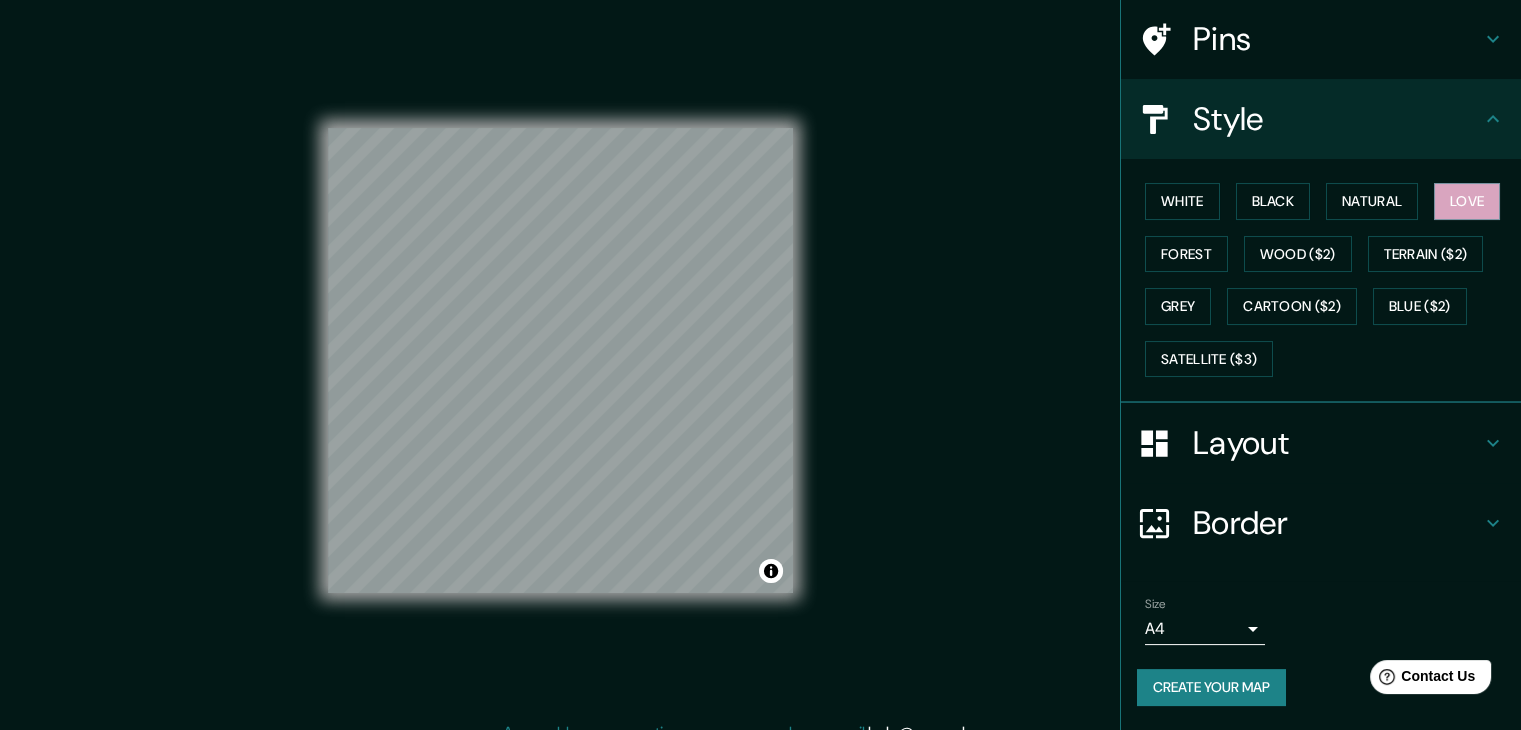 click on "White Black Natural Love Forest Wood ($2) Terrain ($2) Grey Cartoon ($2) Blue ($2) Satellite ($3)" at bounding box center [1329, 280] 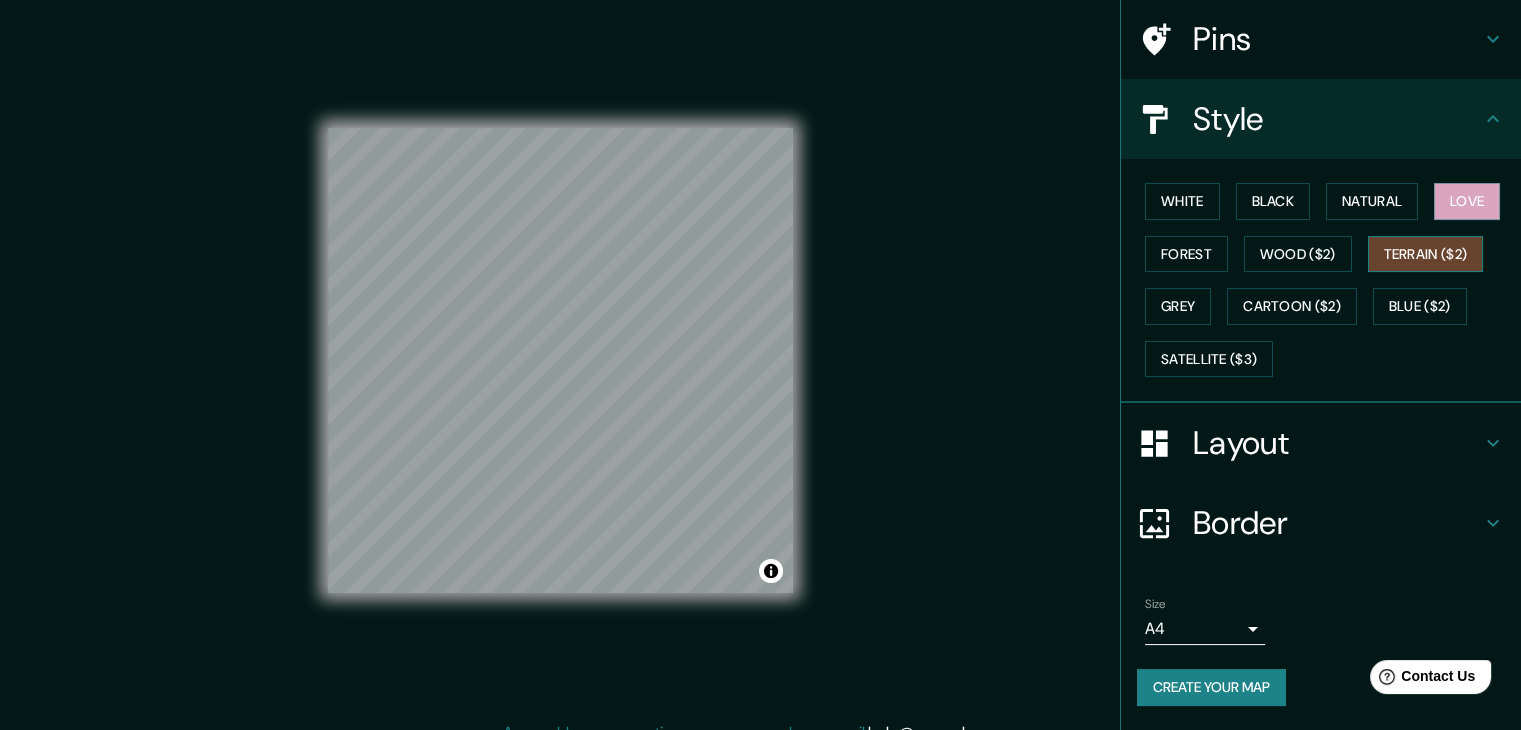 click on "Terrain ($2)" at bounding box center [1426, 254] 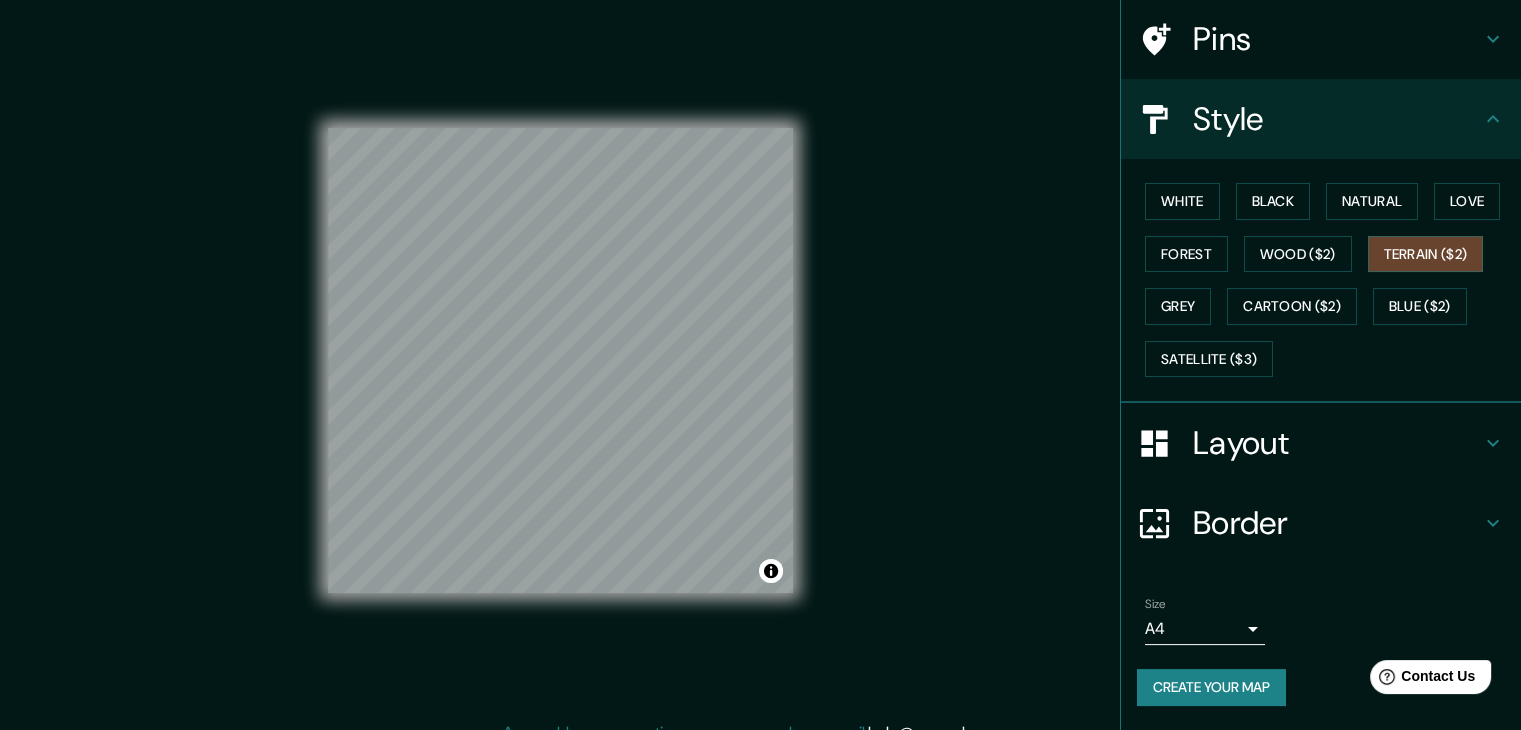 click on "Mappin Location Pins Style White Black Natural Love Forest Wood ($2) Terrain ($2) Grey Cartoon ($2) Blue ($2) Satellite ($3) Layout Border Choose a border.  Hint : you can make layers of the frame opaque to create some cool effects. None Simple Transparent Fancy Size A4 single Create your map © Mapbox   © OpenStreetMap   Improve this map Any problems, suggestions, or concerns please email    help@mappin.pro . . ." at bounding box center [760, 376] 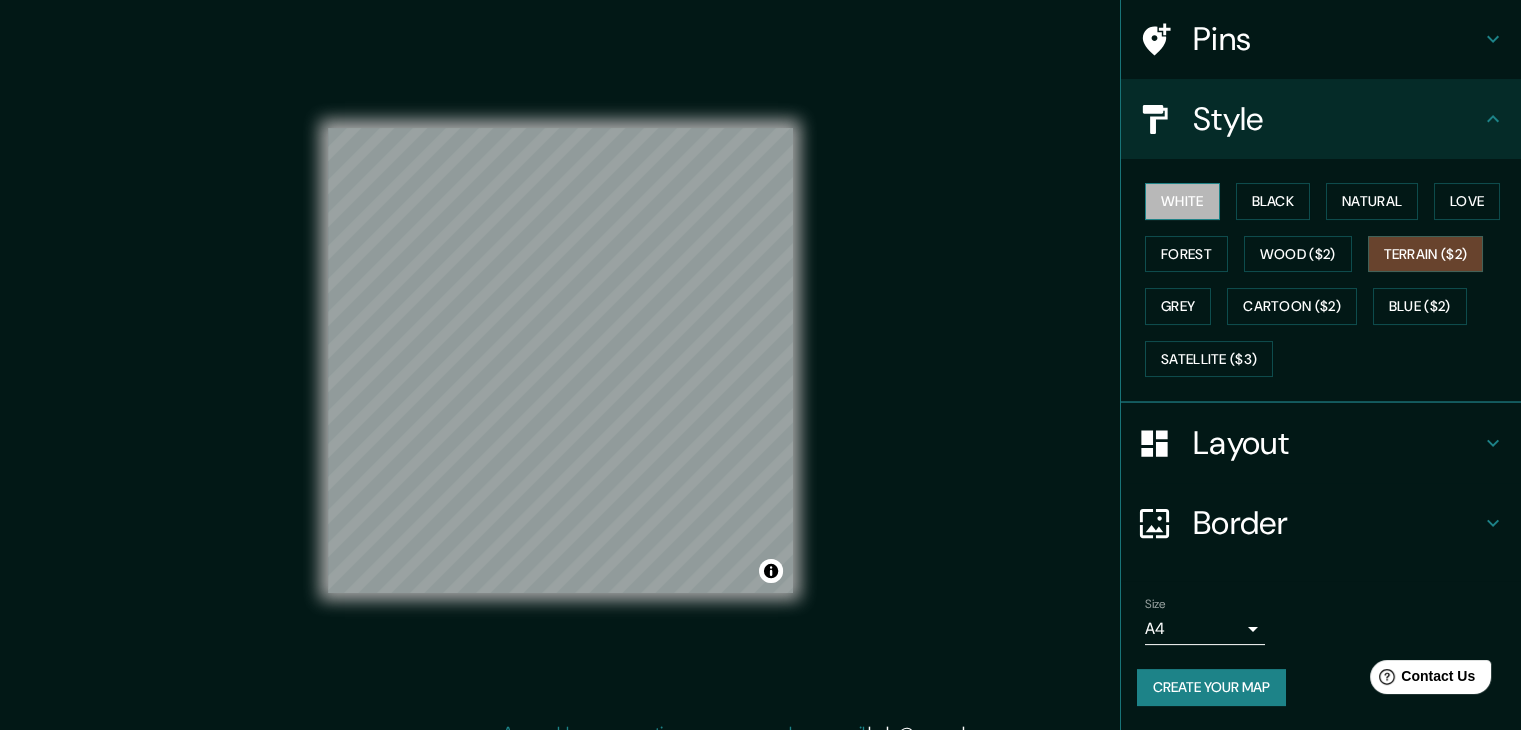 click on "White" at bounding box center (1182, 201) 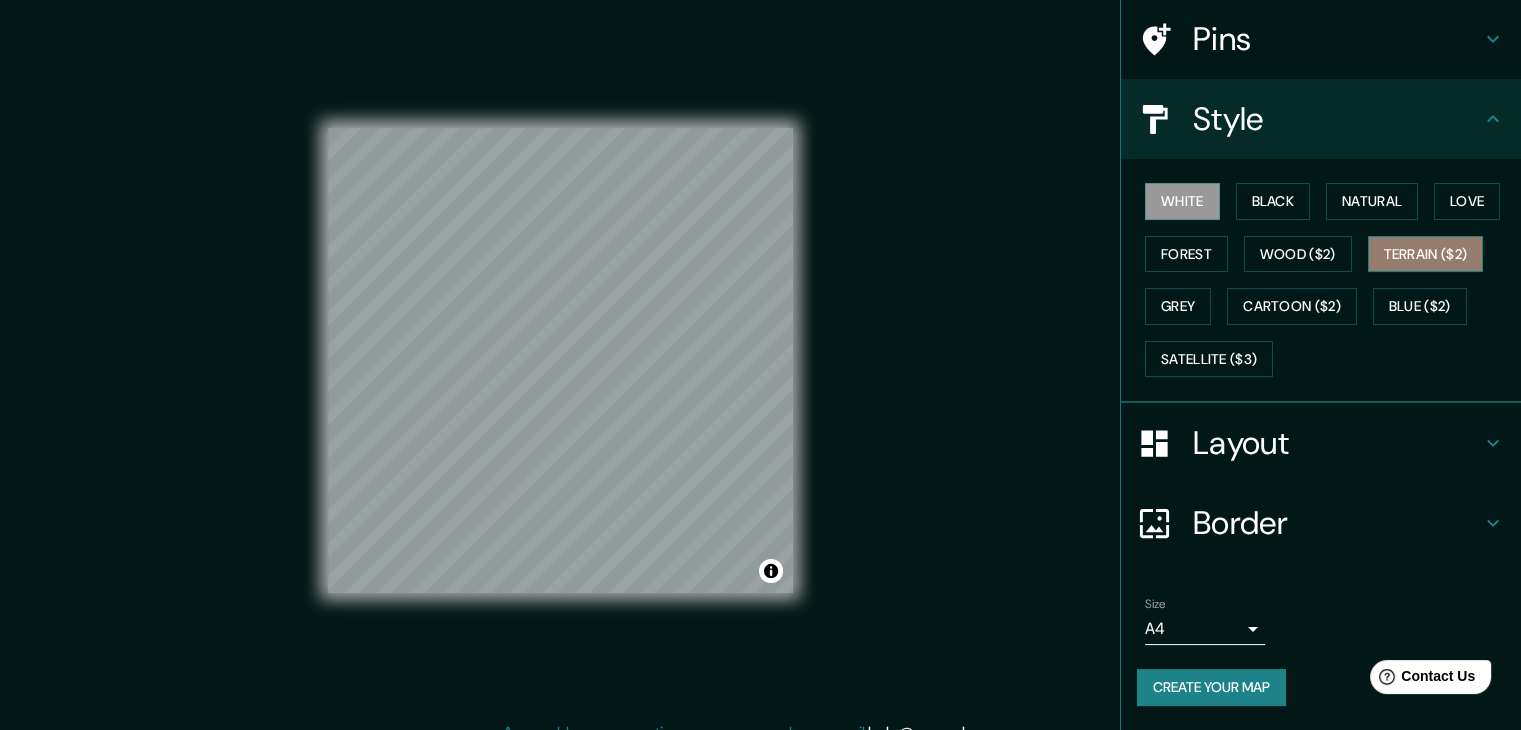 click on "Terrain ($2)" at bounding box center [1426, 254] 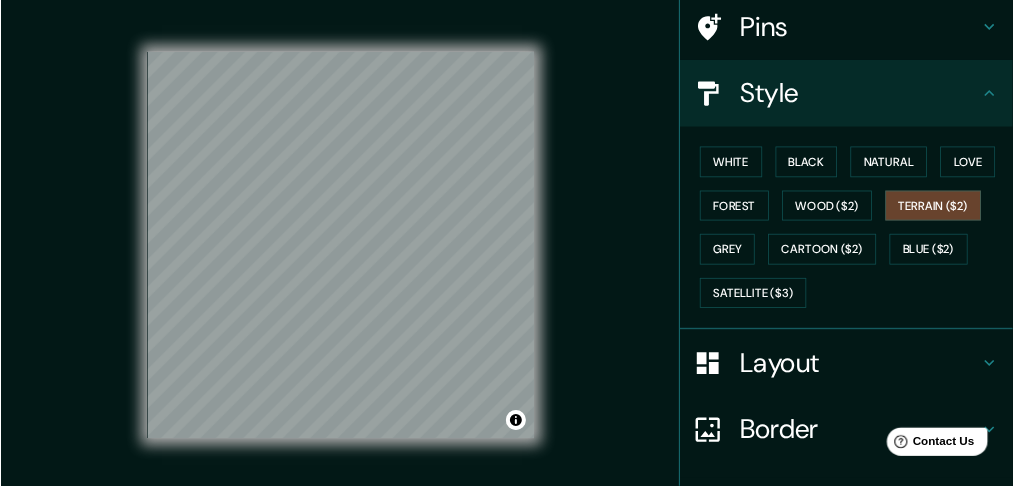 scroll, scrollTop: 154, scrollLeft: 0, axis: vertical 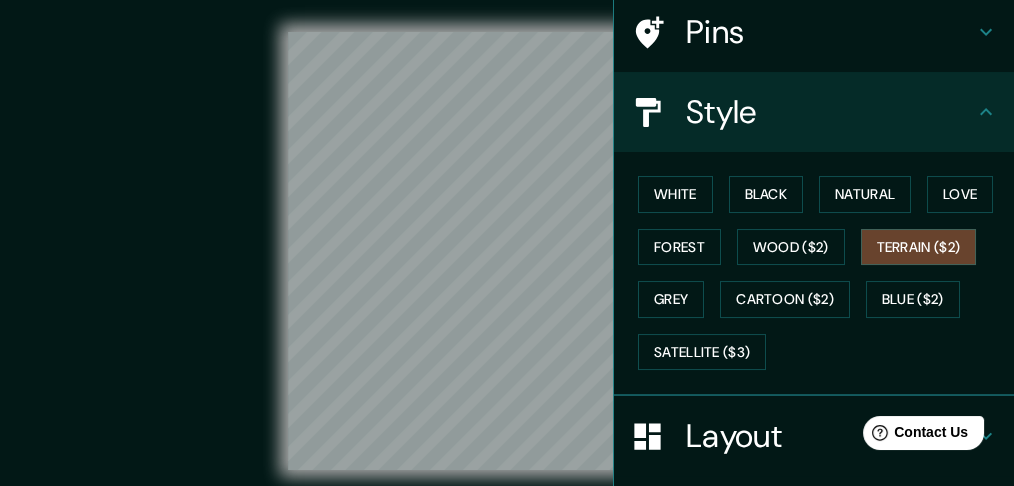 drag, startPoint x: 1497, startPoint y: 1, endPoint x: 108, endPoint y: 142, distance: 1396.1383 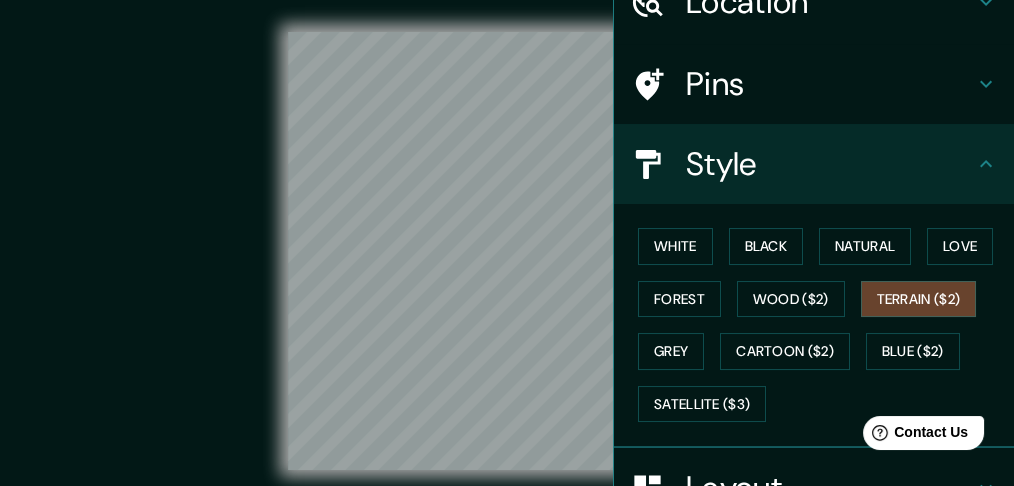 scroll, scrollTop: 0, scrollLeft: 0, axis: both 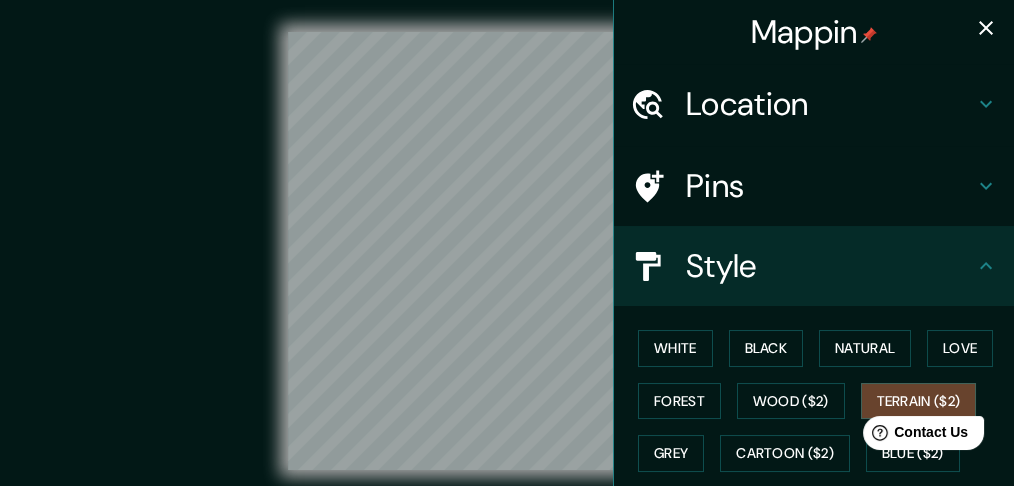 click 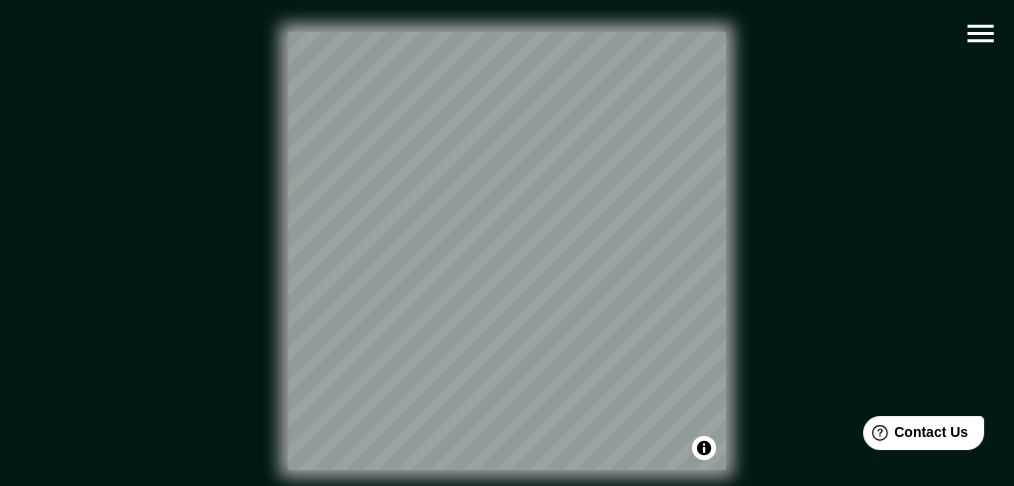 click on "© Mapbox   © OpenStreetMap   Improve this map" at bounding box center (507, 250) 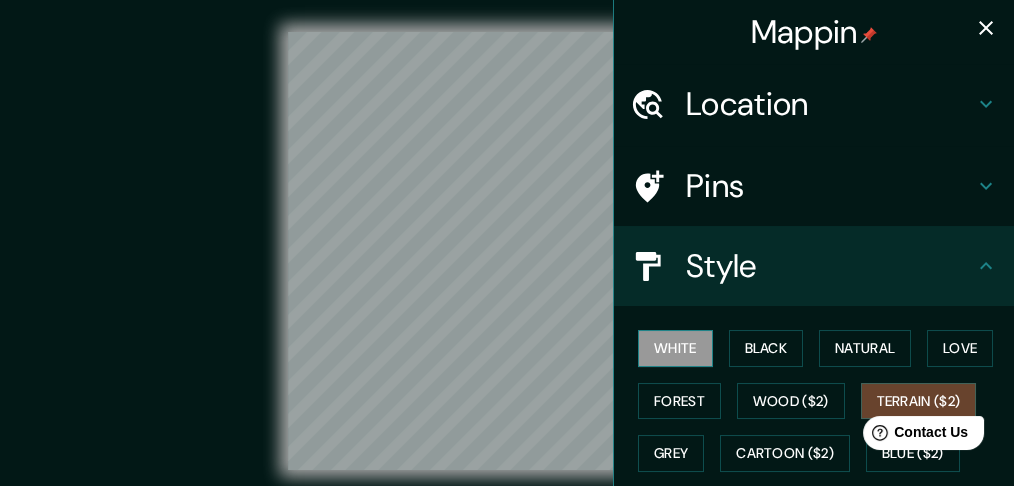 click on "White" at bounding box center (675, 348) 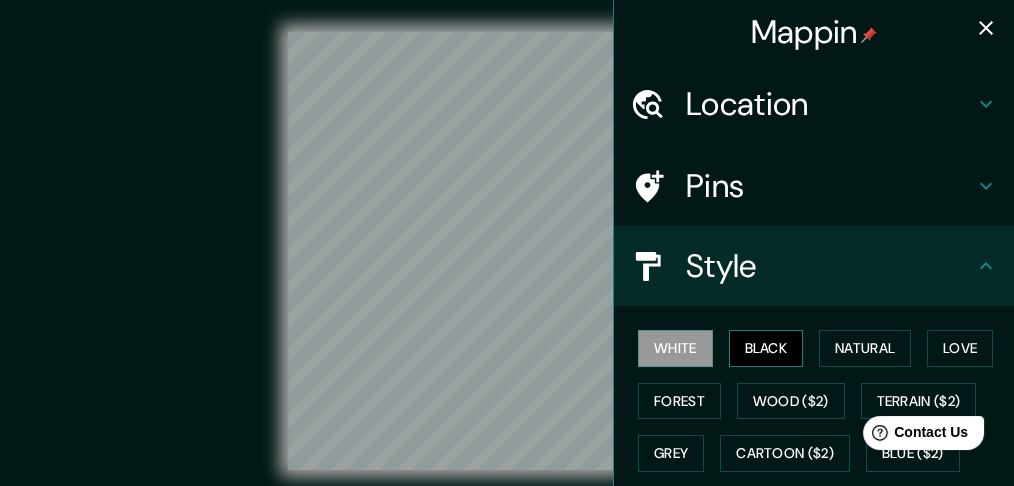 scroll, scrollTop: 200, scrollLeft: 0, axis: vertical 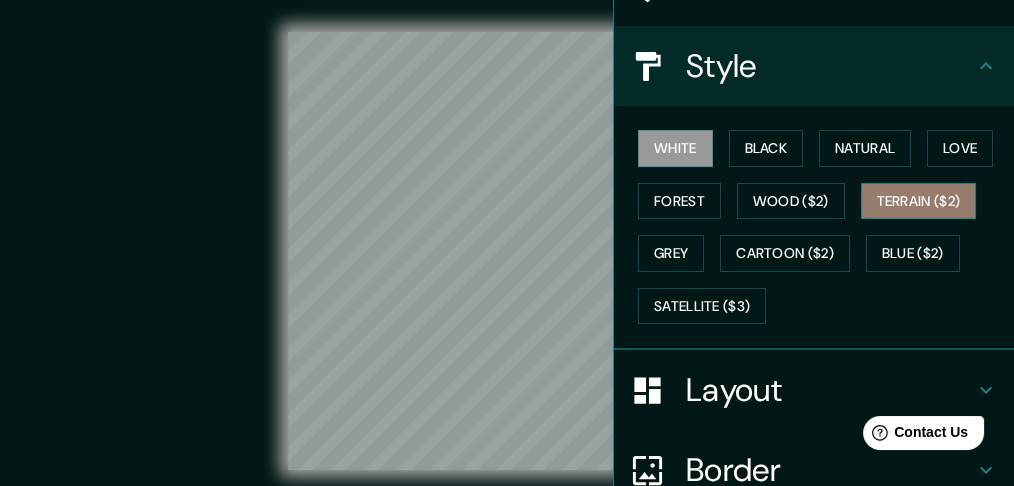 click on "Terrain ($2)" at bounding box center (919, 201) 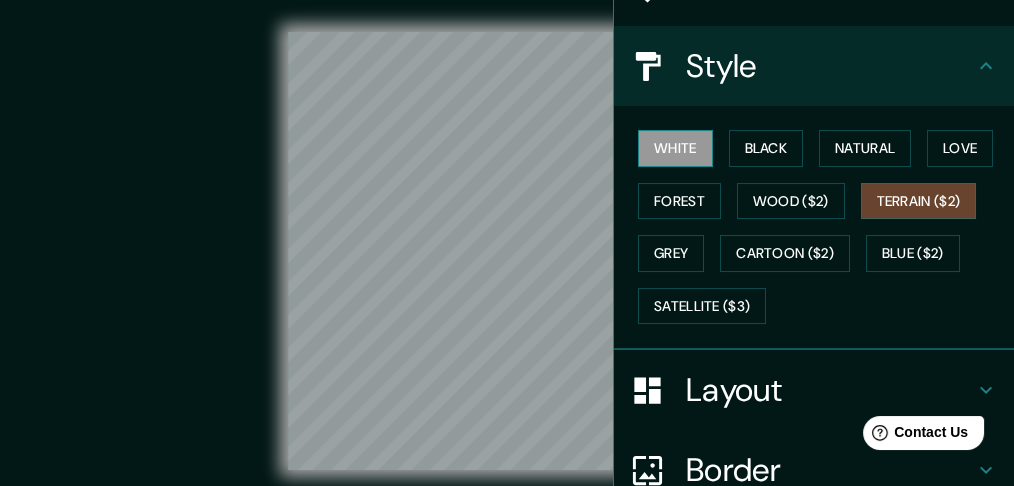 click on "White" at bounding box center [675, 148] 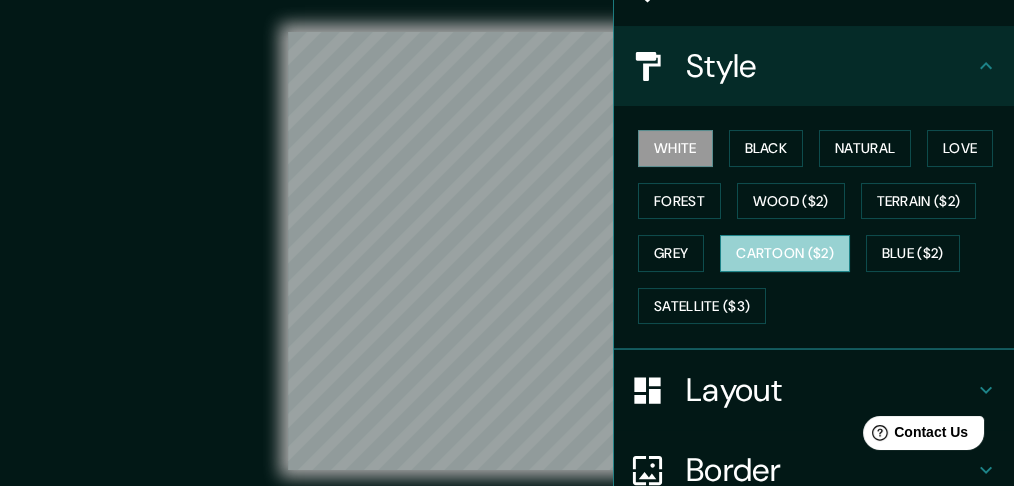 click on "Cartoon ($2)" at bounding box center (785, 253) 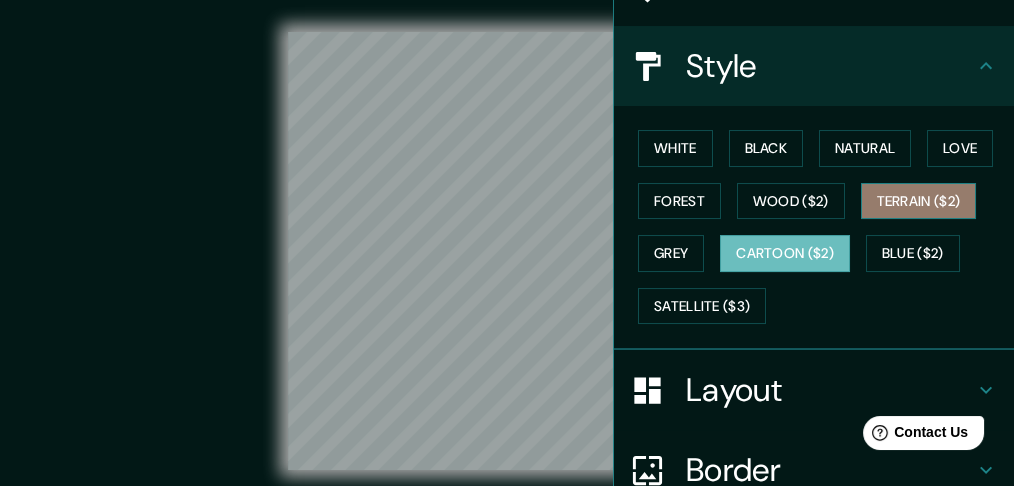 click on "Terrain ($2)" at bounding box center (919, 201) 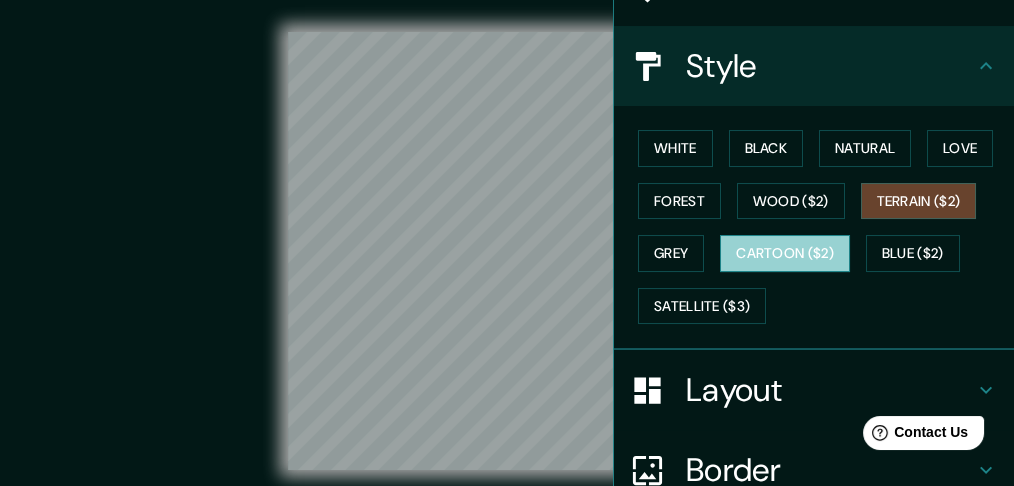 click on "Cartoon ($2)" at bounding box center (785, 253) 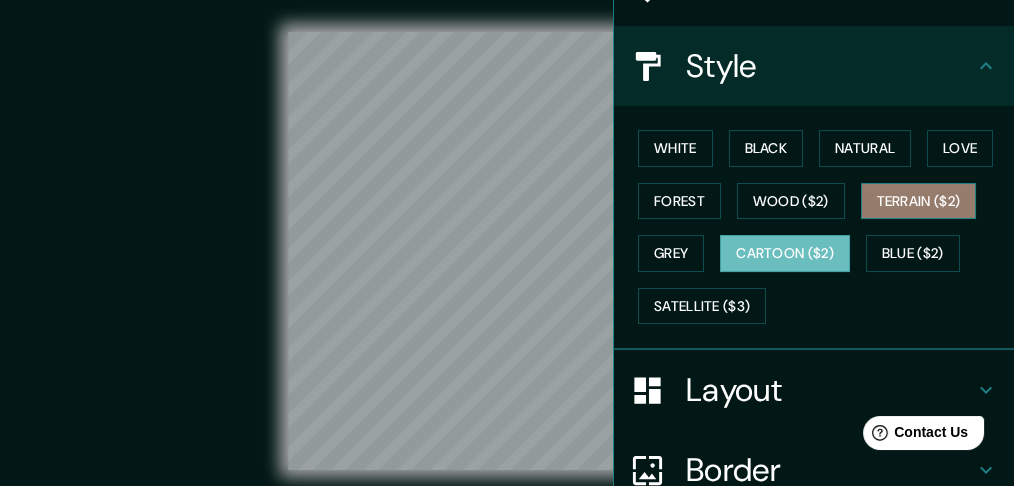 click on "Terrain ($2)" at bounding box center (919, 201) 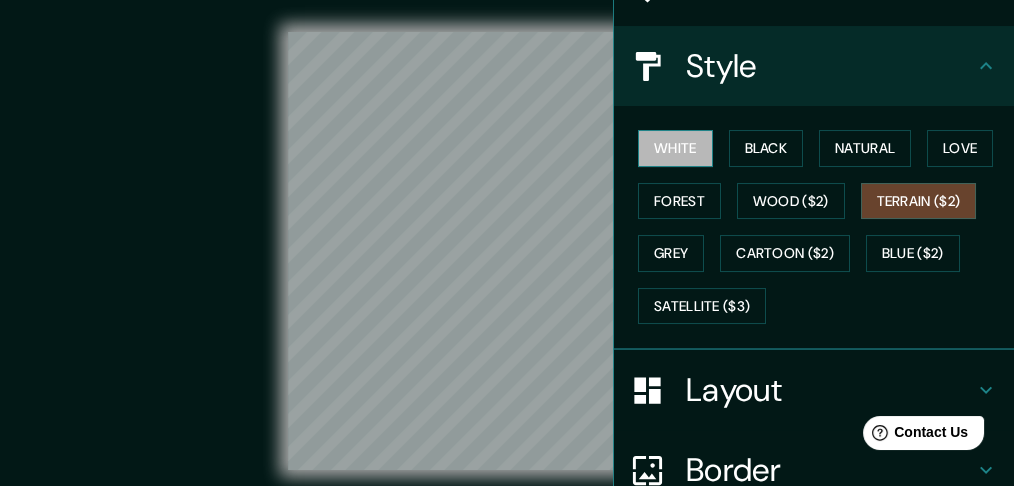 click on "White" at bounding box center [675, 148] 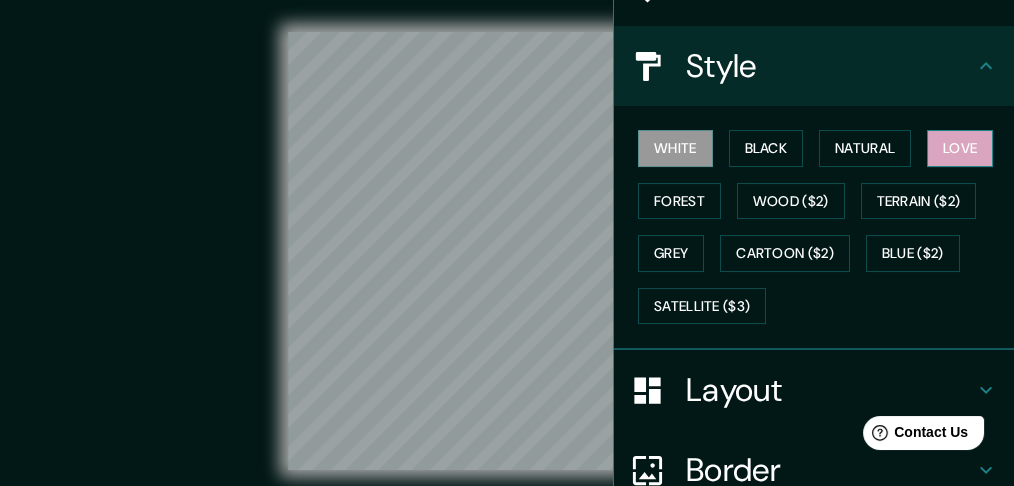click on "Love" at bounding box center [960, 148] 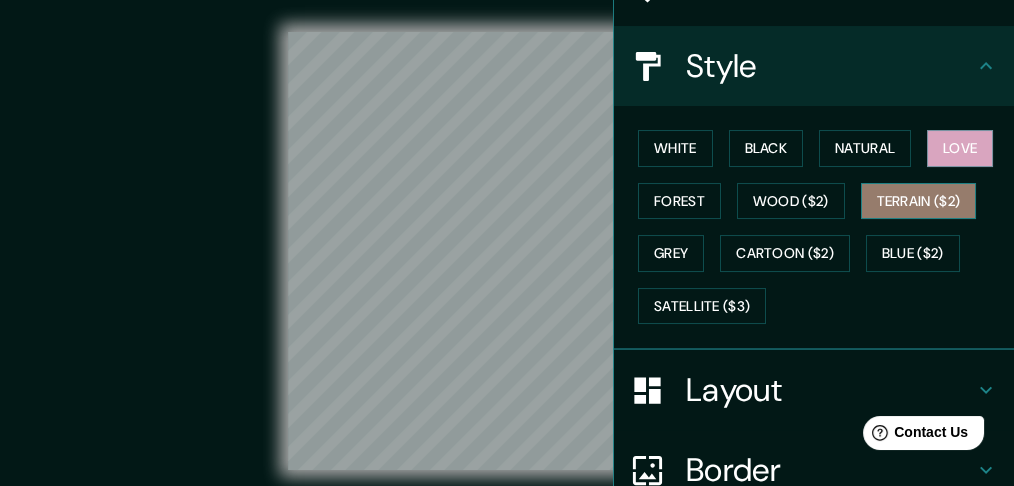 click on "Terrain ($2)" at bounding box center (919, 201) 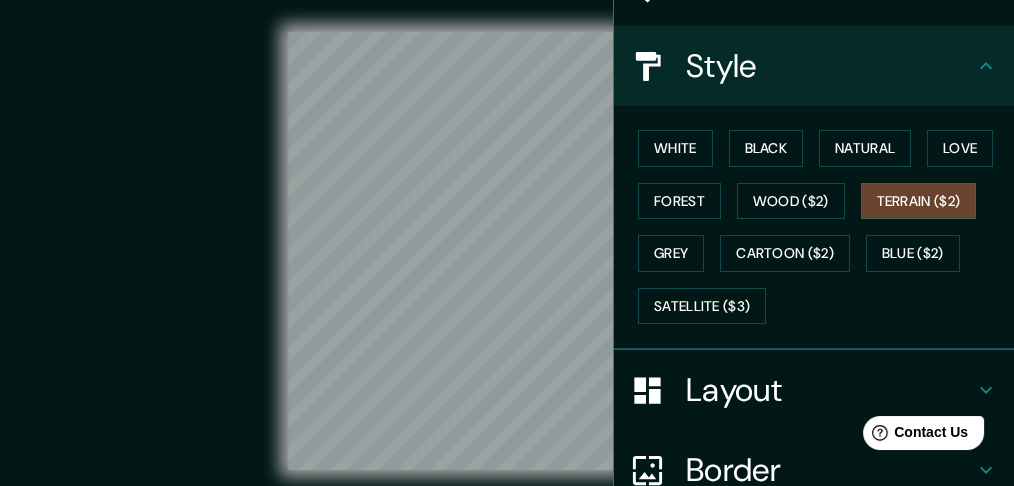click on "© Mapbox   © OpenStreetMap   Improve this map" at bounding box center (507, 250) 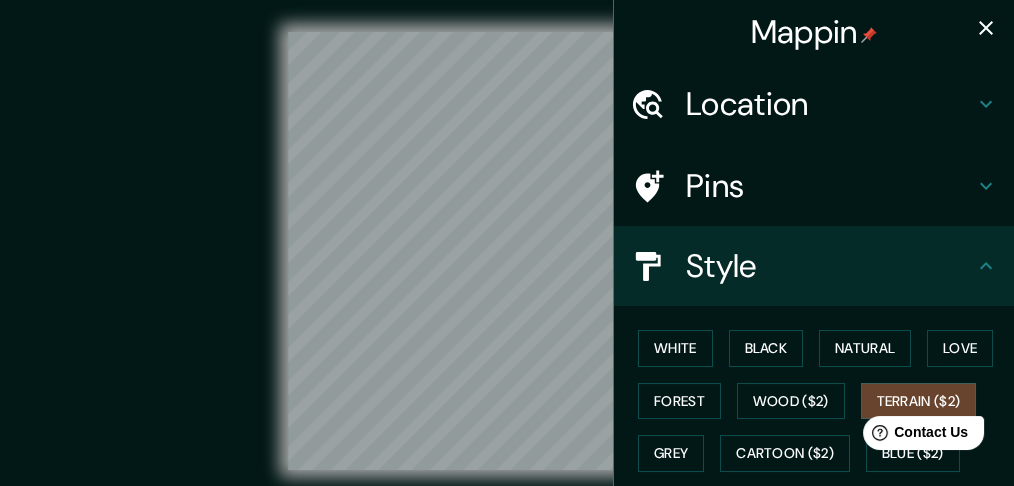 click 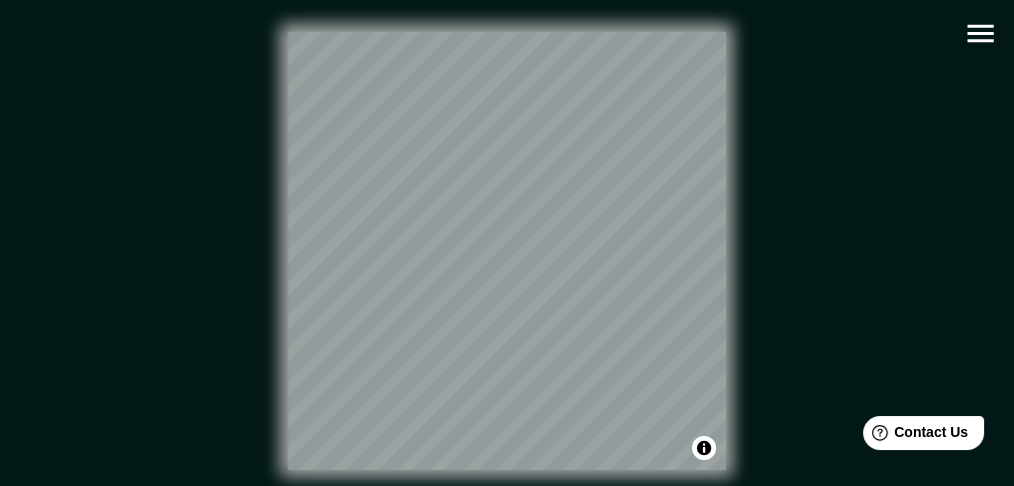 click on "© Mapbox   © OpenStreetMap   Improve this map" at bounding box center [507, 250] 